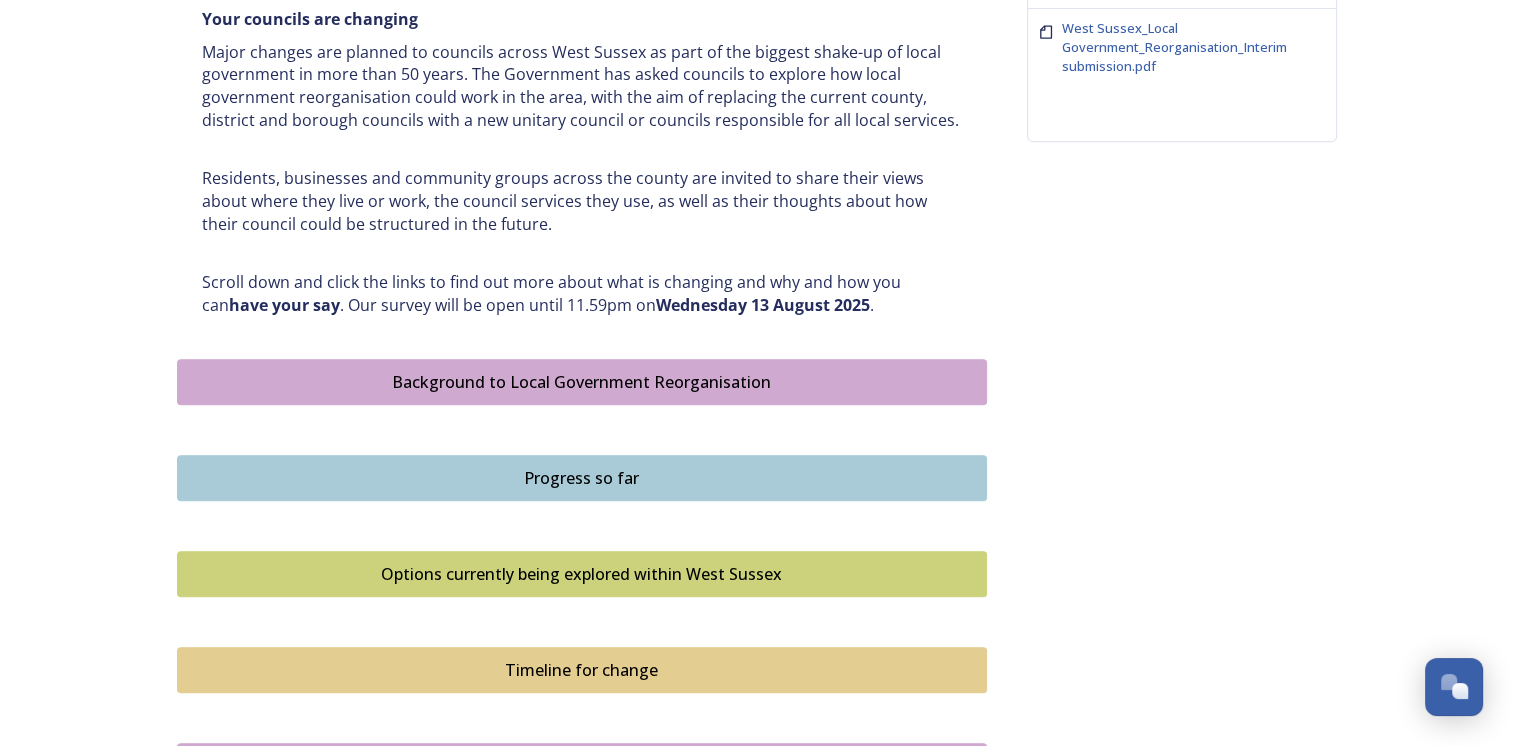 scroll, scrollTop: 900, scrollLeft: 0, axis: vertical 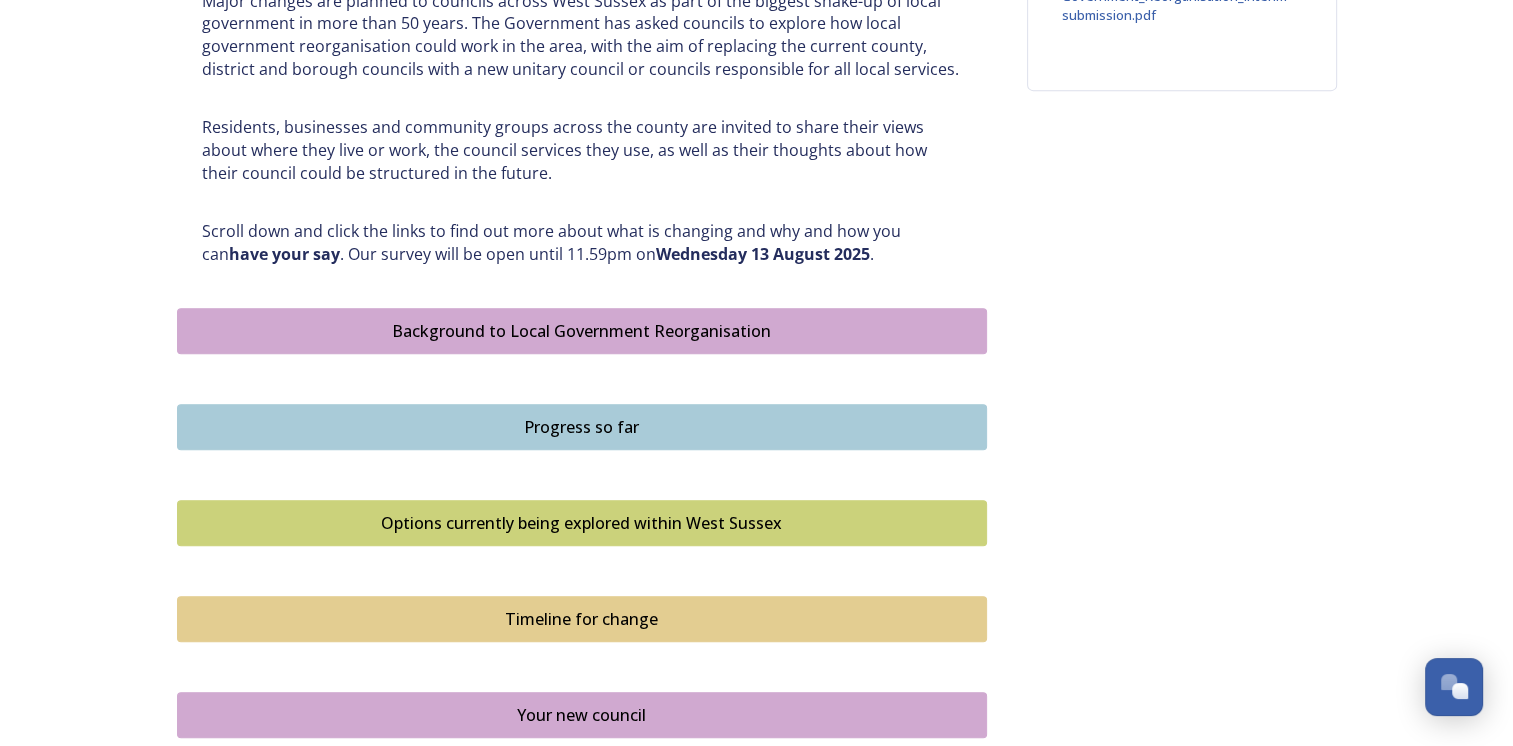 click on "Background to Local Government Reorganisation" at bounding box center [582, 331] 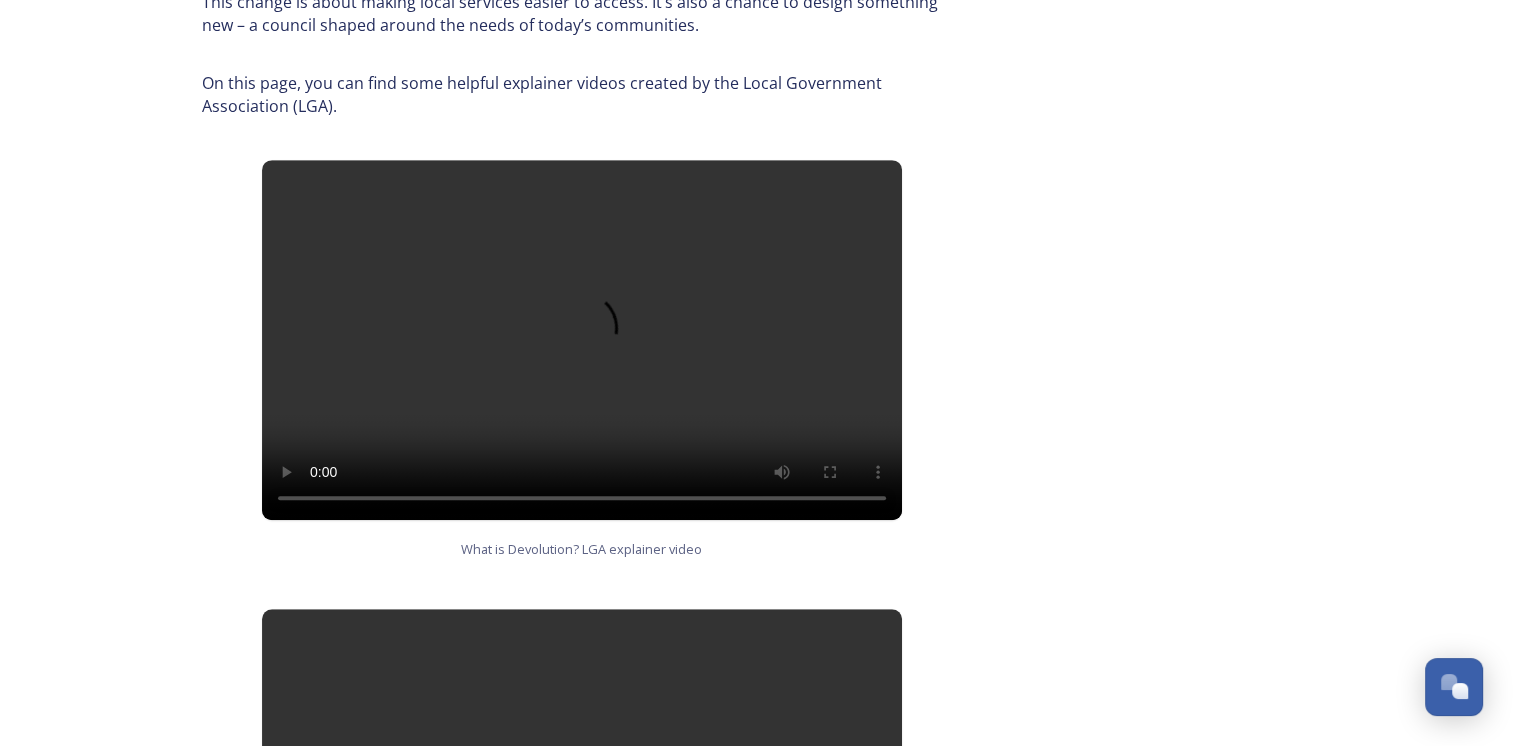 scroll, scrollTop: 1200, scrollLeft: 0, axis: vertical 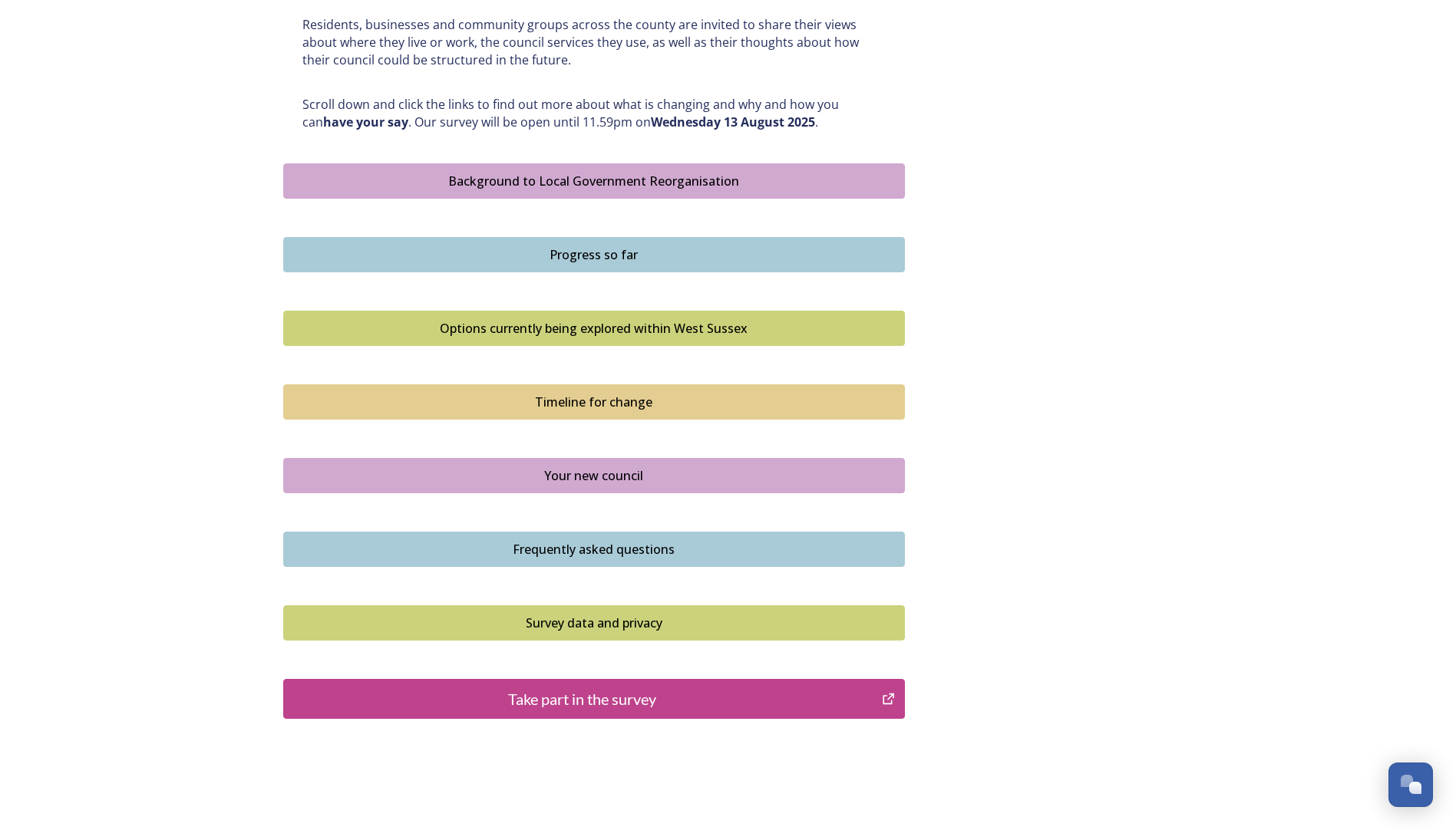 click on "Options currently being explored within West Sussex" at bounding box center (594, 328) 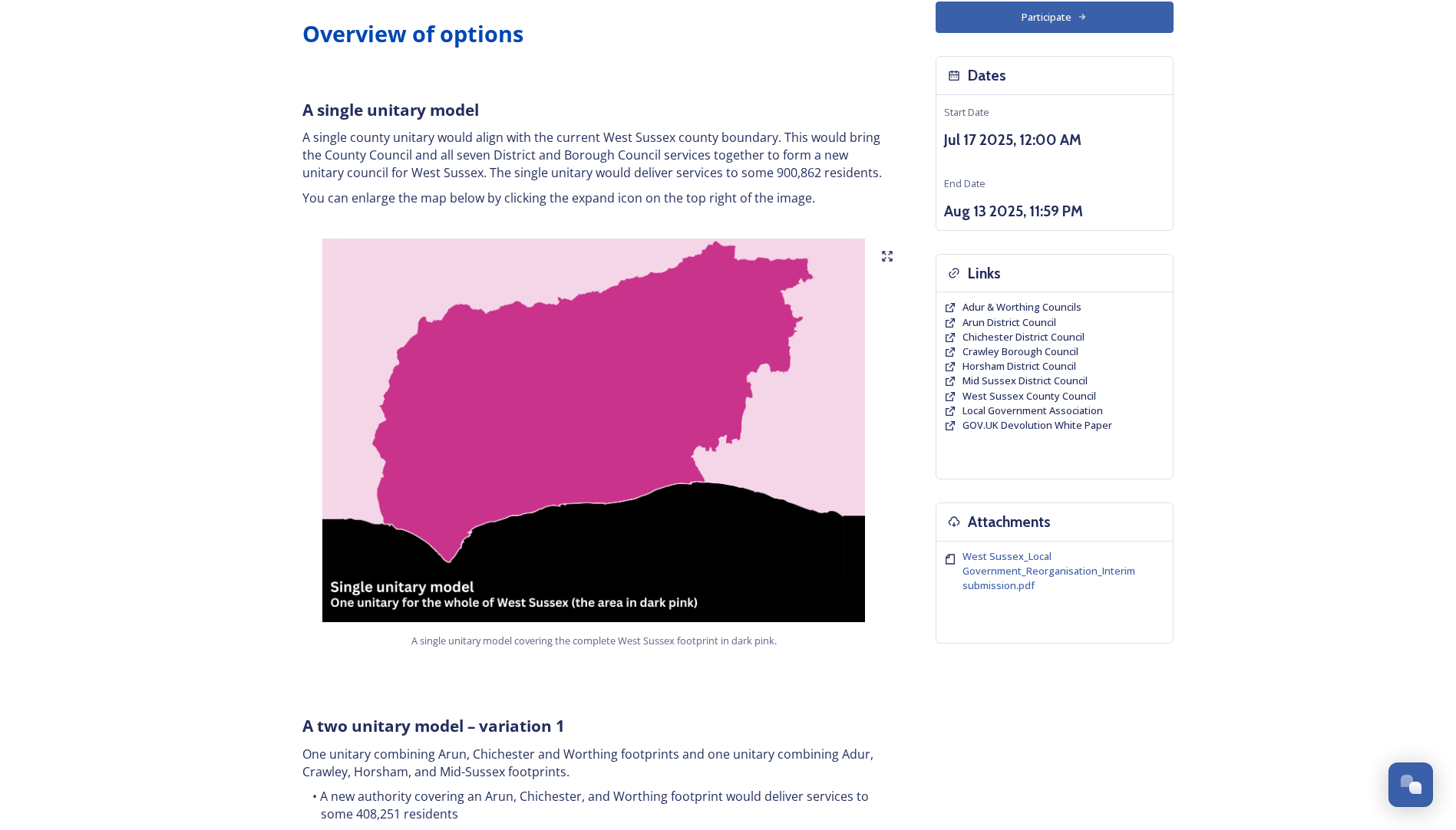 scroll, scrollTop: 153, scrollLeft: 0, axis: vertical 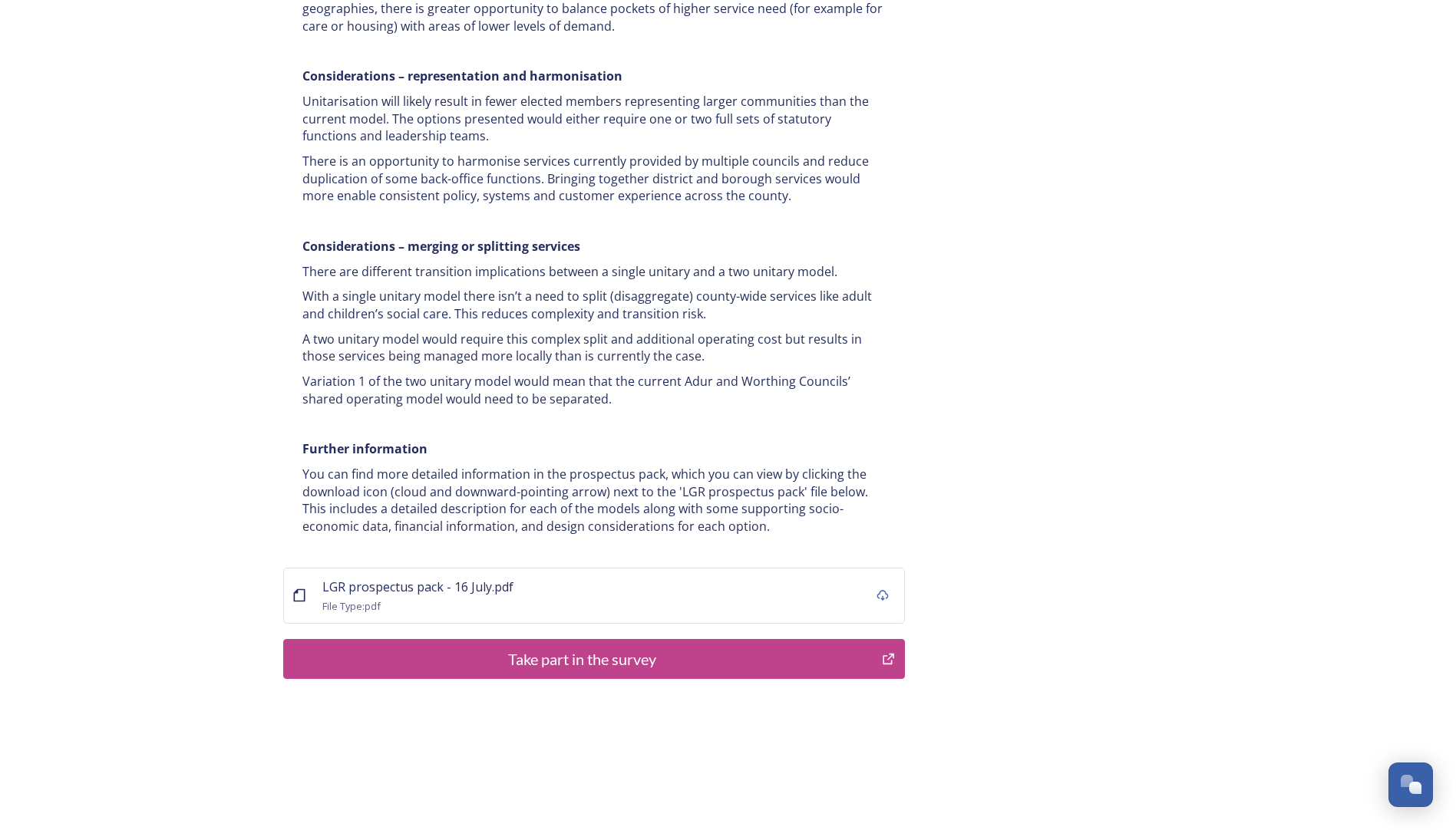 click on "Take part in the survey" at bounding box center [583, 659] 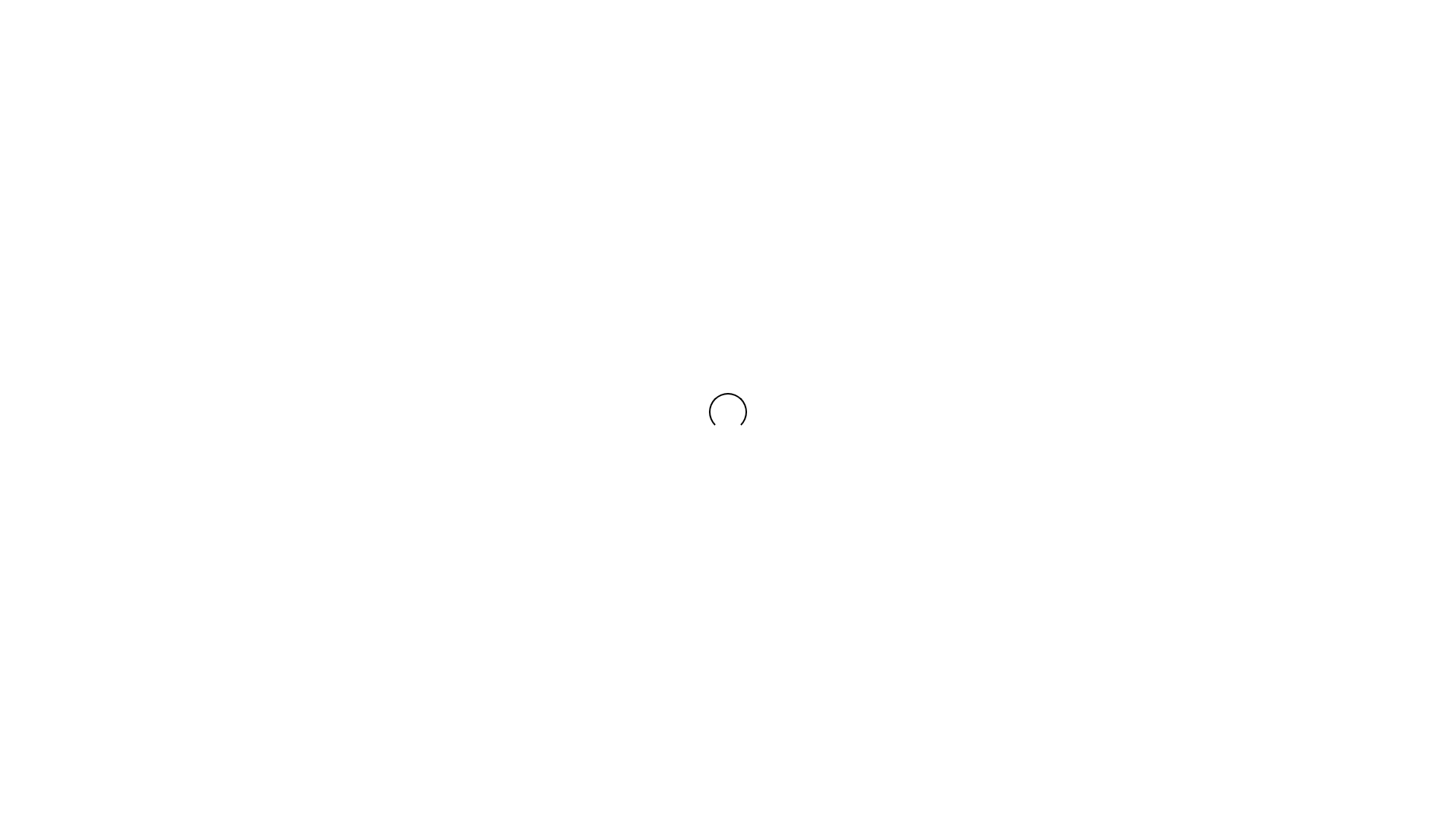 scroll, scrollTop: 0, scrollLeft: 0, axis: both 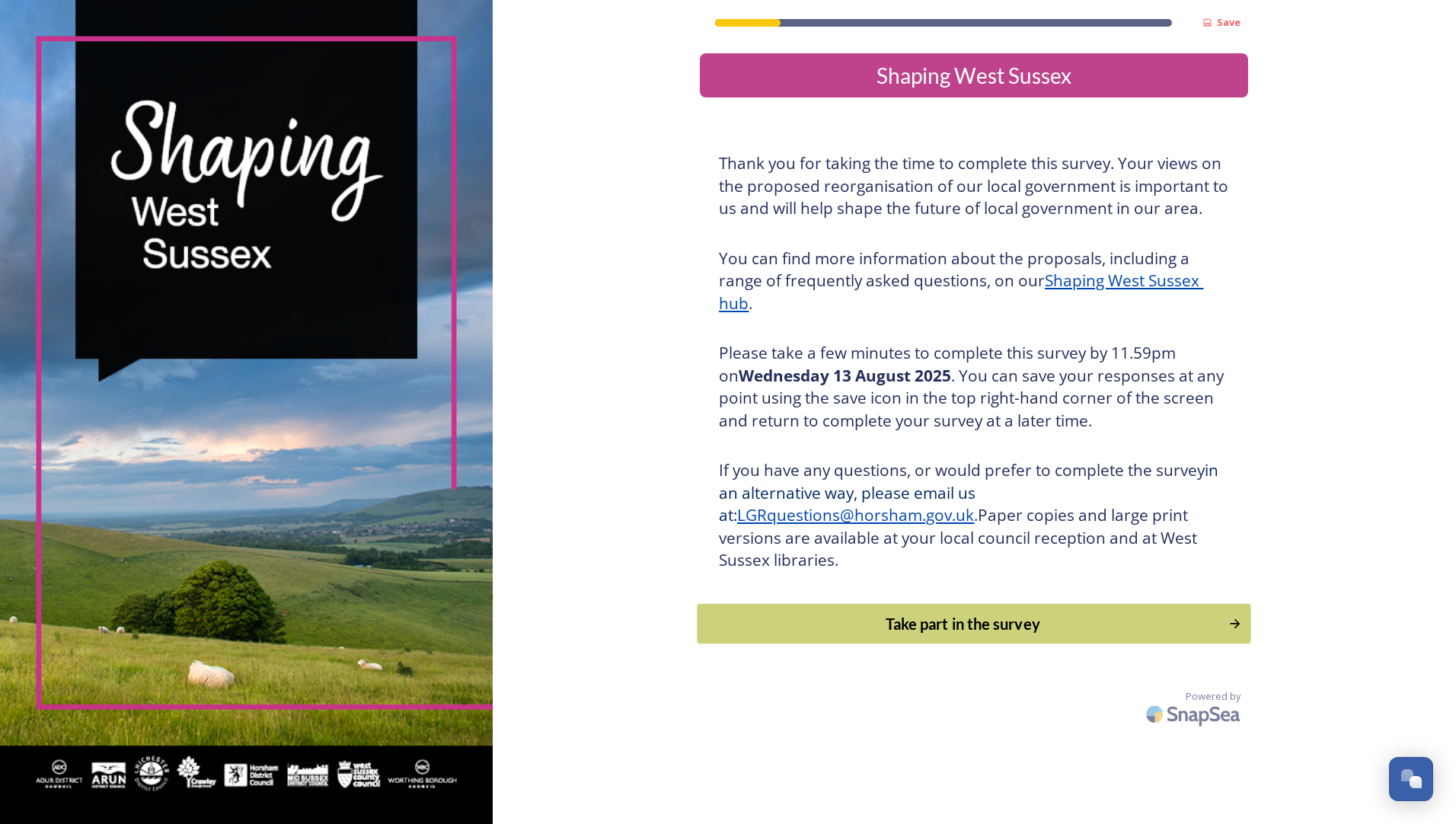 click on "Take part in the survey" at bounding box center (963, 624) 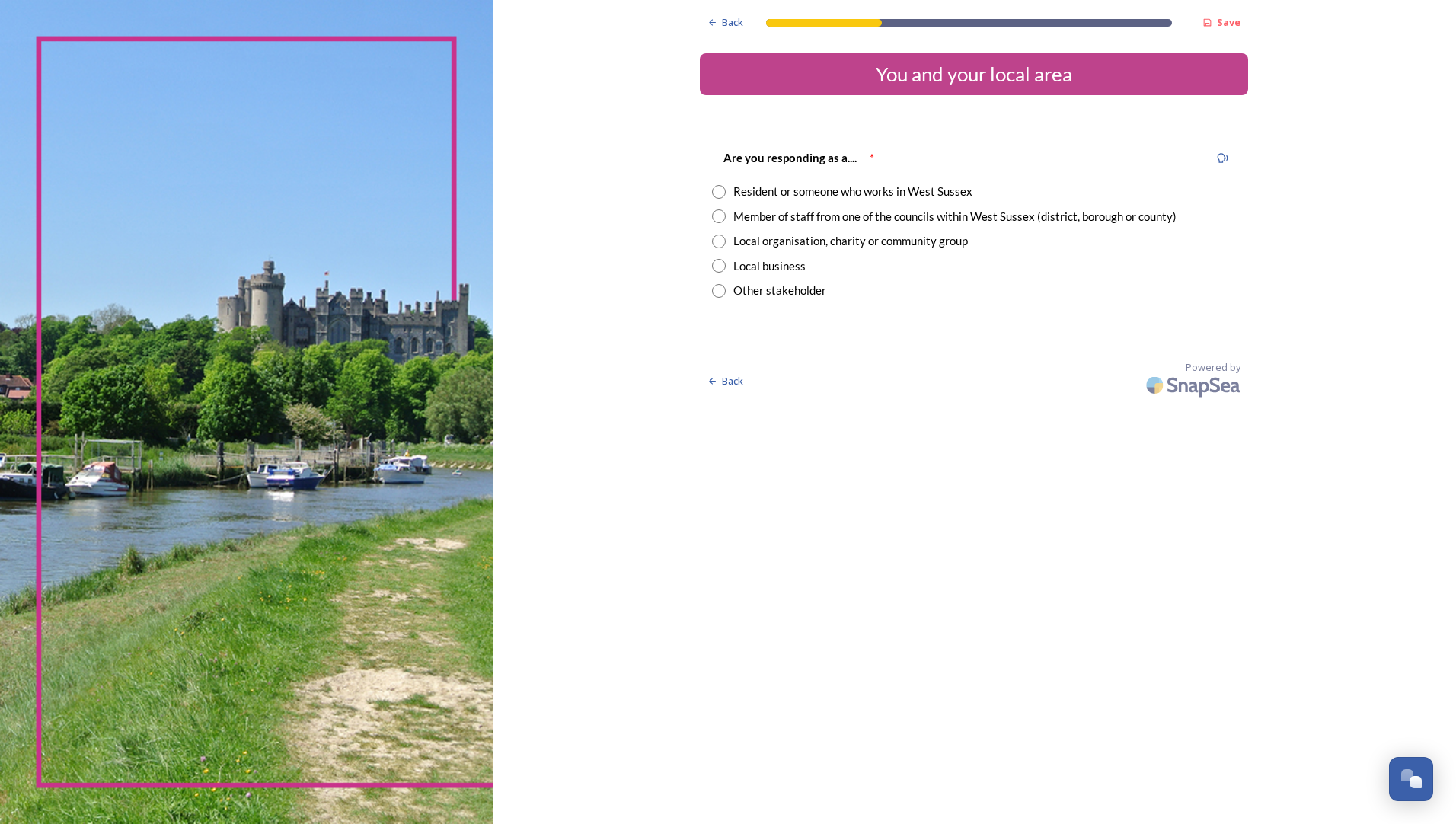 click at bounding box center (719, 192) 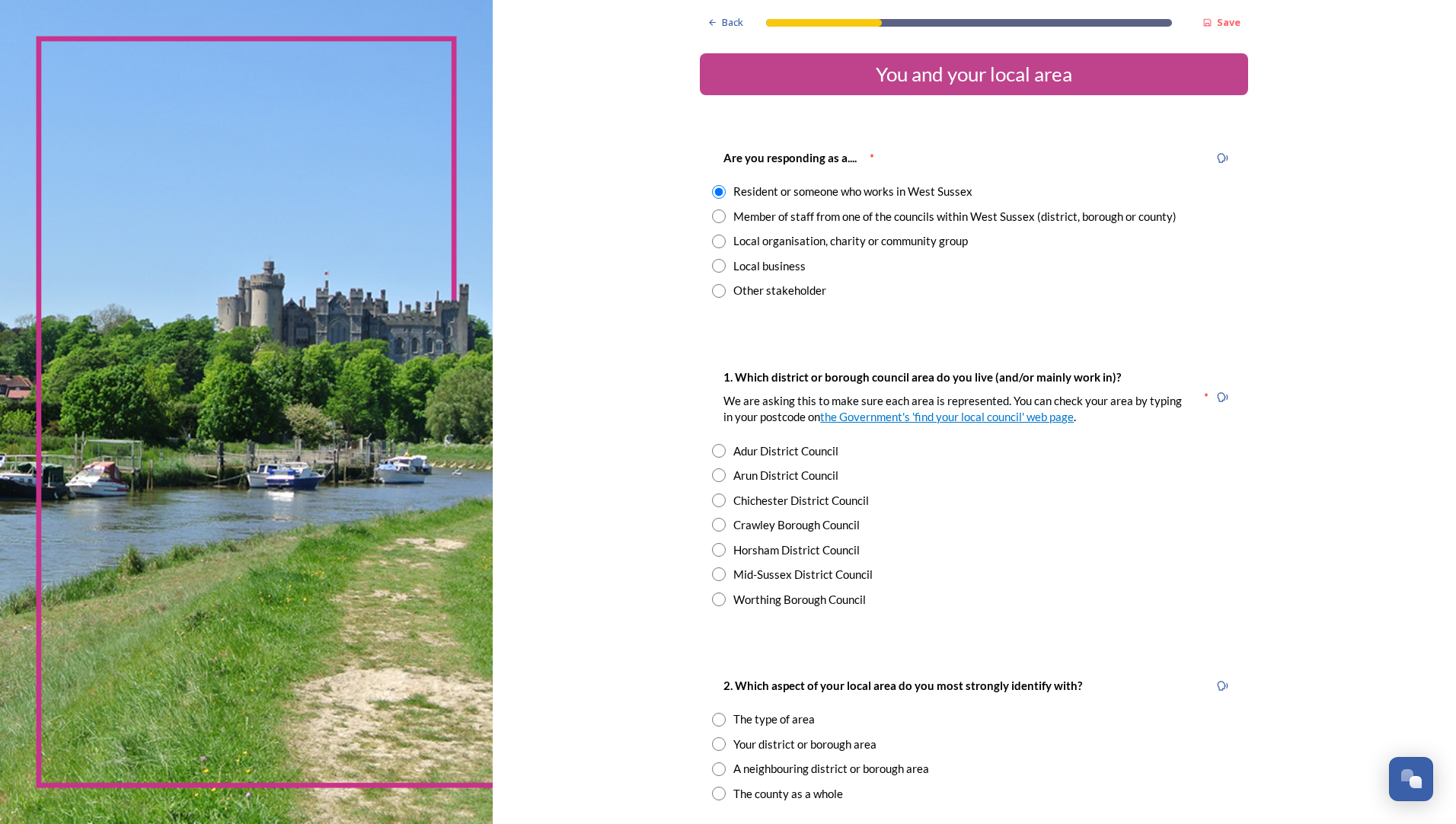 click at bounding box center [719, 500] 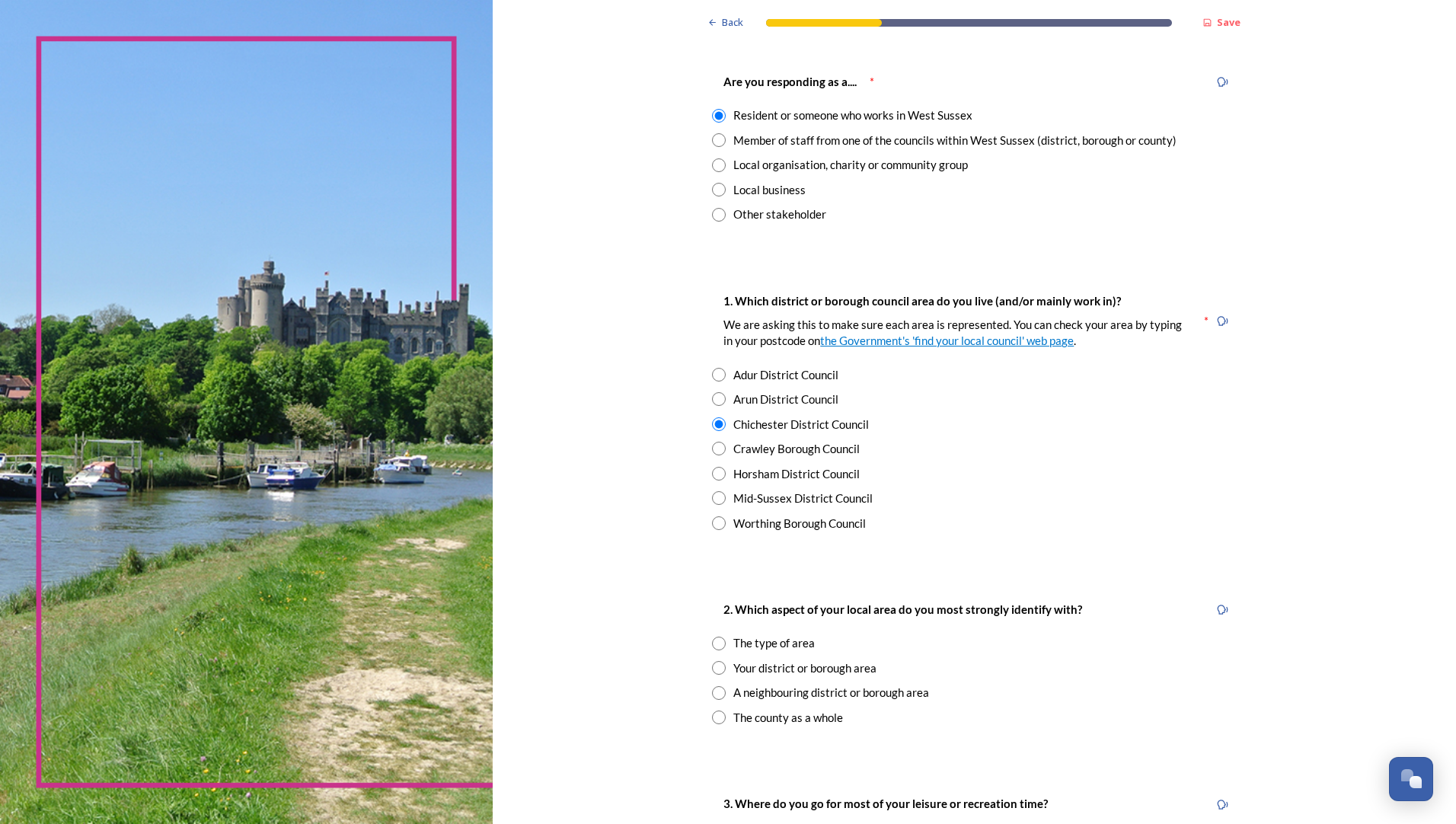 scroll, scrollTop: 457, scrollLeft: 0, axis: vertical 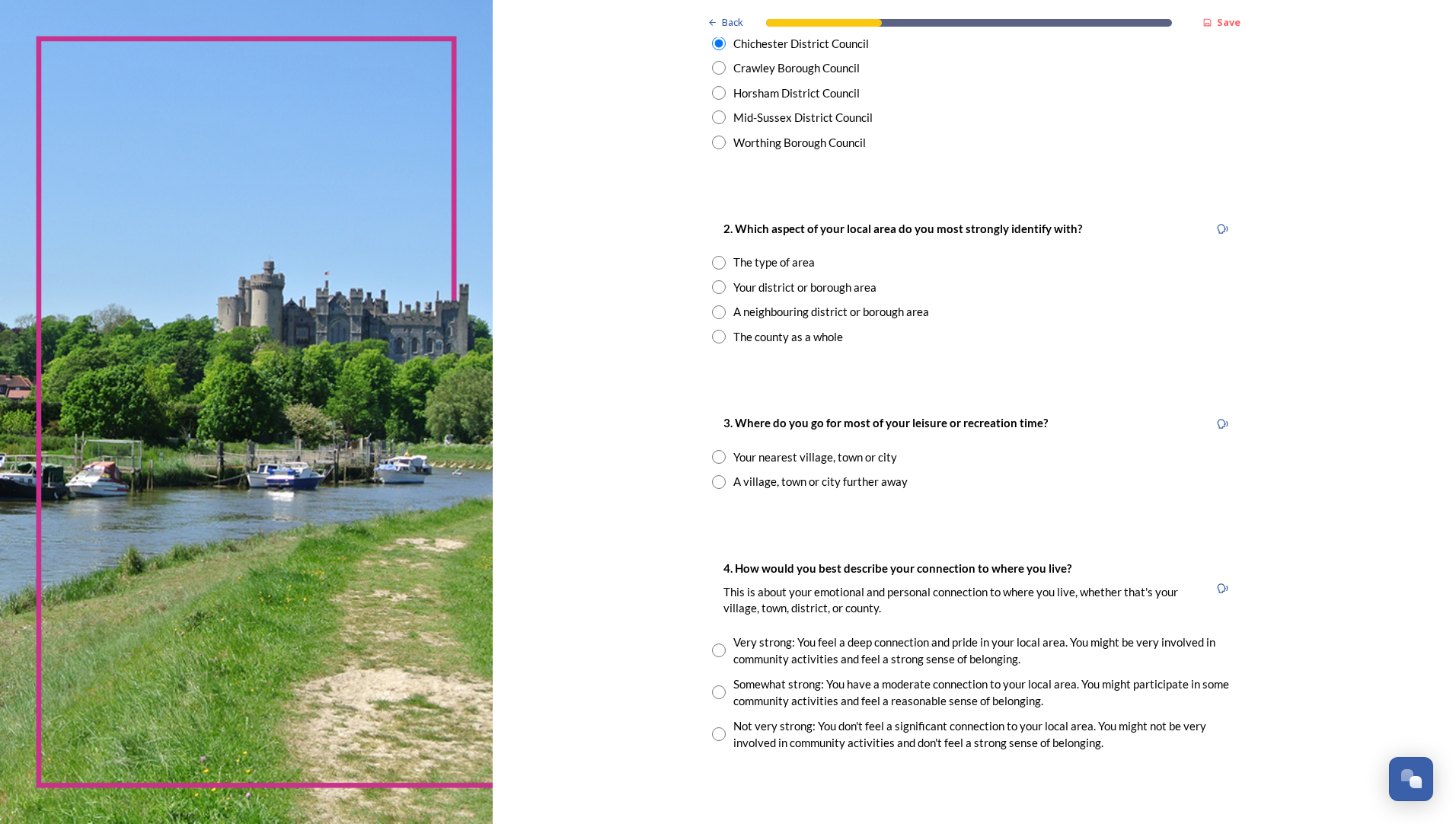 click at bounding box center [719, 287] 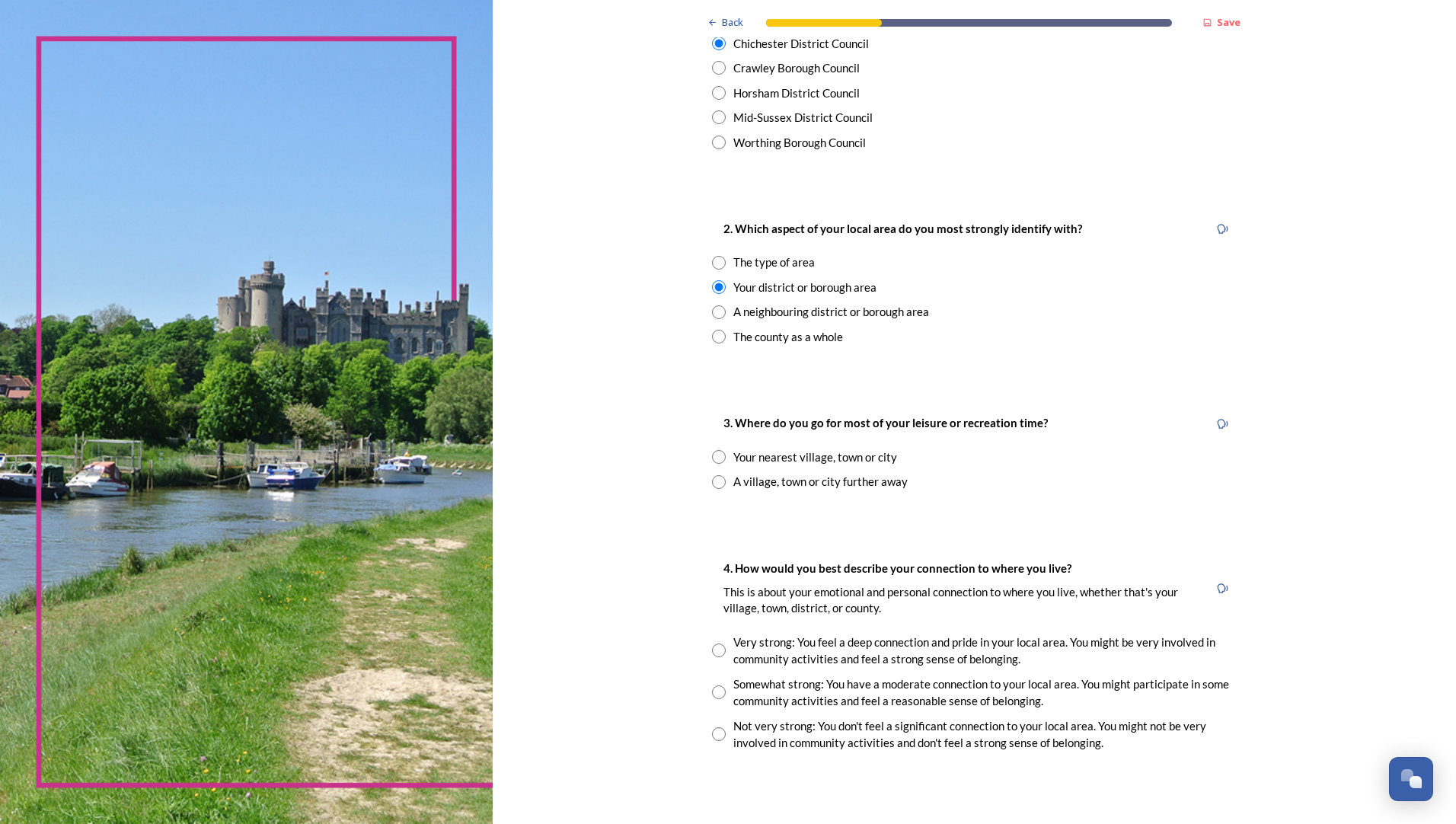 click at bounding box center [719, 457] 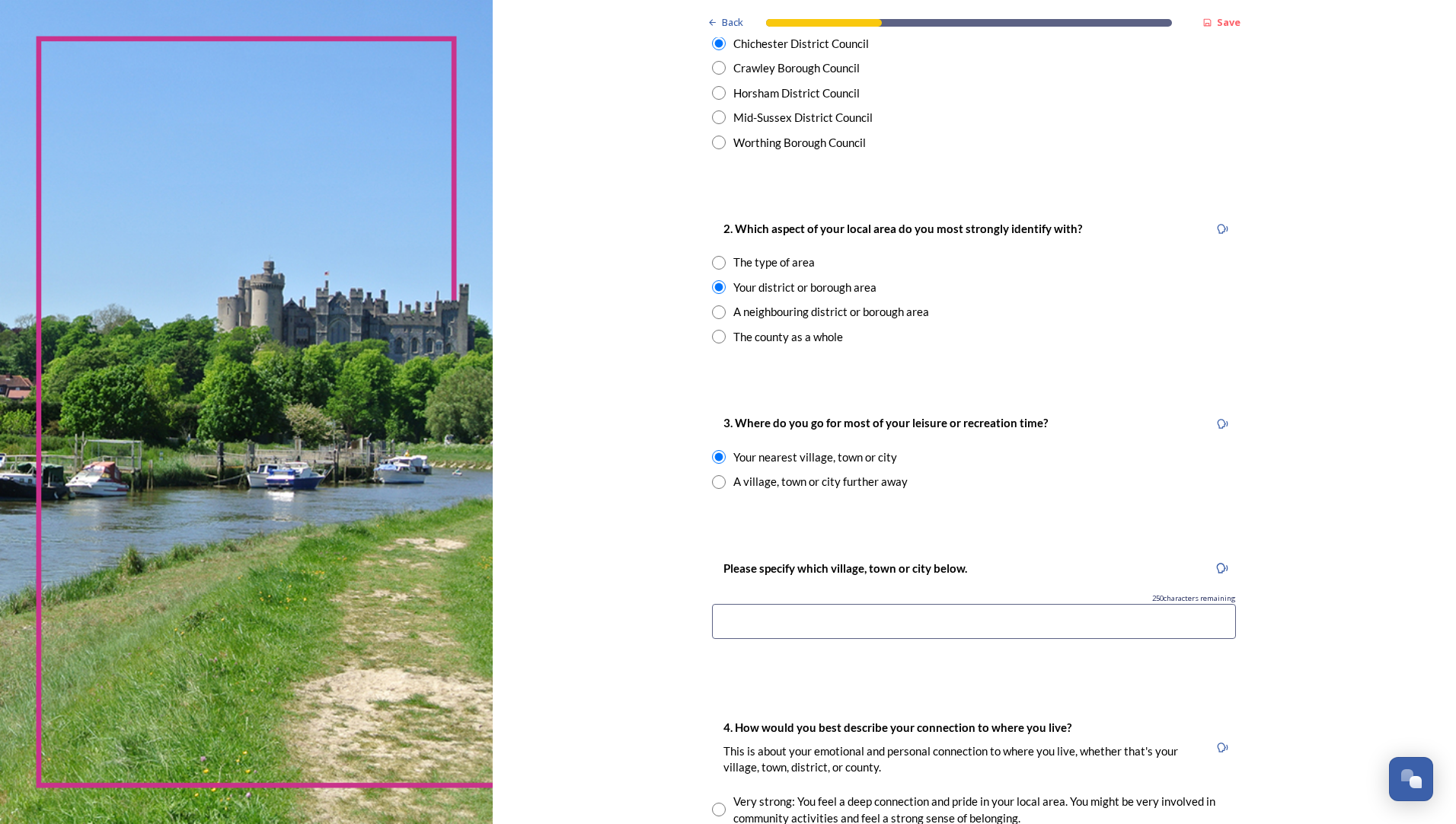 click at bounding box center [974, 621] 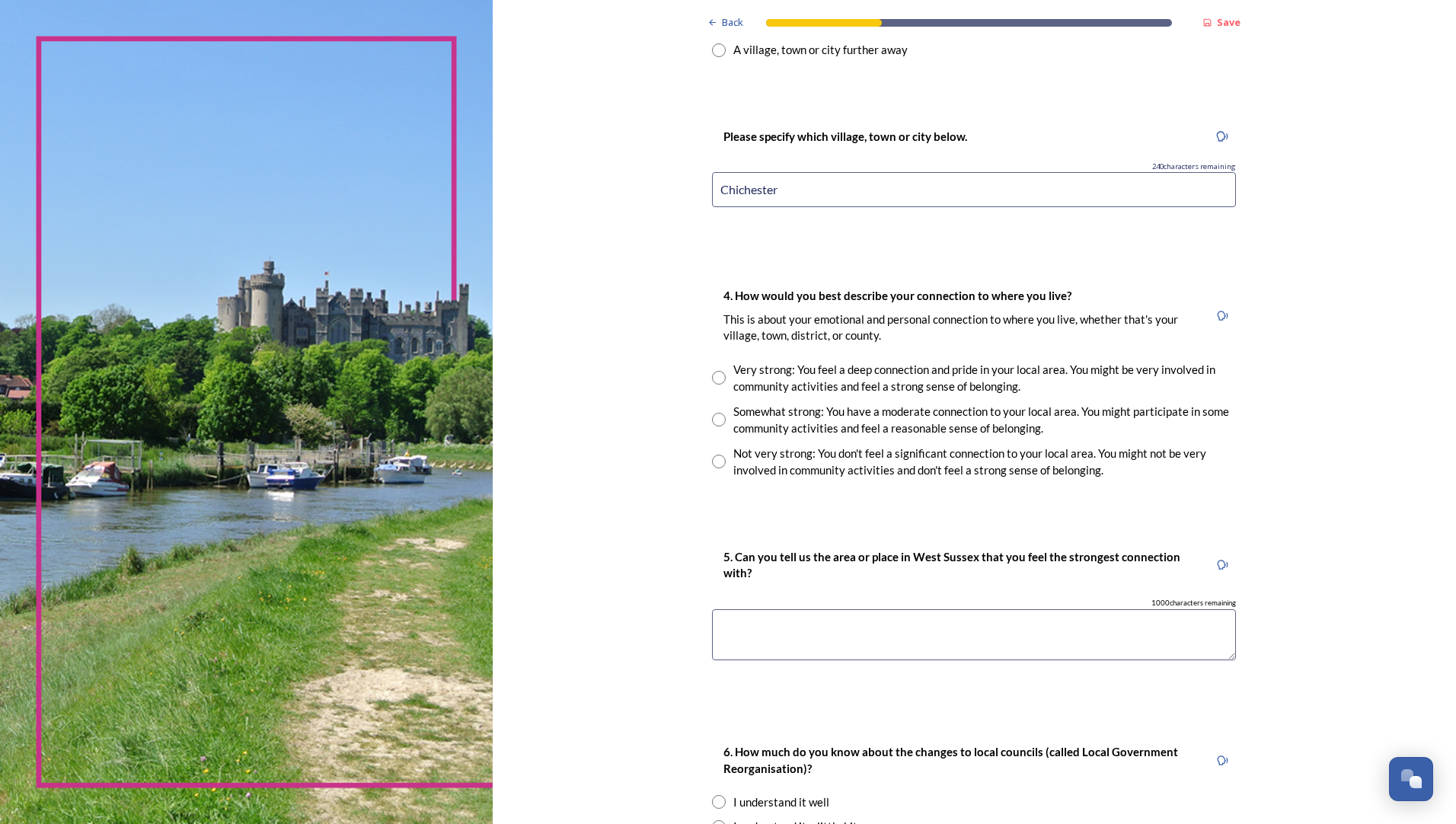 scroll, scrollTop: 890, scrollLeft: 0, axis: vertical 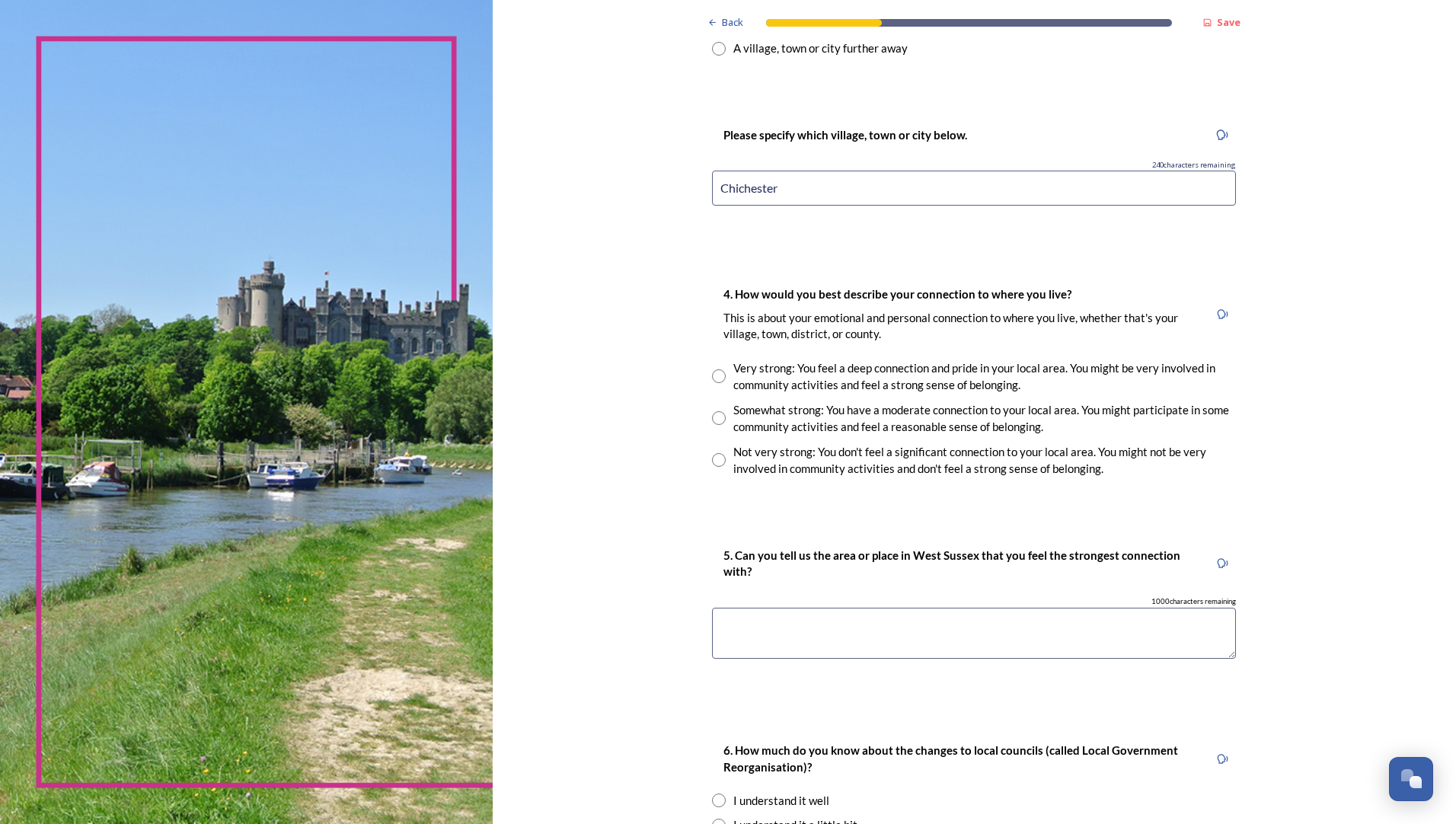 type on "Chichester" 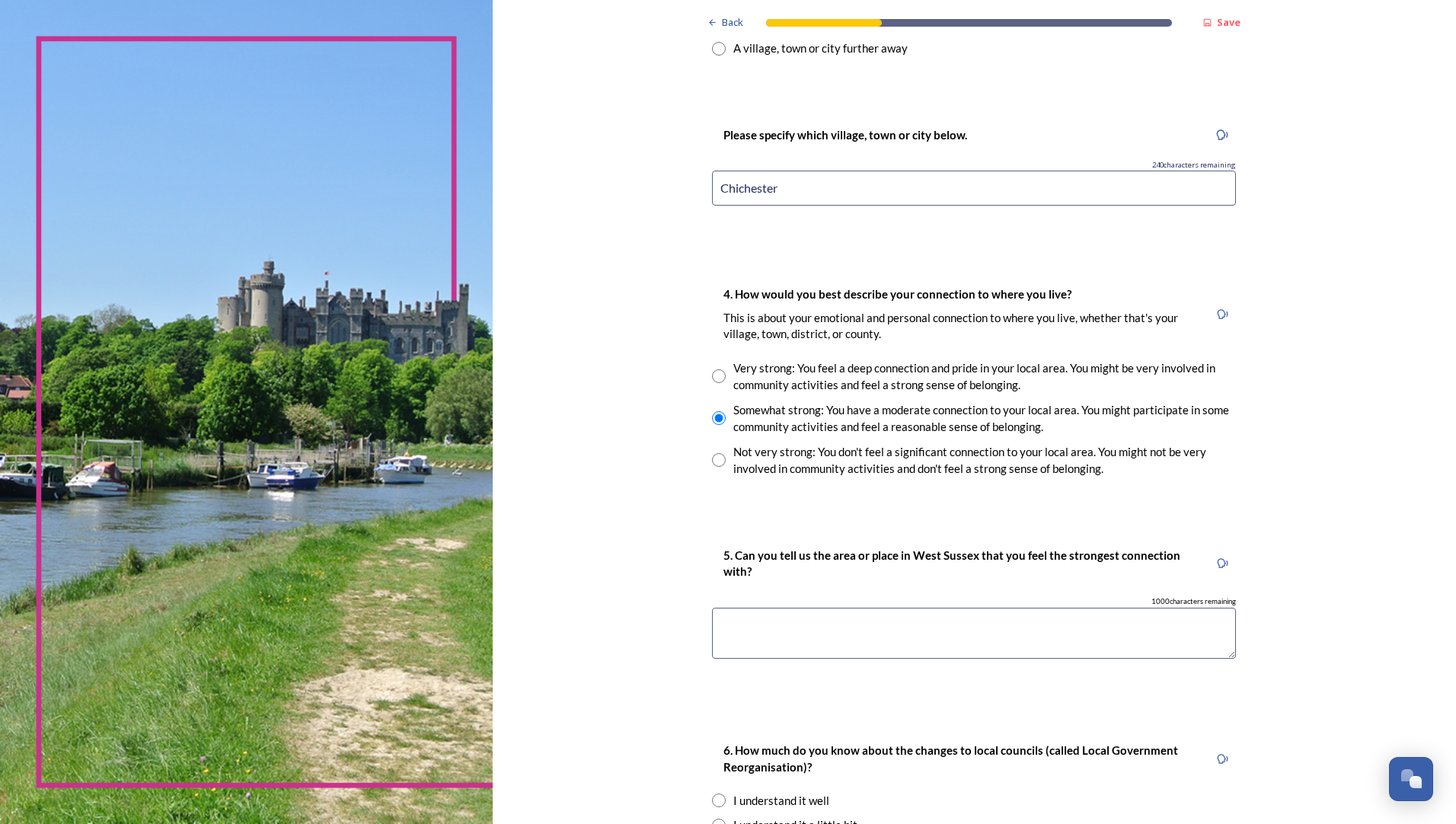 click at bounding box center [974, 633] 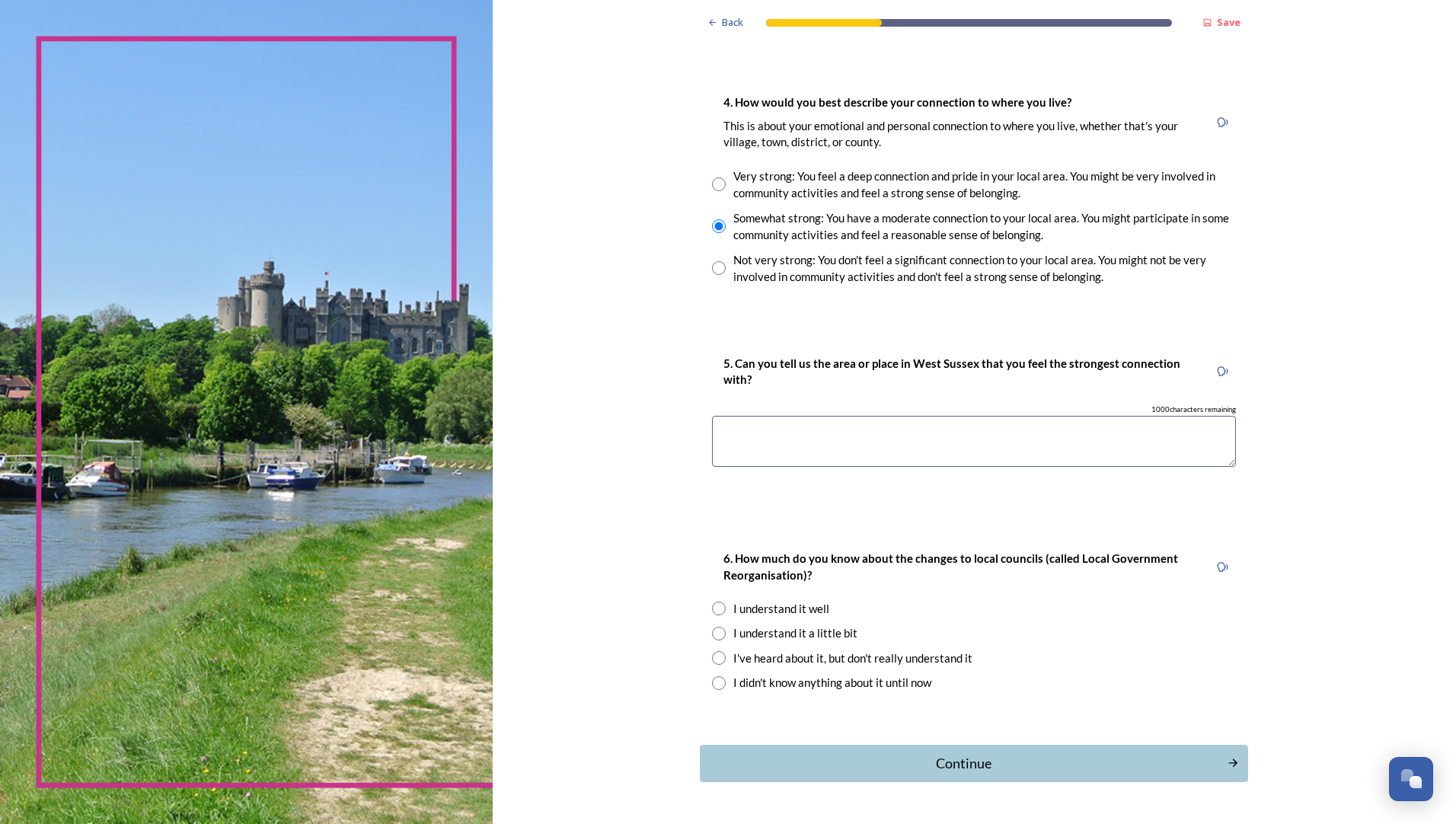scroll, scrollTop: 1129, scrollLeft: 0, axis: vertical 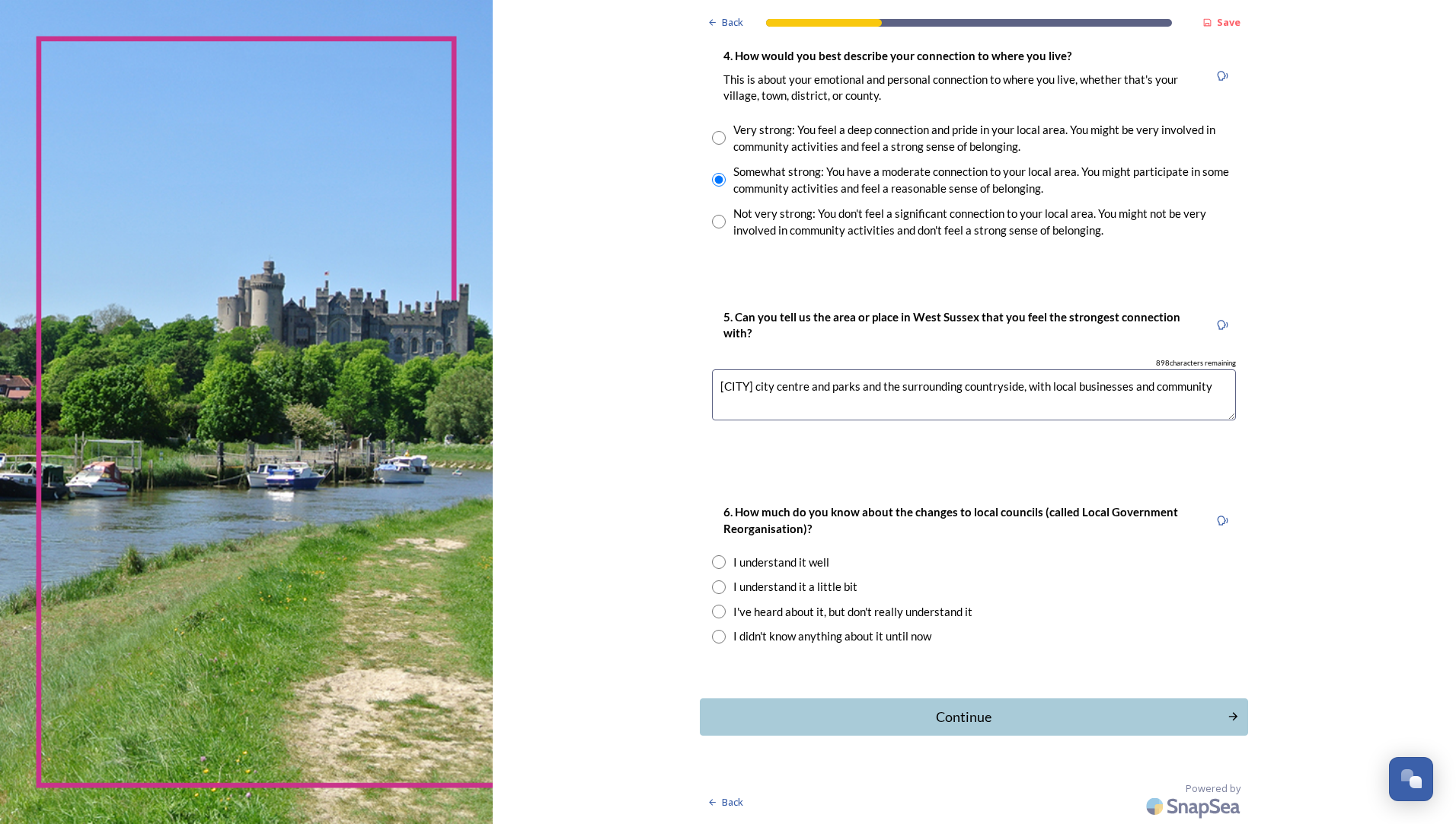type on "[CITY] city centre and parks and the surrounding countryside, with local businesses and community" 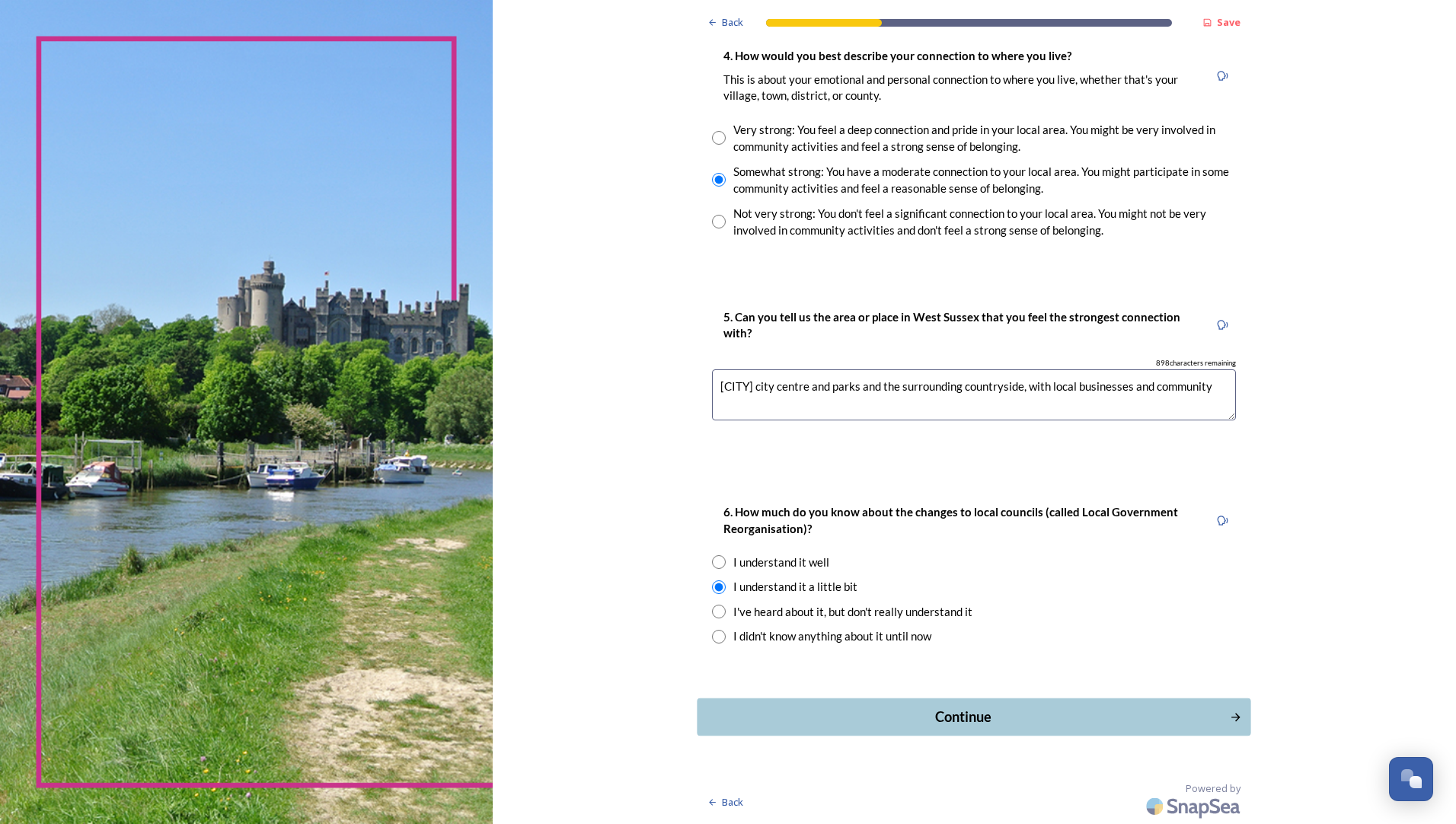 click on "Continue" at bounding box center (963, 717) 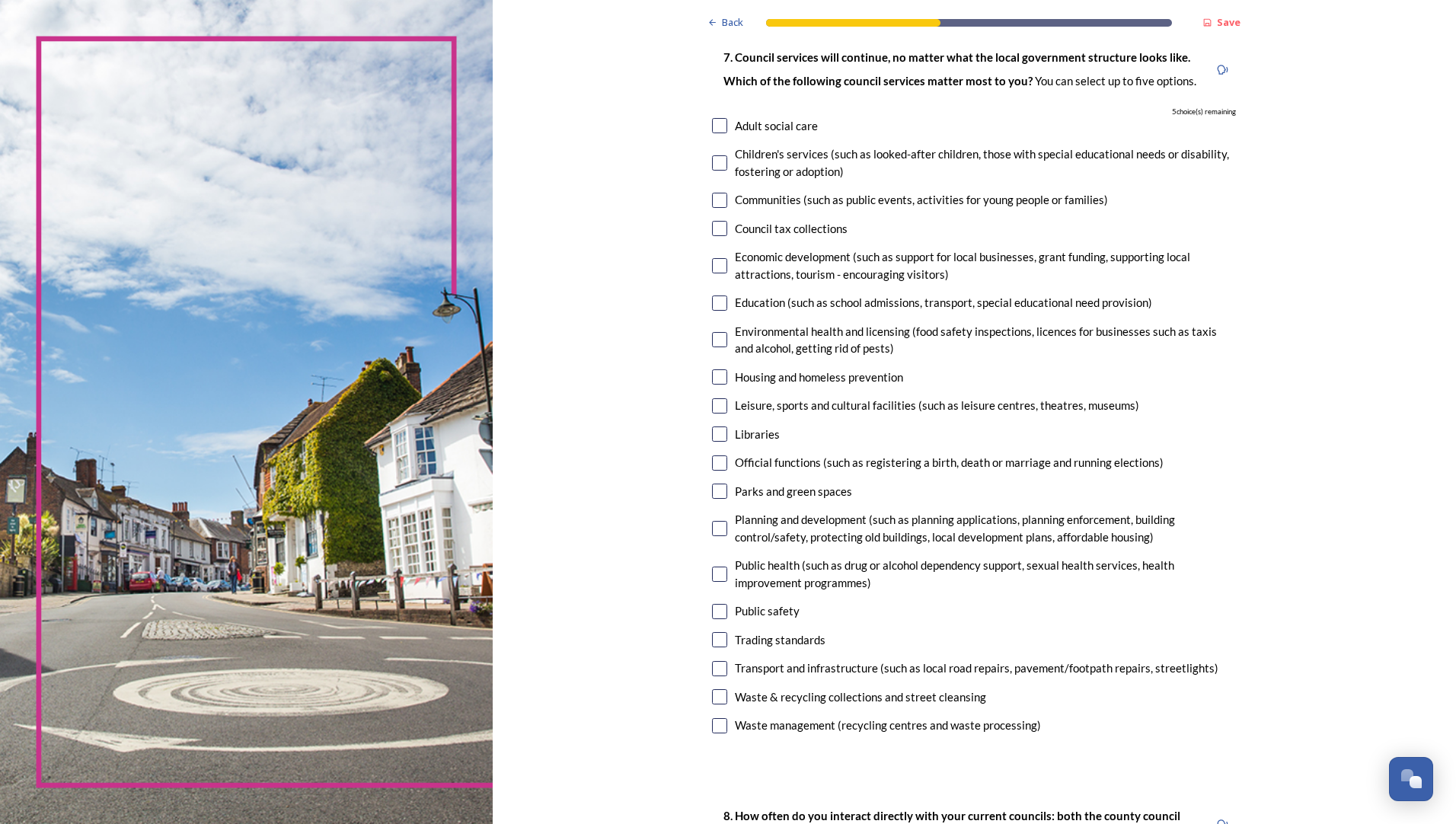 scroll, scrollTop: 88, scrollLeft: 0, axis: vertical 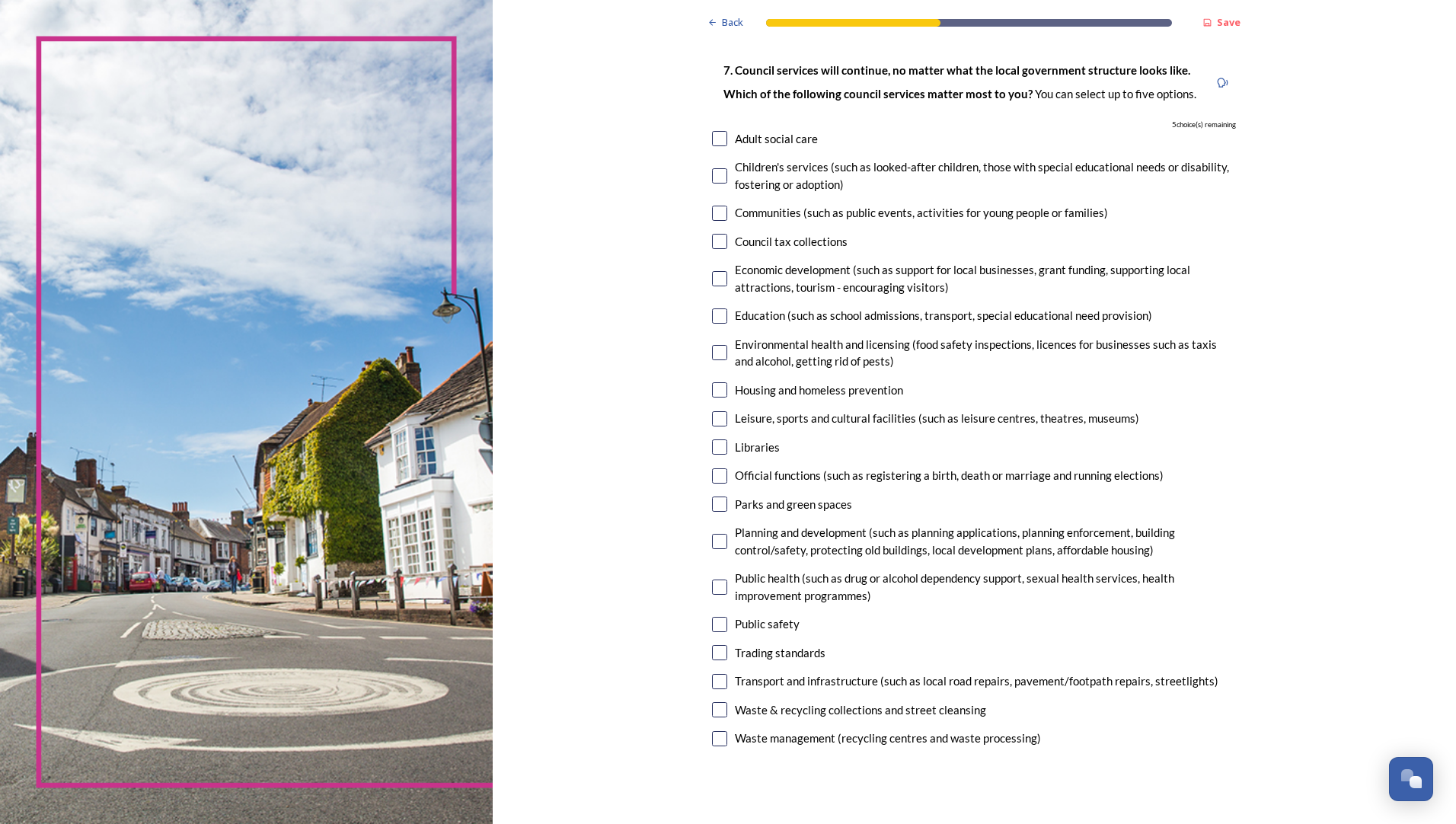 click at bounding box center (720, 504) 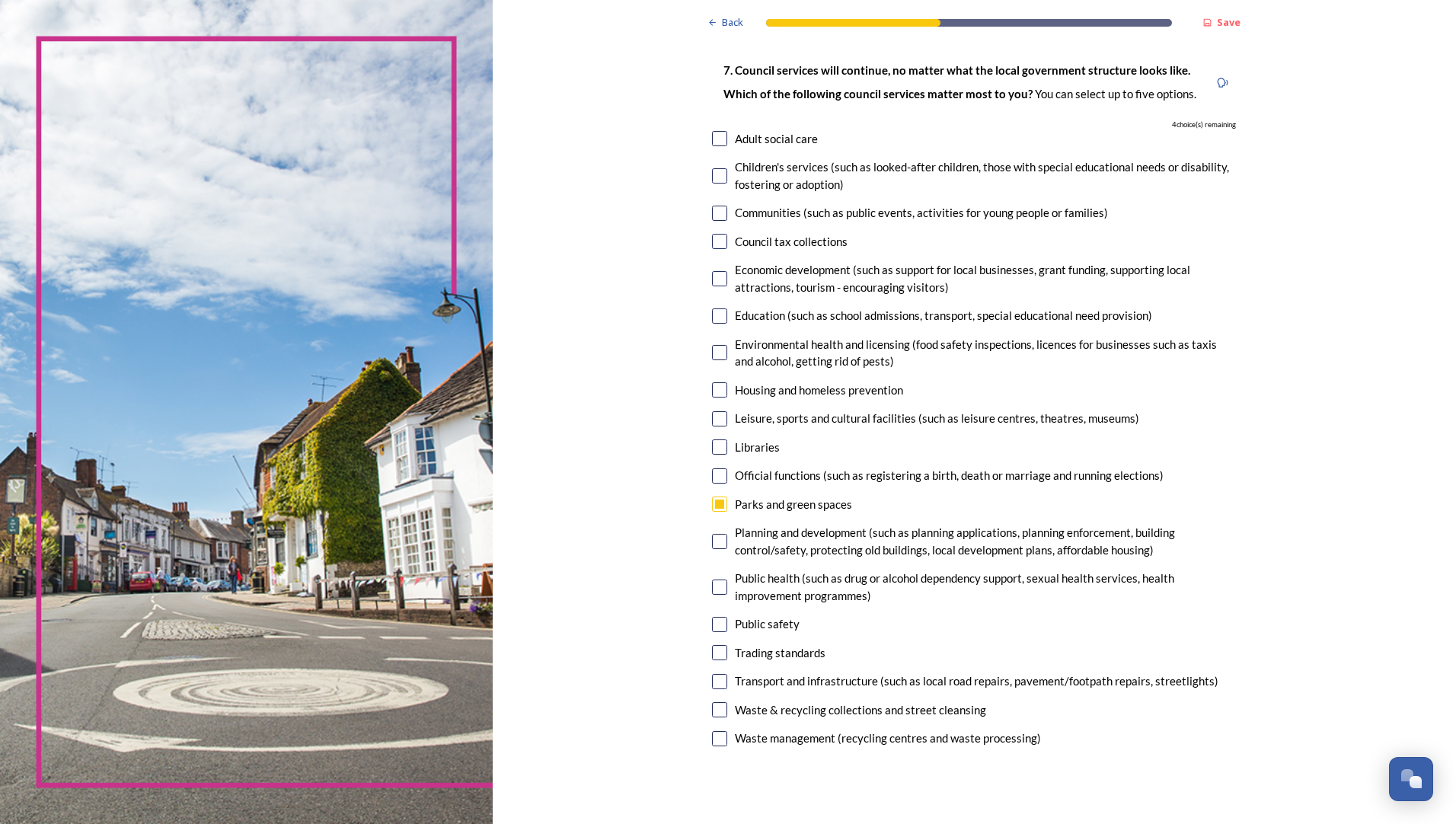 click at bounding box center (720, 419) 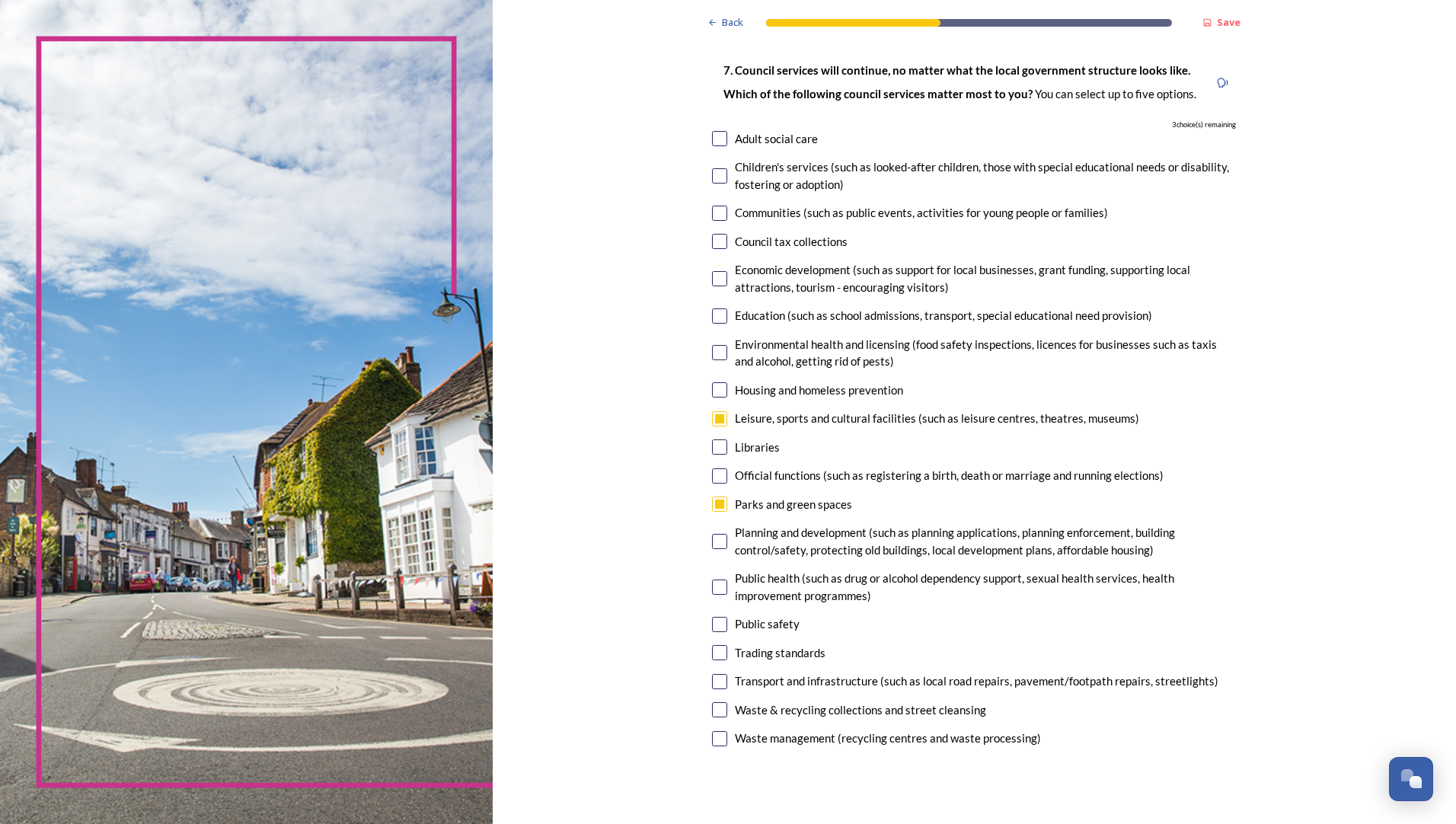 click at bounding box center (720, 279) 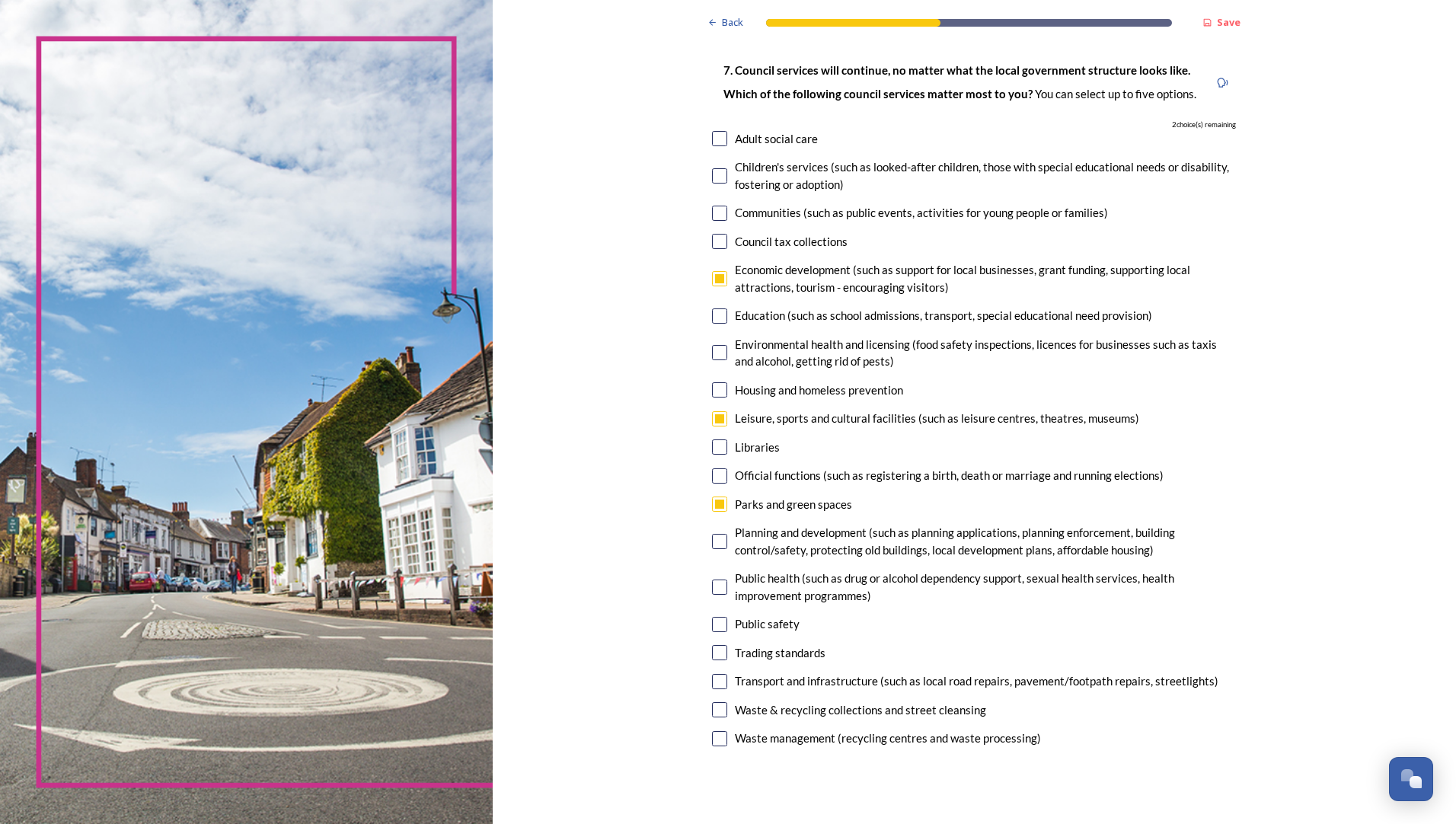 click at bounding box center [720, 139] 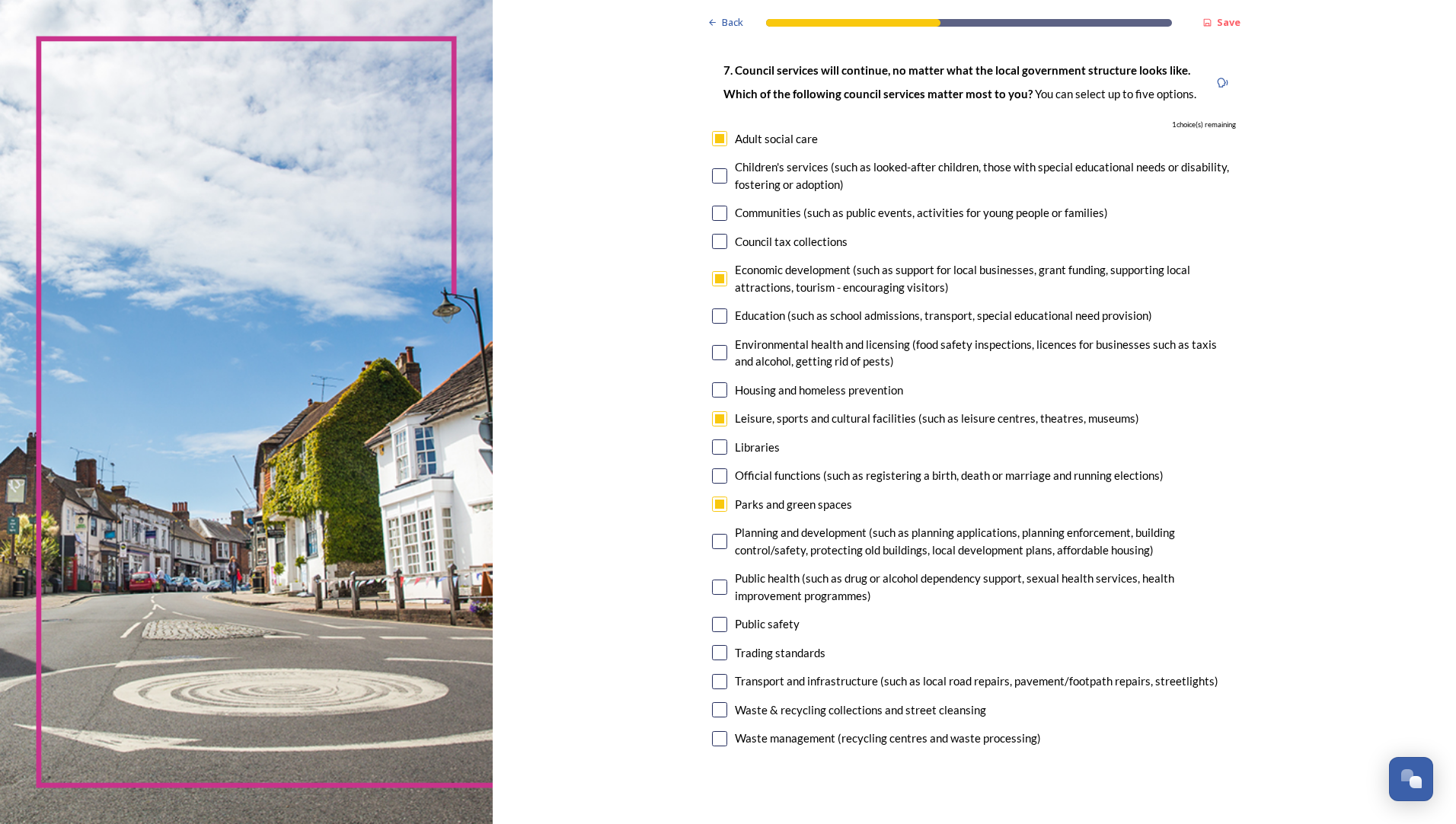 click at bounding box center (720, 739) 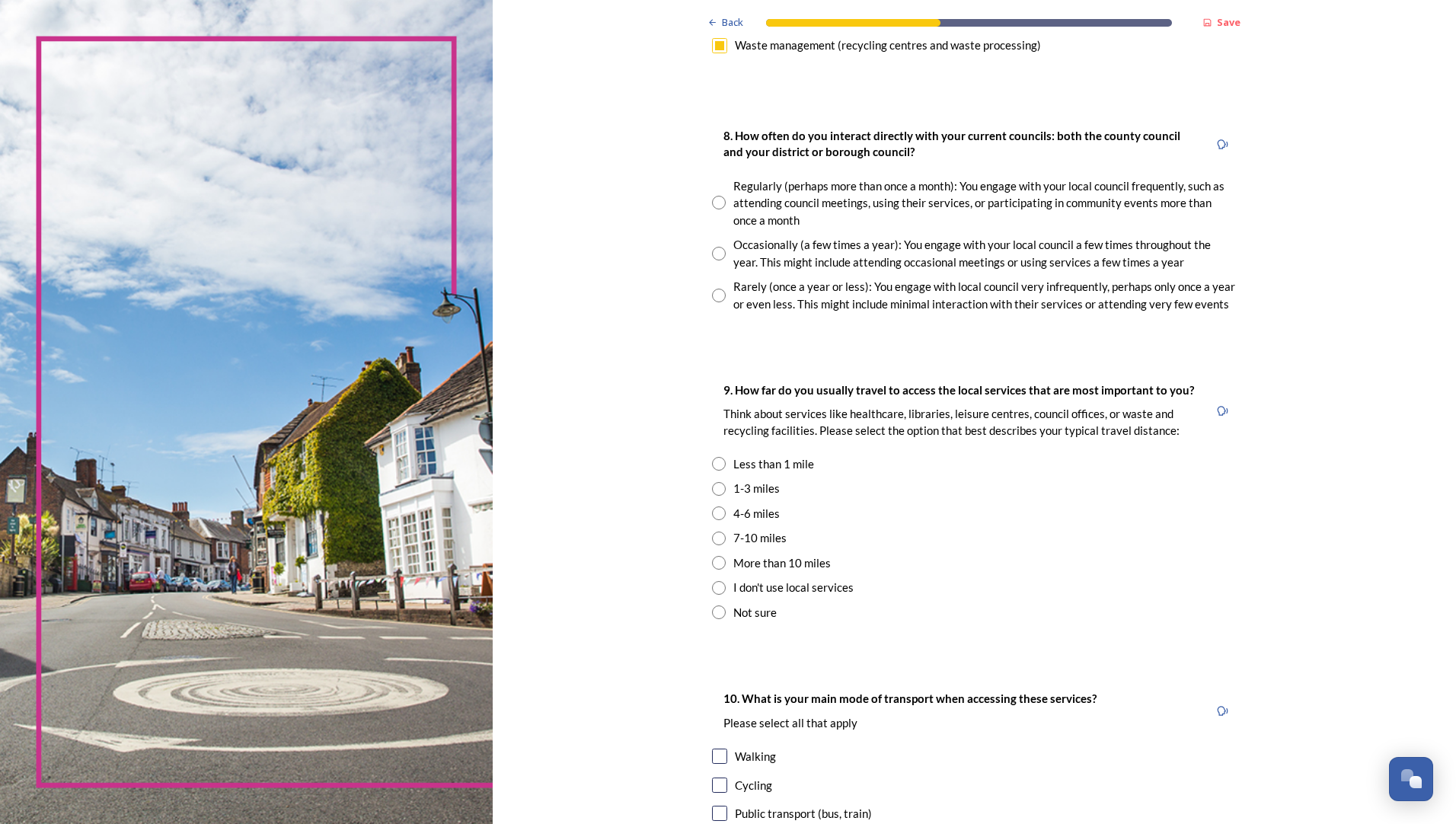 scroll, scrollTop: 812, scrollLeft: 0, axis: vertical 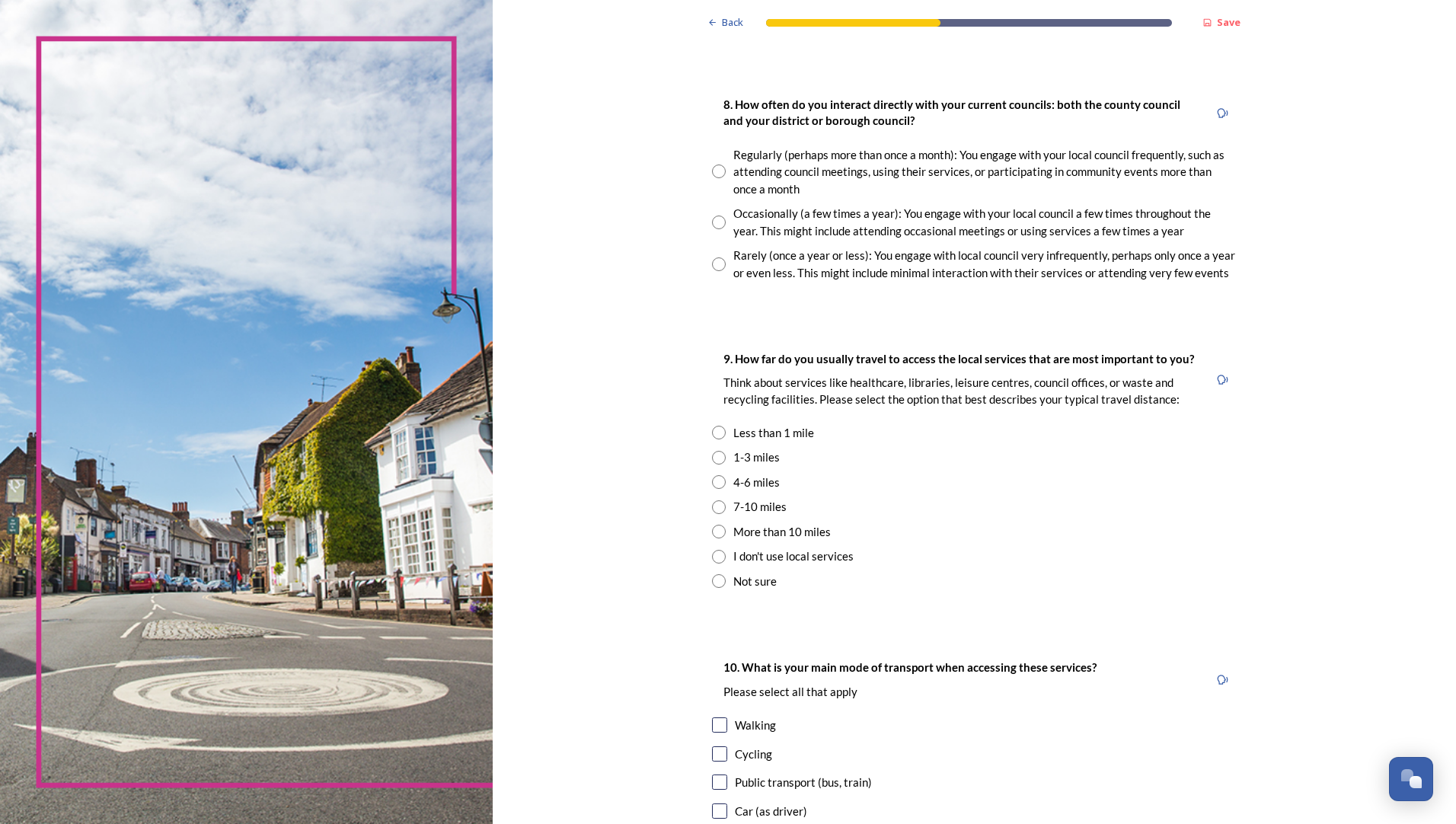 click at bounding box center (719, 264) 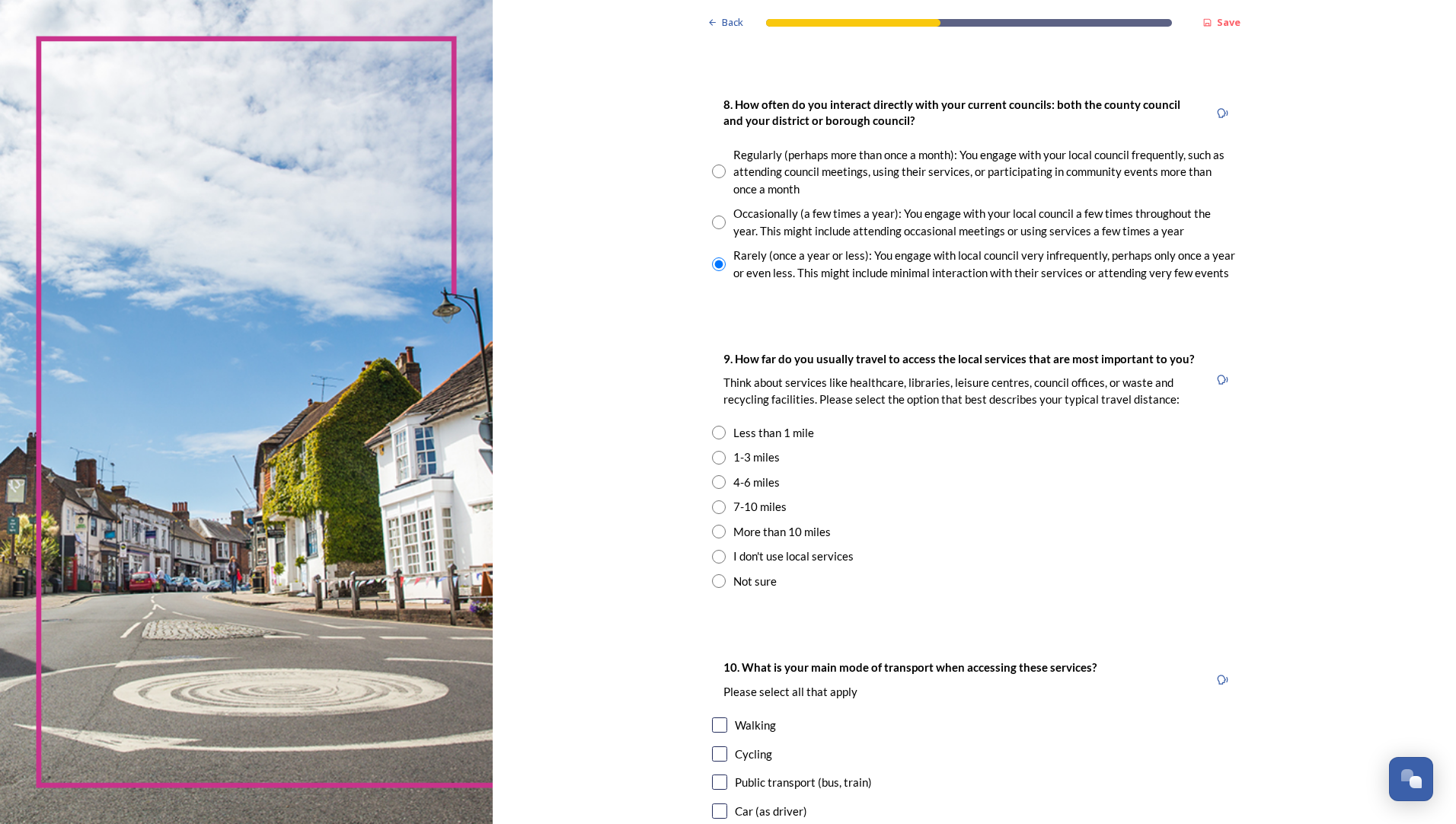click at bounding box center [719, 458] 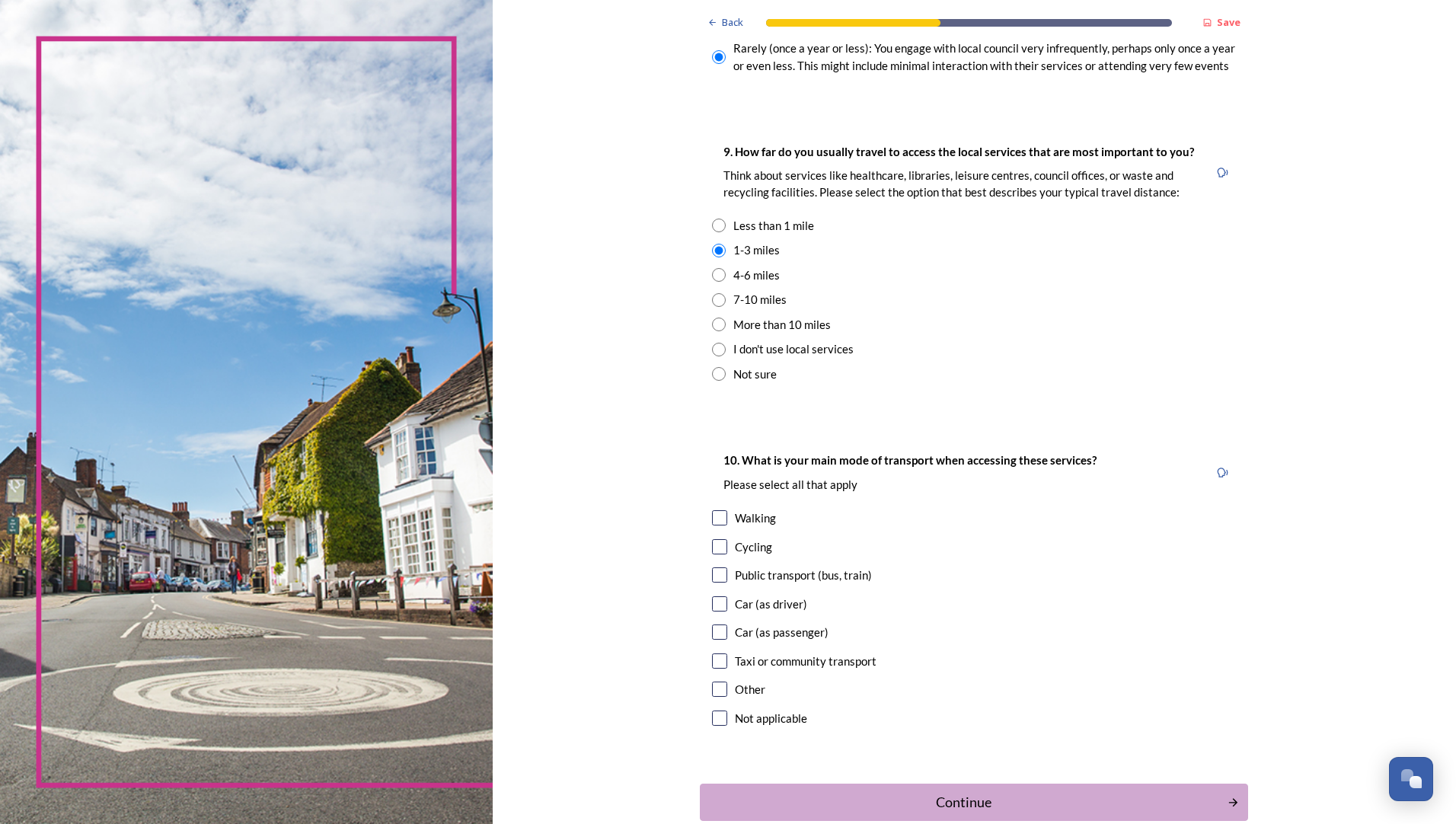 scroll, scrollTop: 1104, scrollLeft: 0, axis: vertical 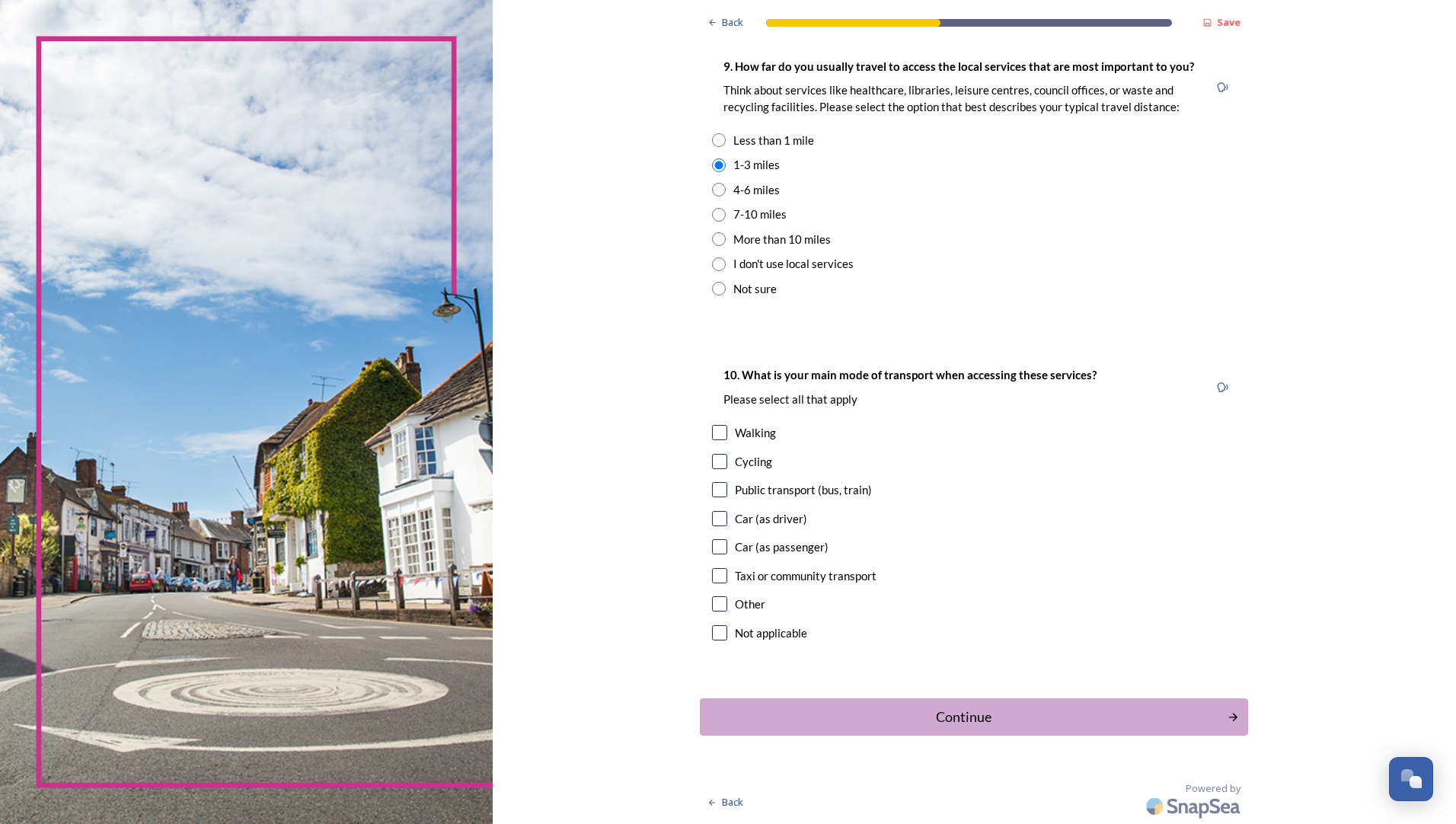 click at bounding box center [720, 519] 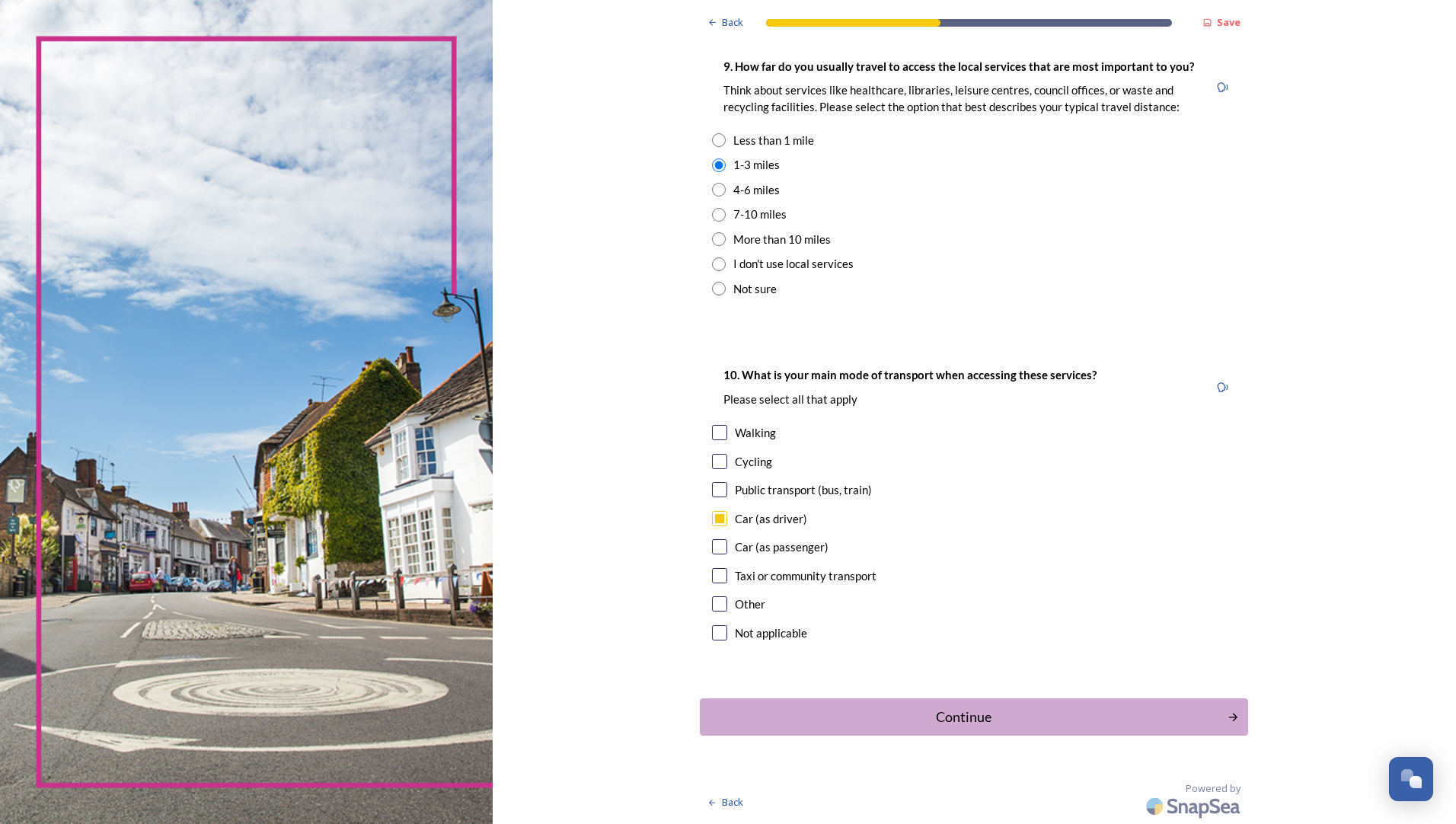 click at bounding box center [720, 547] 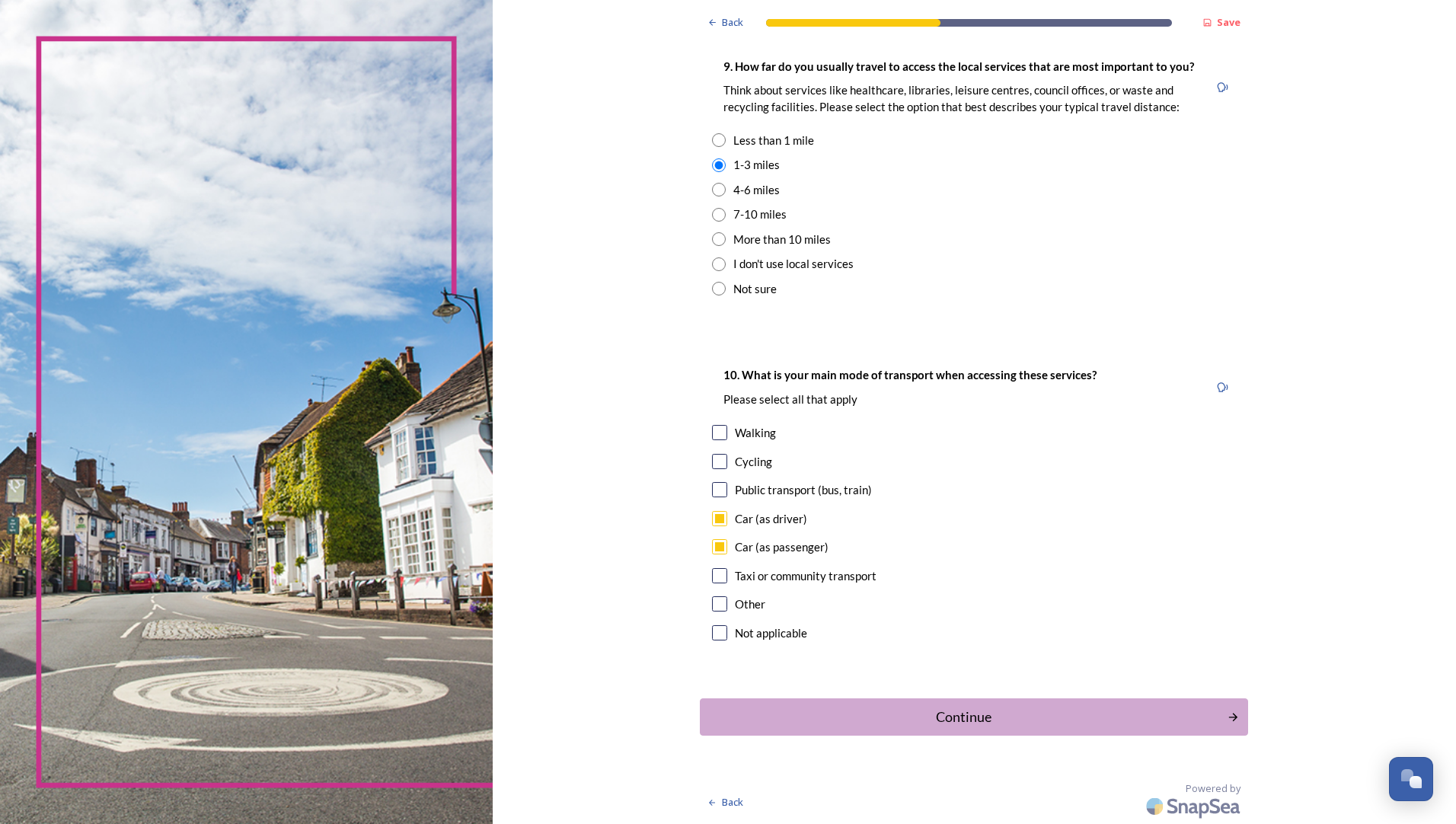 click at bounding box center [720, 433] 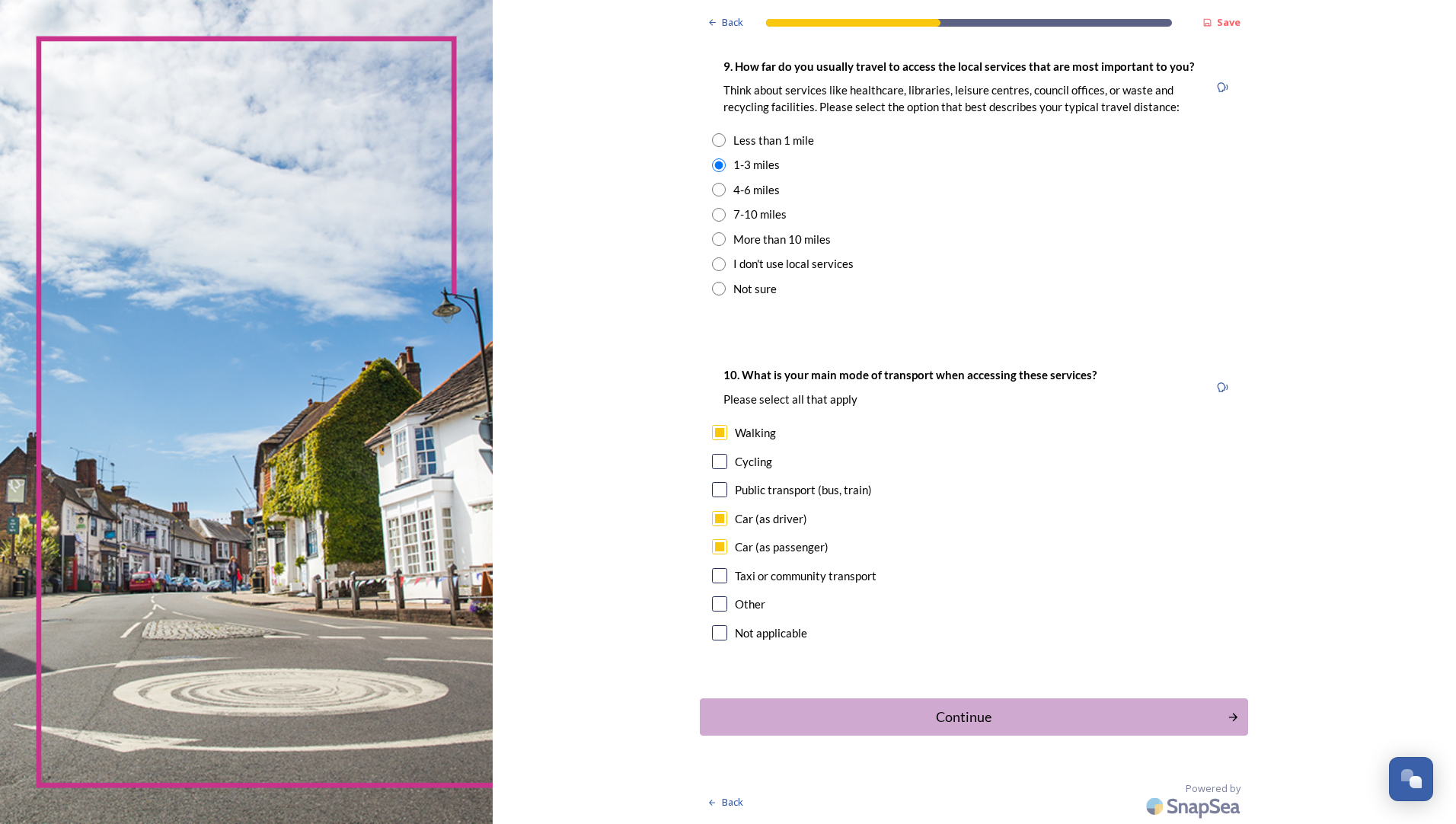 click at bounding box center (720, 462) 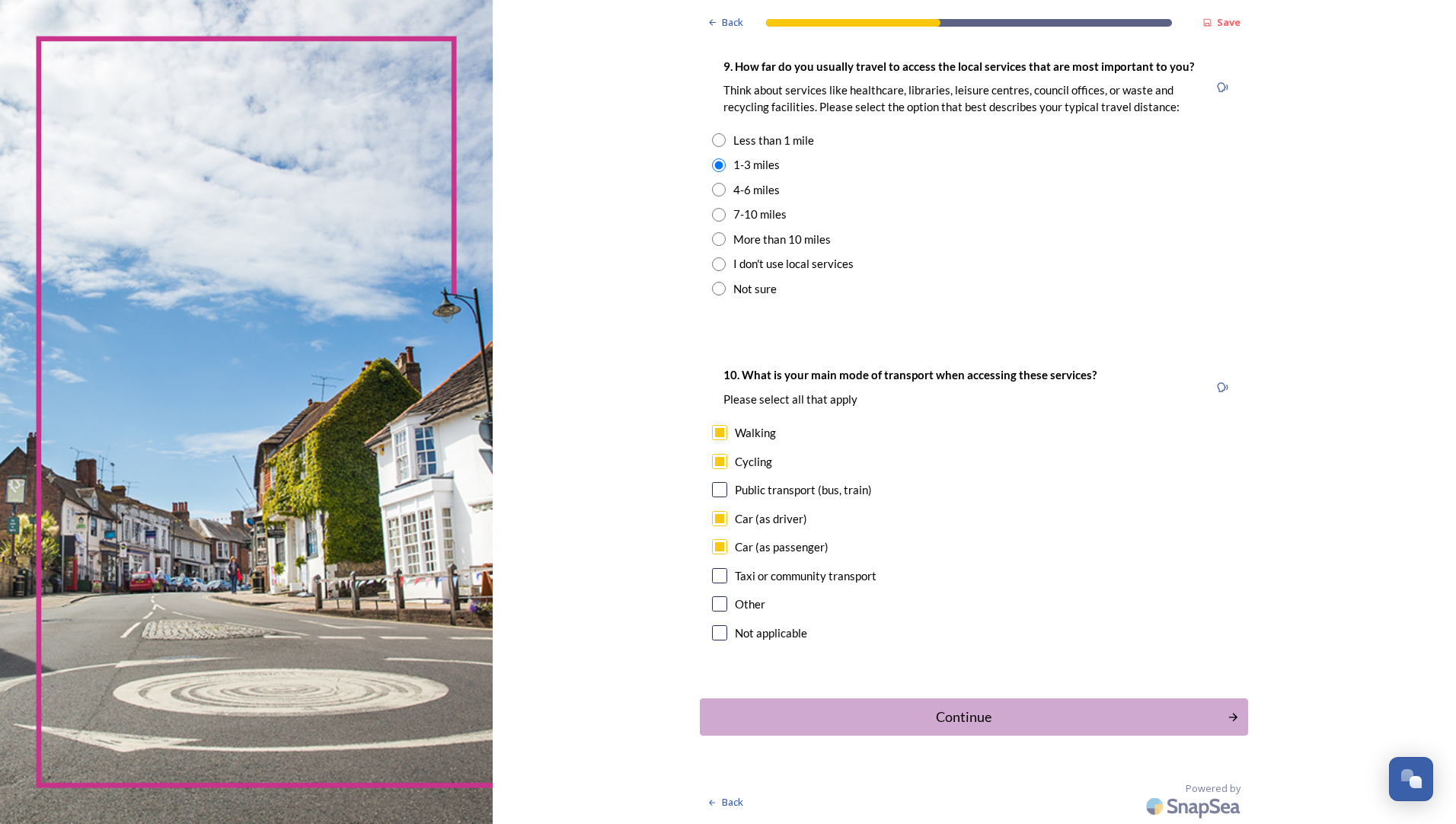 click at bounding box center (720, 490) 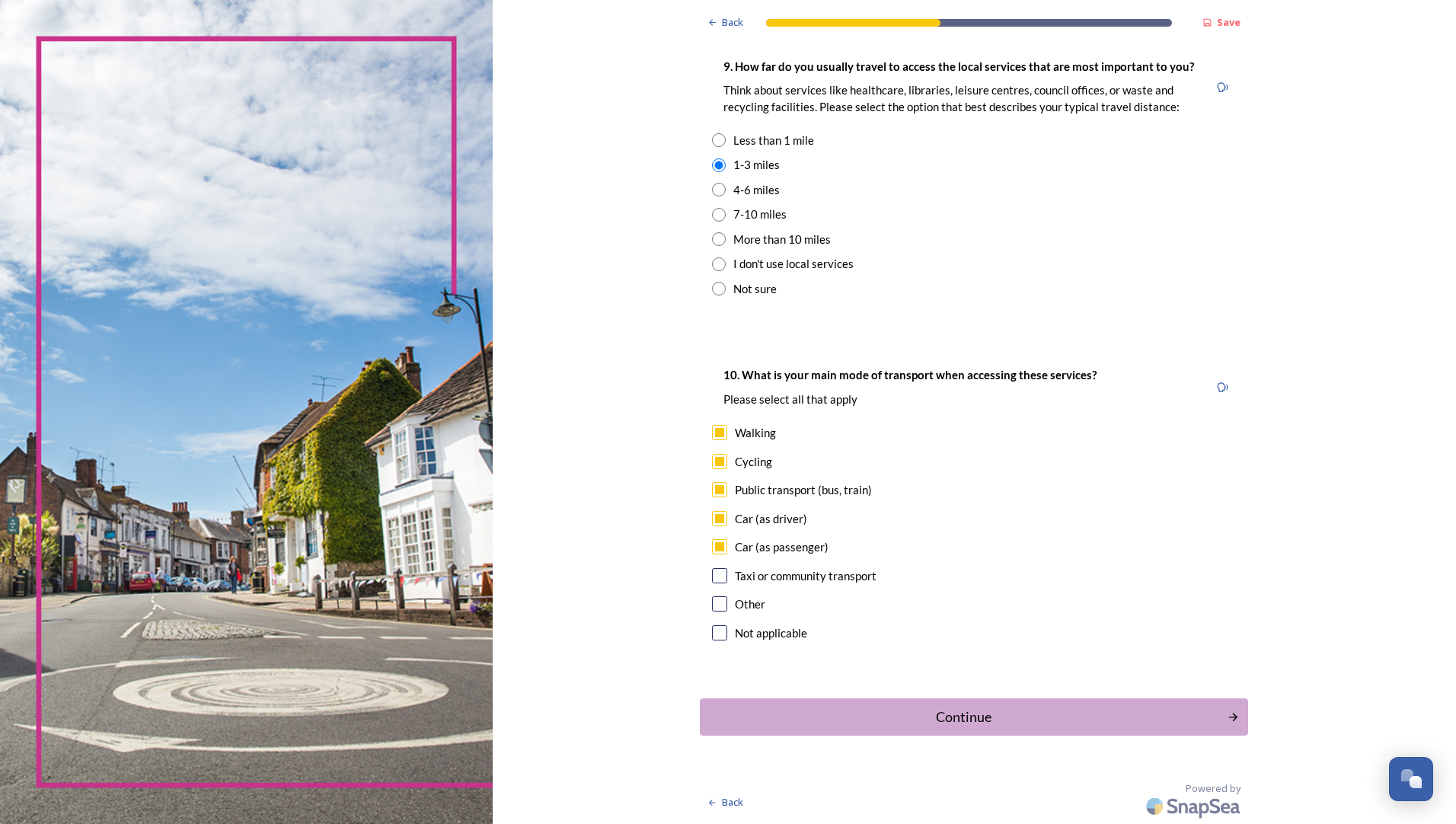 click at bounding box center [720, 576] 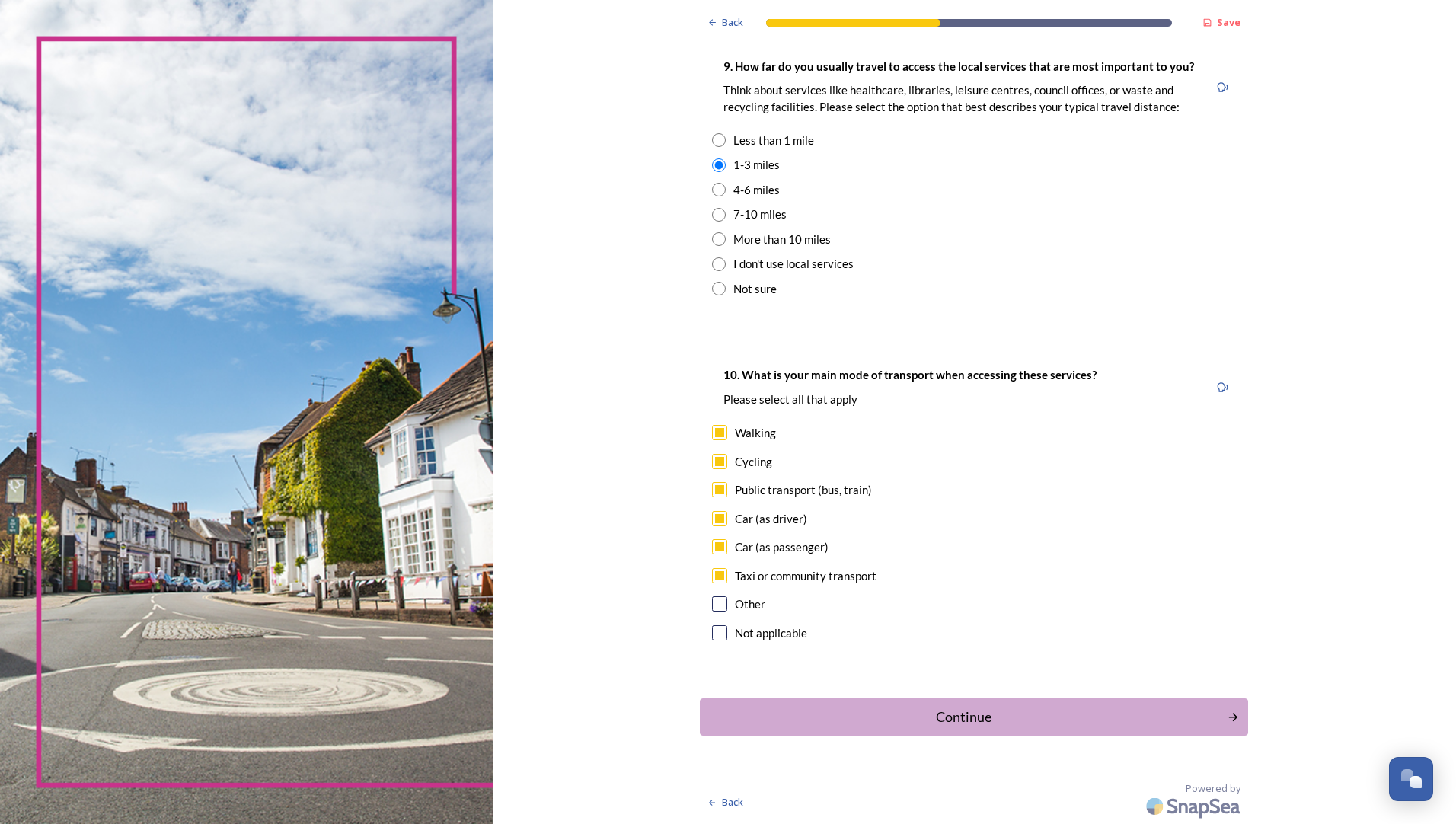 click at bounding box center (720, 576) 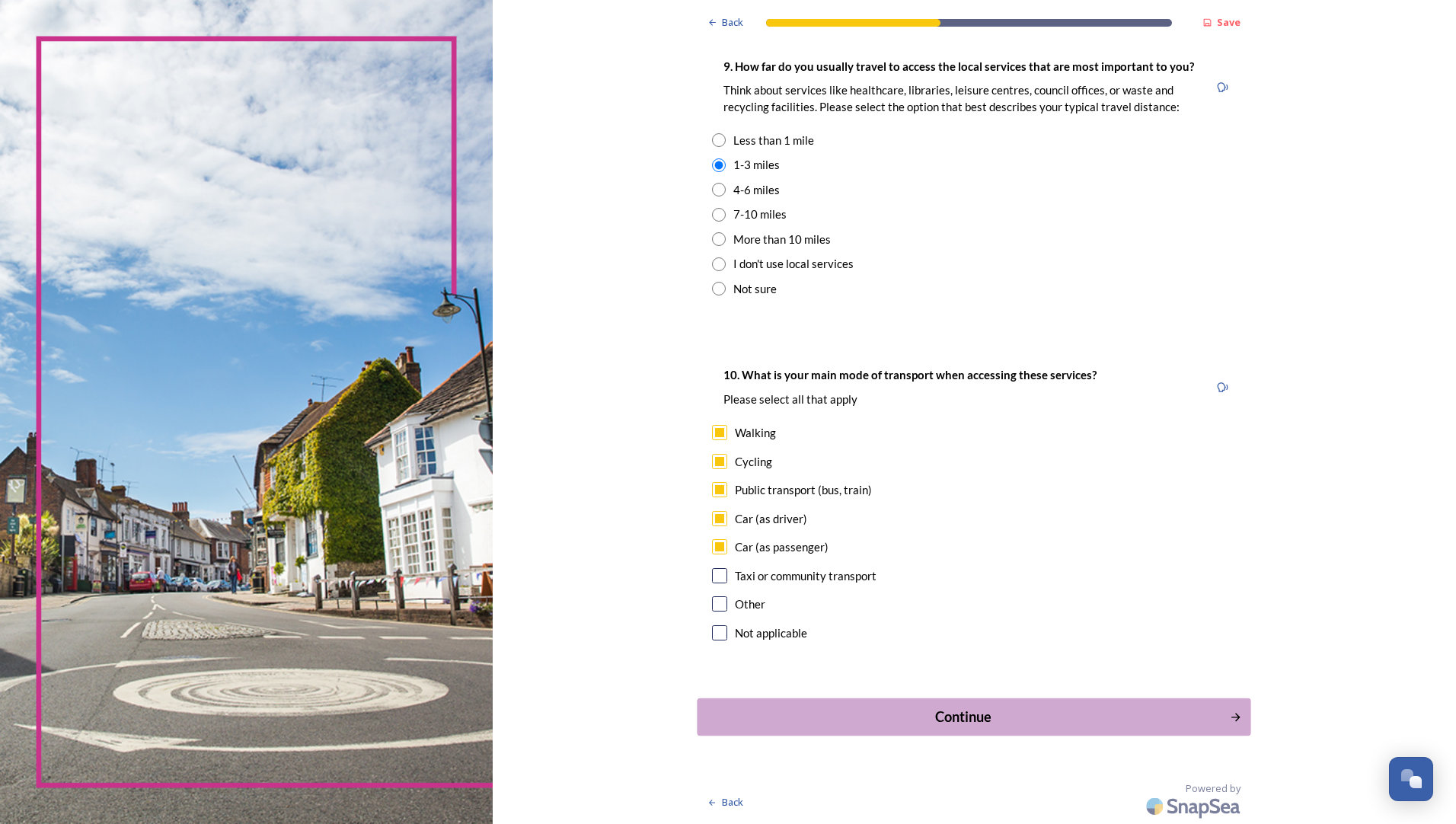 click on "Continue" at bounding box center (963, 717) 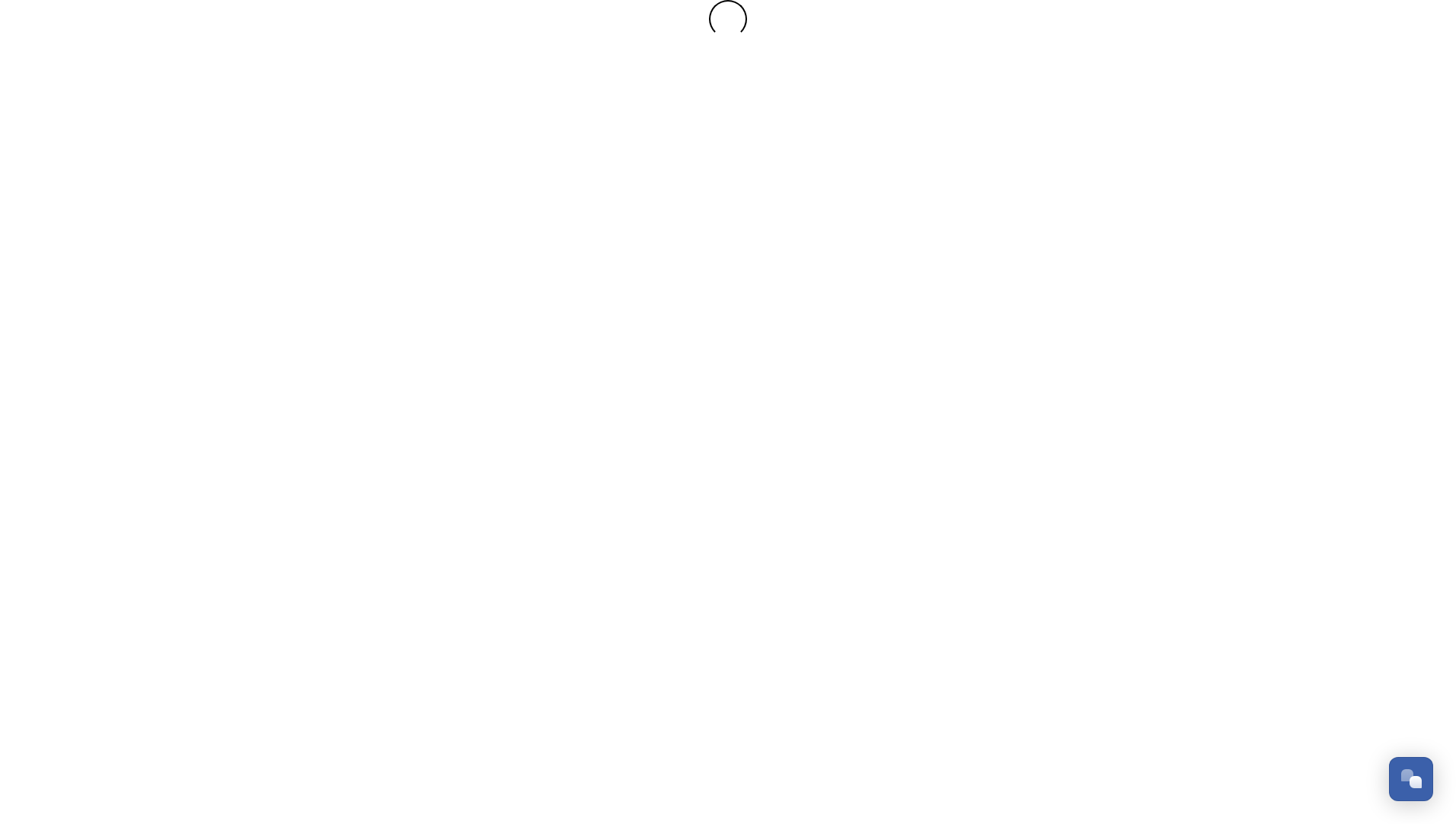 scroll, scrollTop: 0, scrollLeft: 0, axis: both 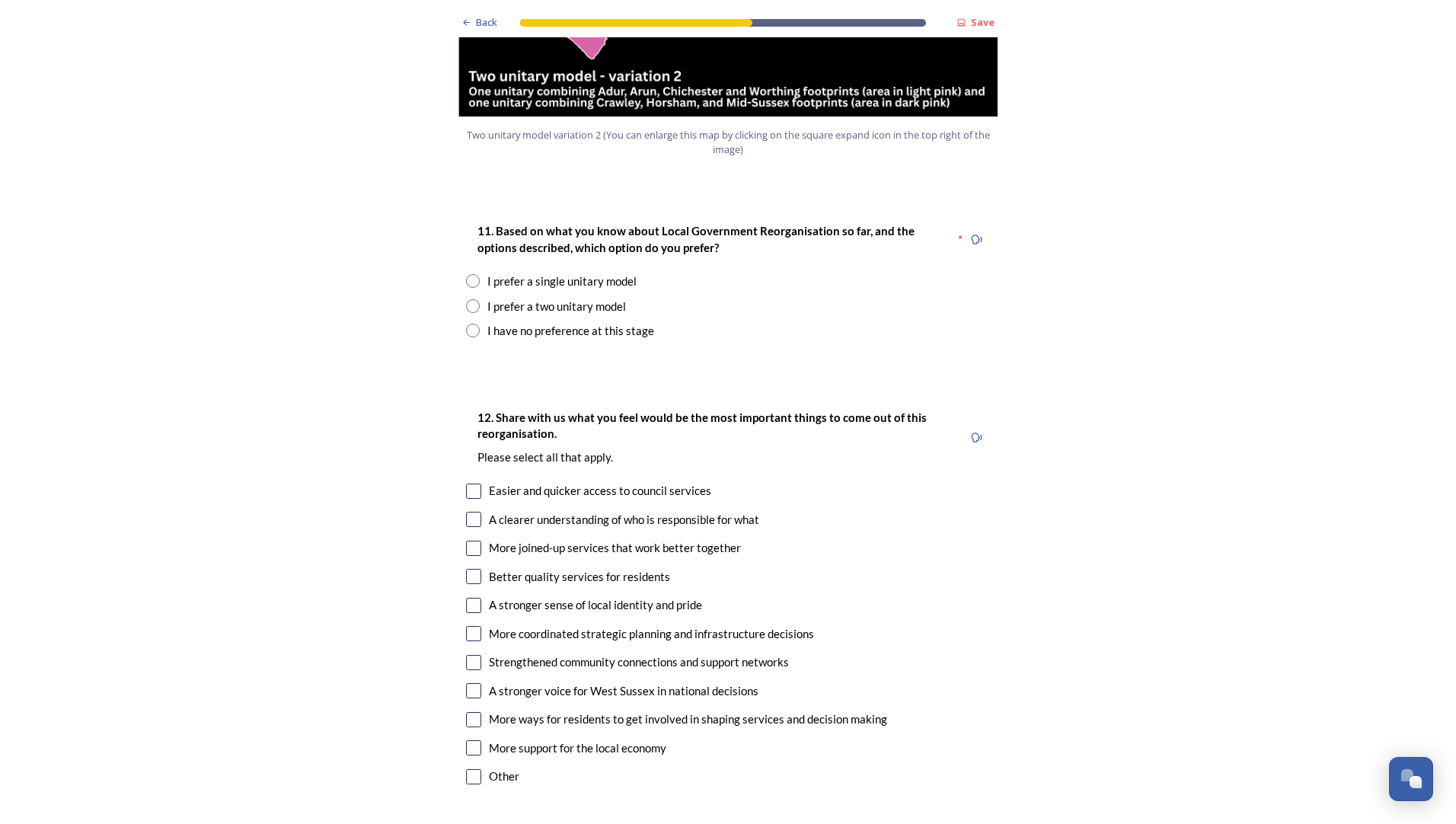 click at bounding box center (473, 306) 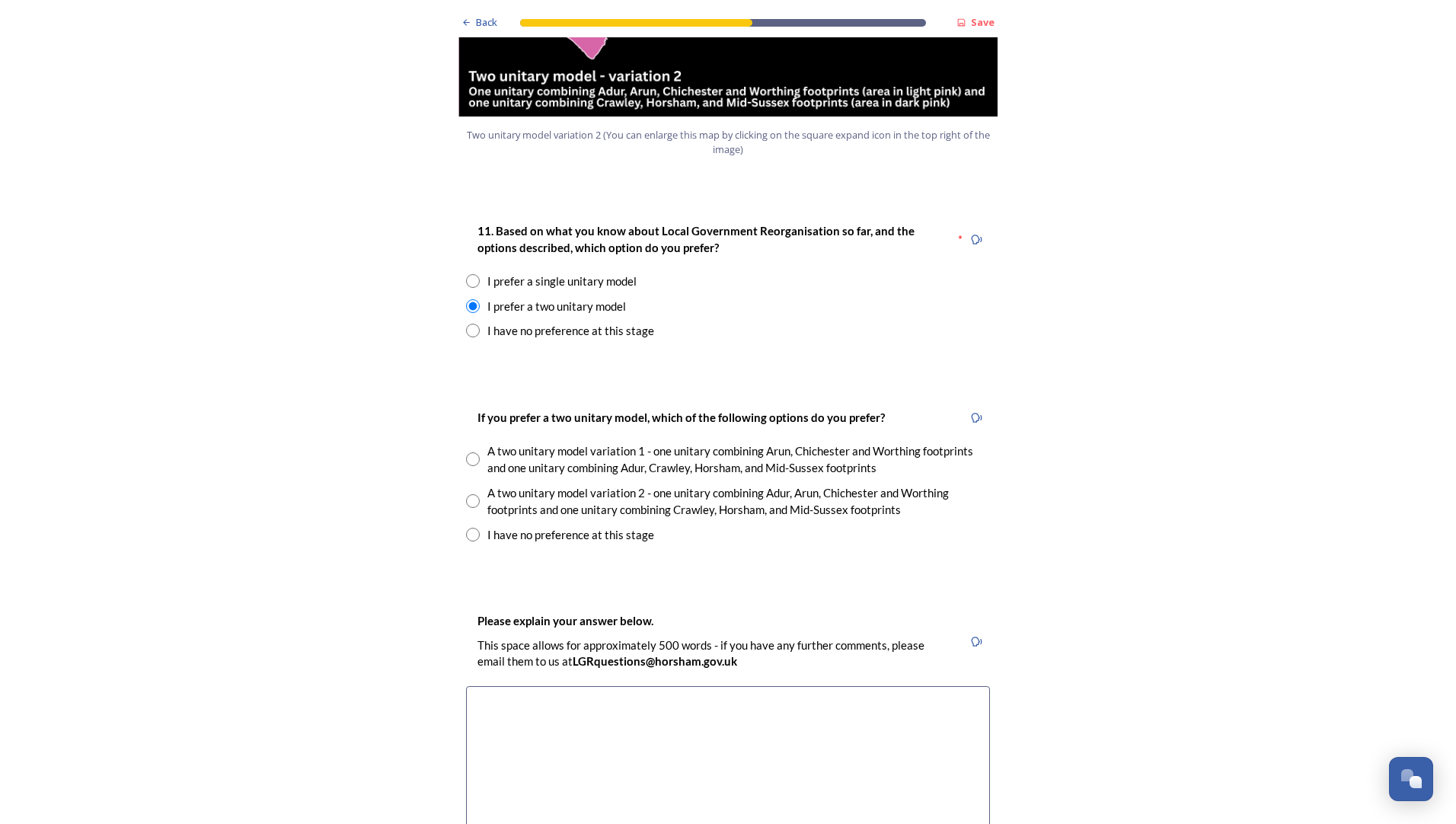 click at bounding box center (473, 331) 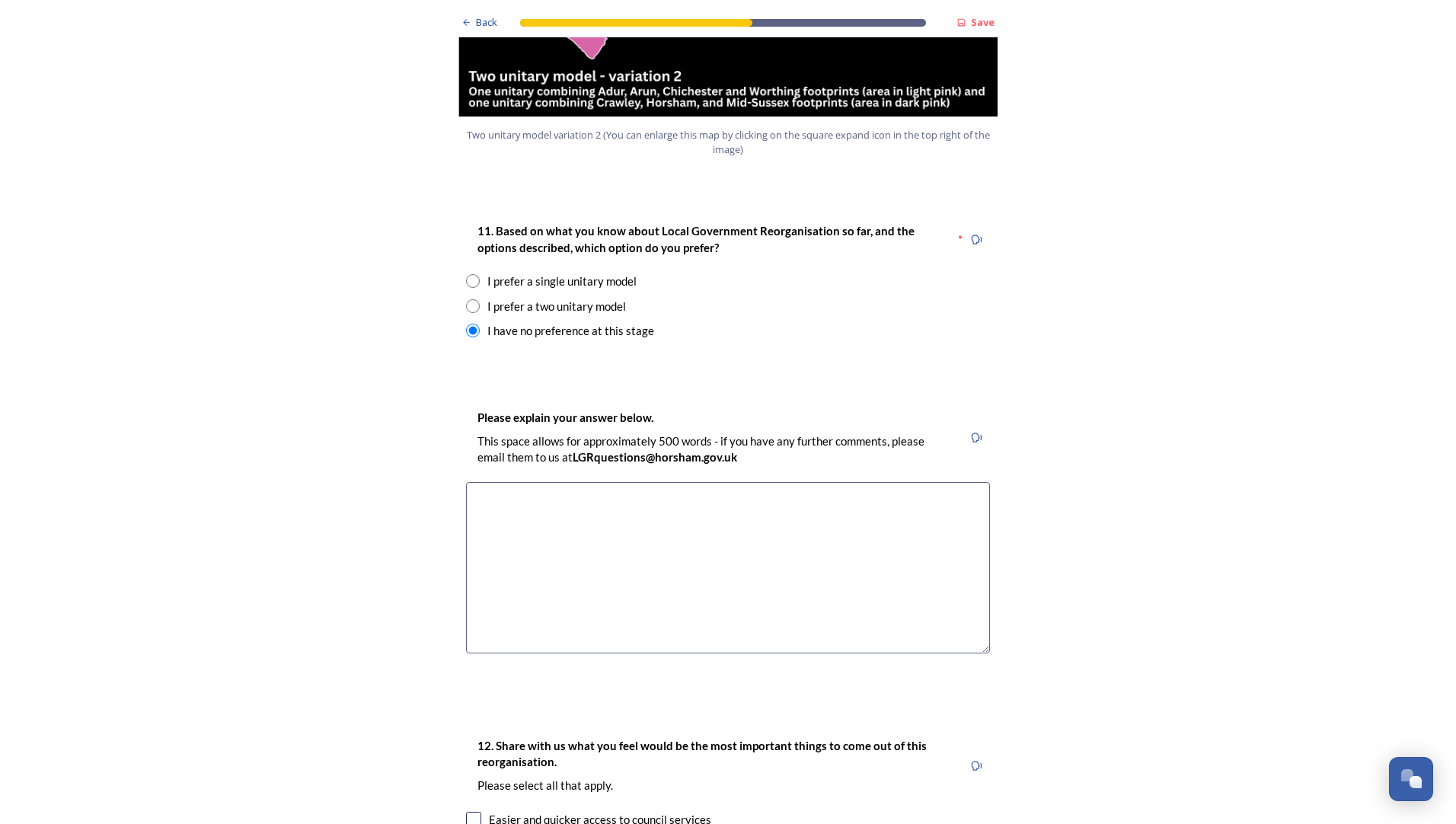click at bounding box center (473, 306) 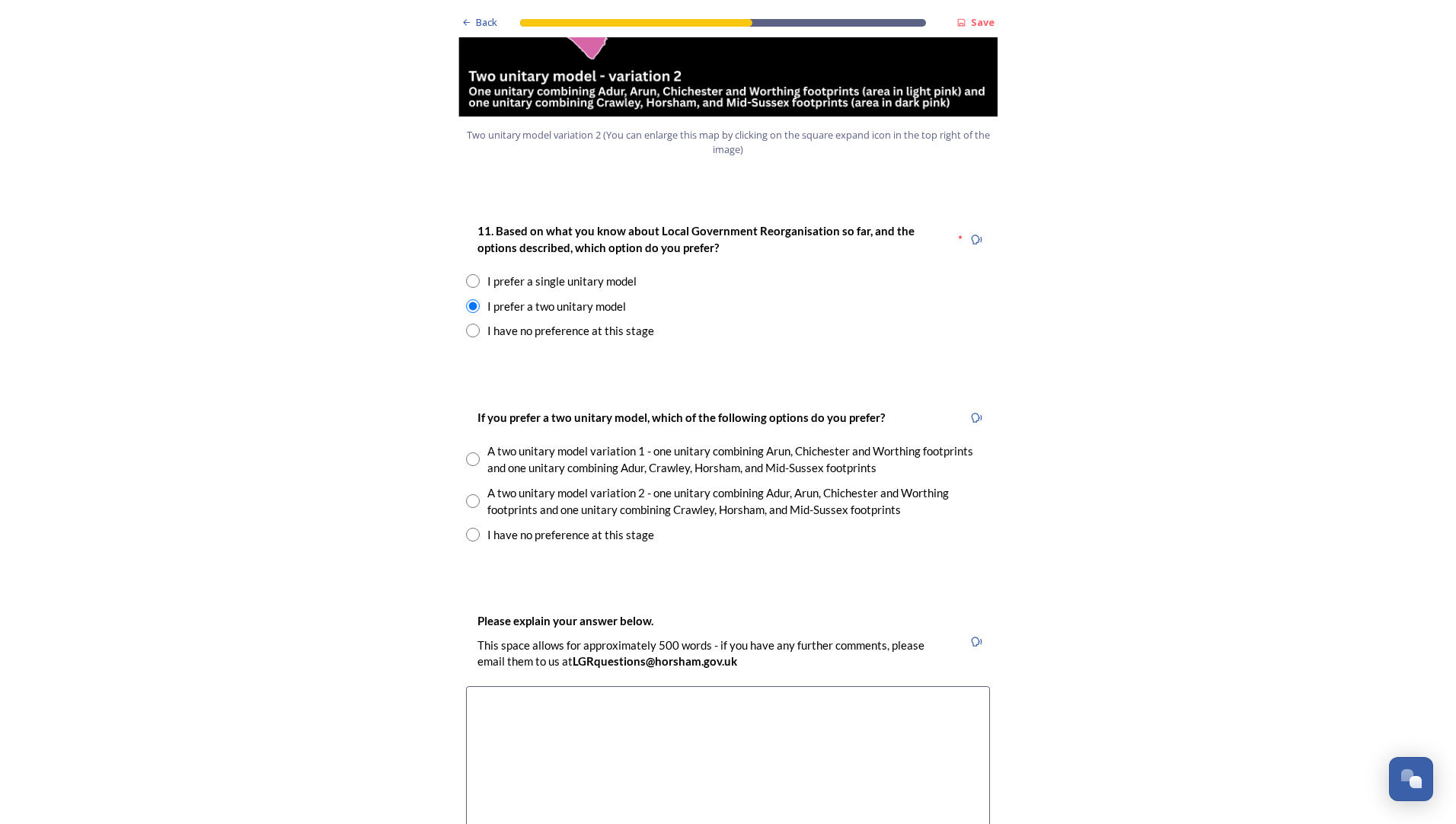 click at bounding box center (473, 459) 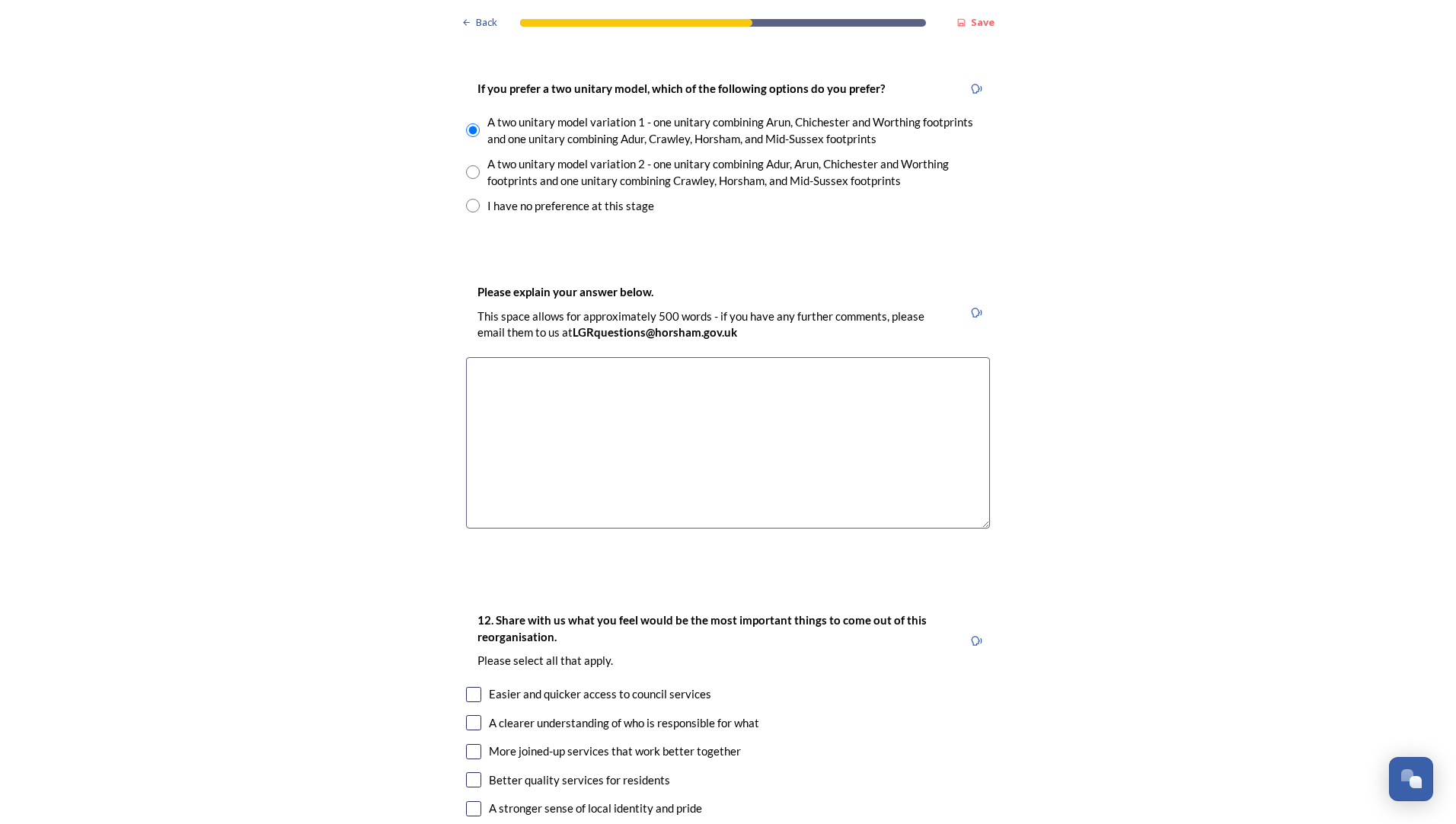 scroll, scrollTop: 2202, scrollLeft: 0, axis: vertical 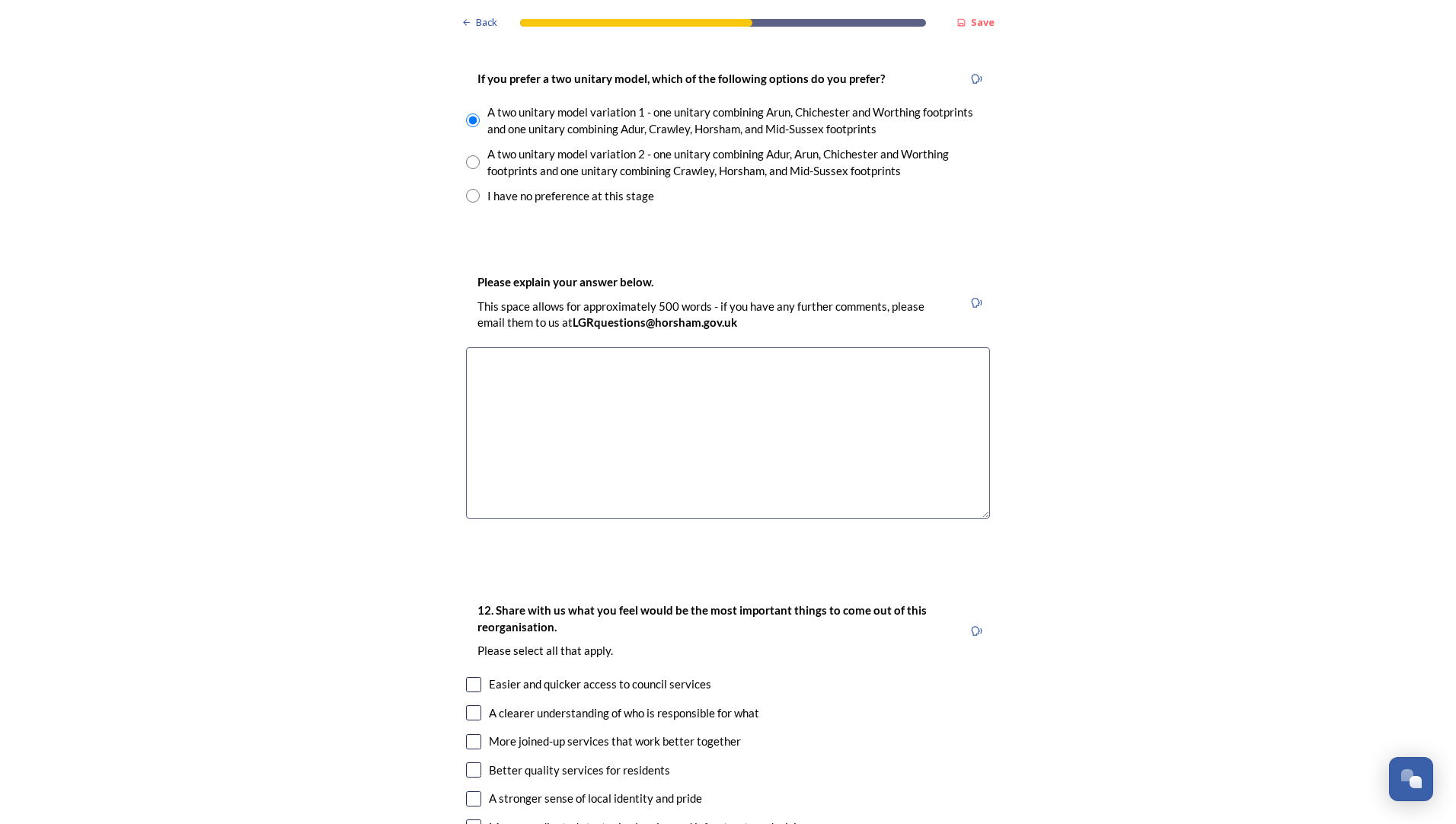 click at bounding box center [728, 433] 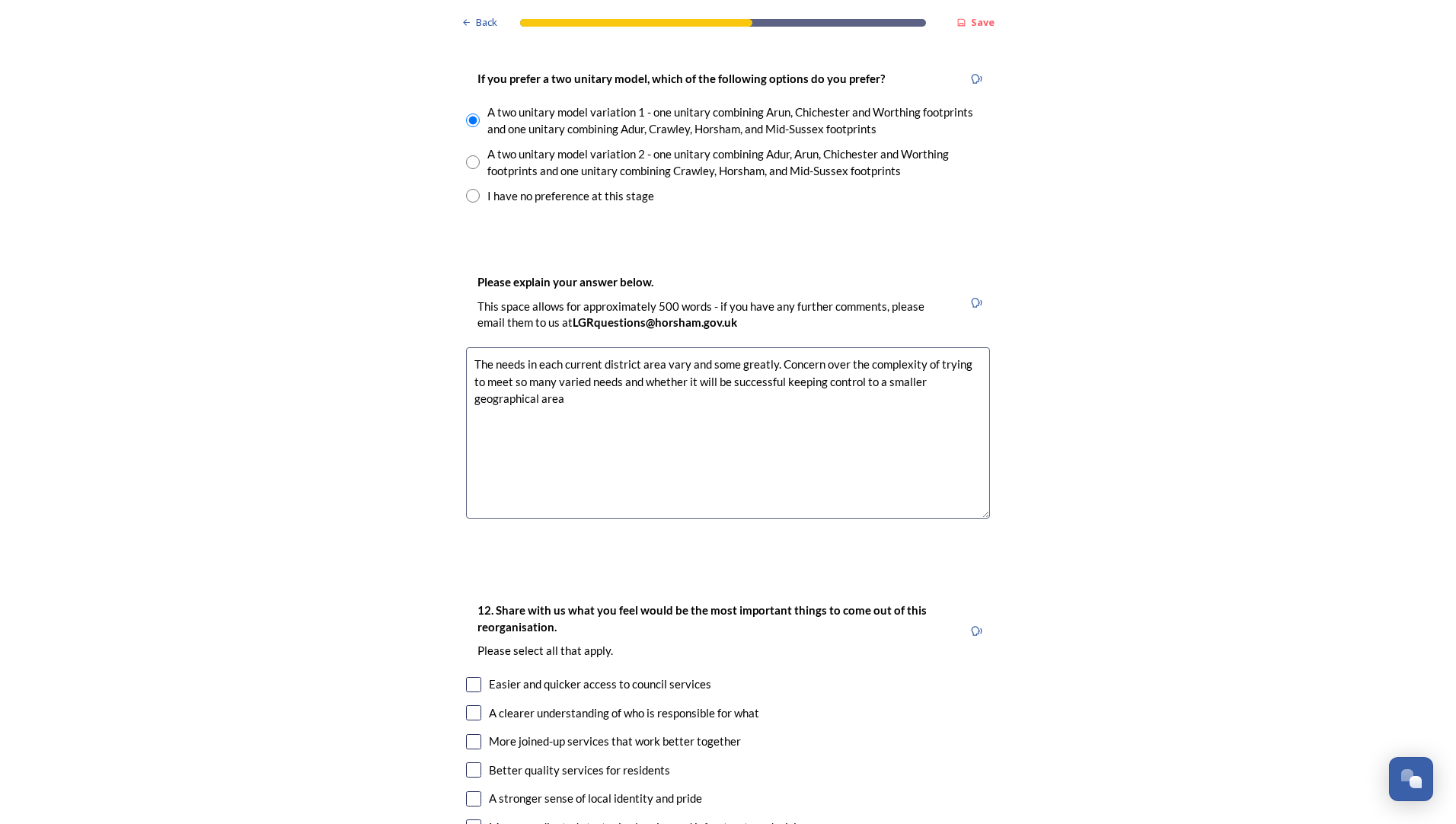 click on "The needs in each current district area vary and some greatly. Concern over the complexity of trying to meet so many varied needs and whether it will be successful keeping control to a smaller geographical area" at bounding box center [728, 433] 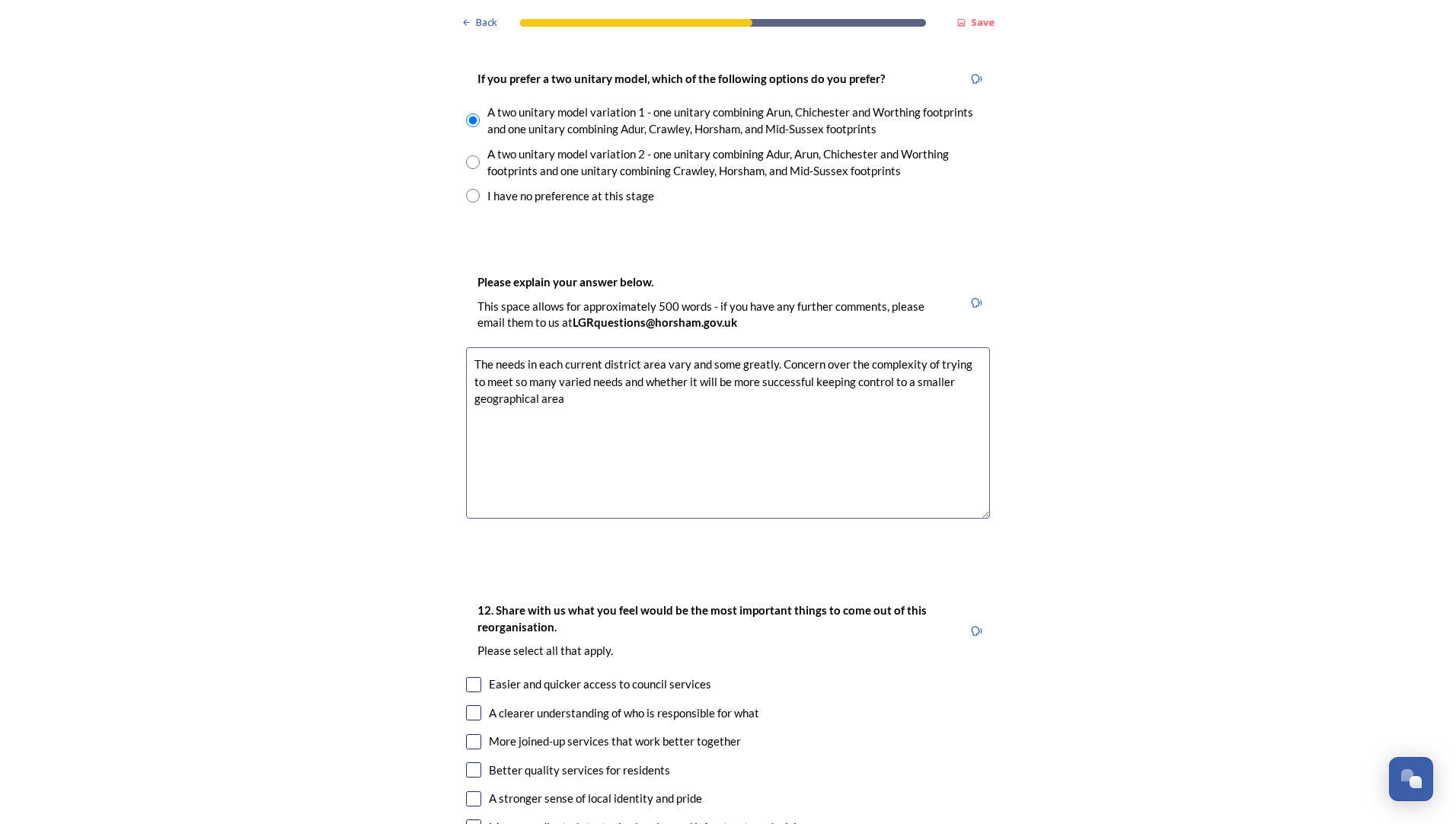 click on "The needs in each current district area vary and some greatly. Concern over the complexity of trying to meet so many varied needs and whether it will be more successful keeping control to a smaller geographical area" at bounding box center [728, 433] 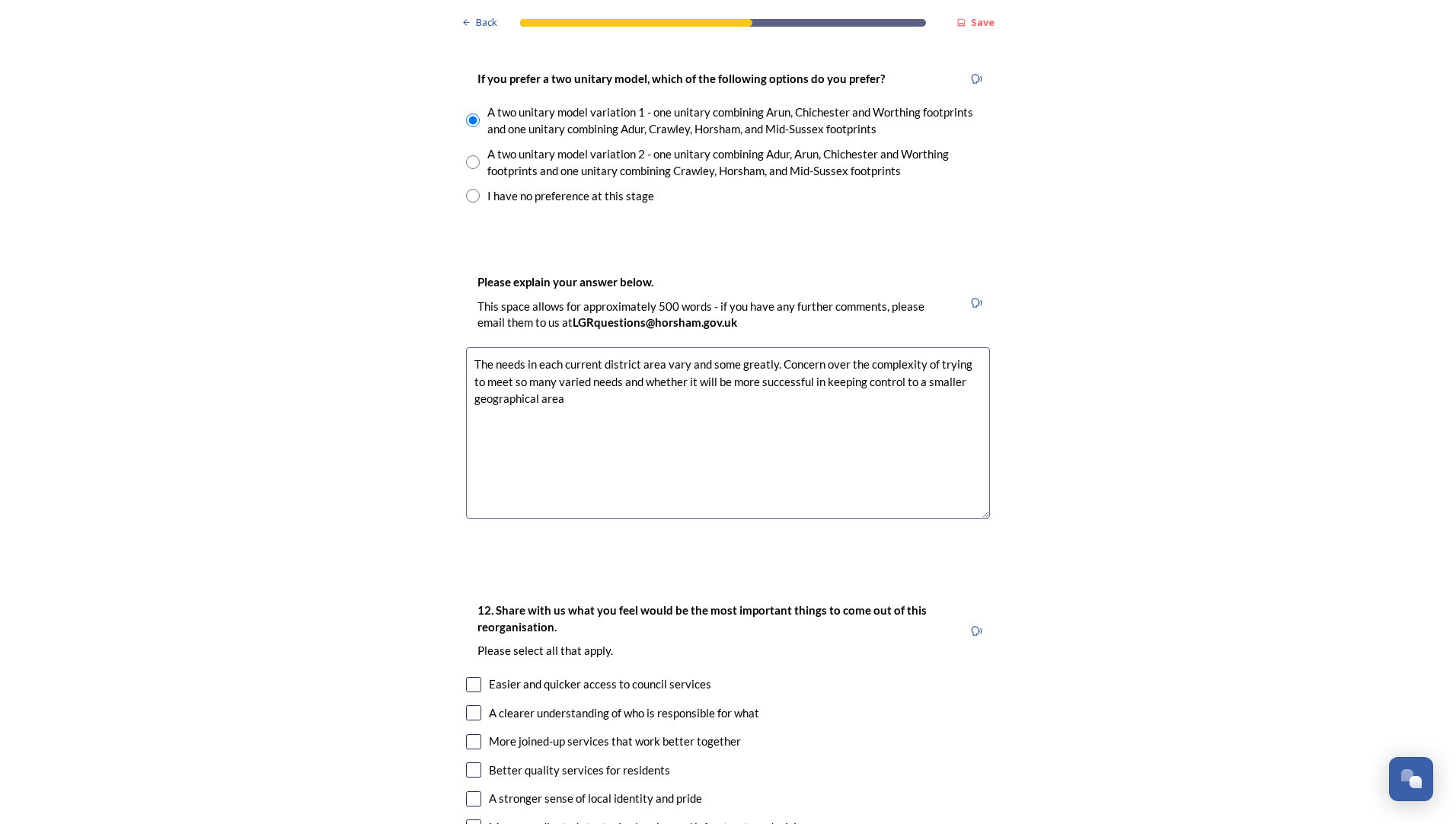 click on "The needs in each current district area vary and some greatly. Concern over the complexity of trying to meet so many varied needs and whether it will be more successful in keeping control to a smaller geographical area" at bounding box center (728, 433) 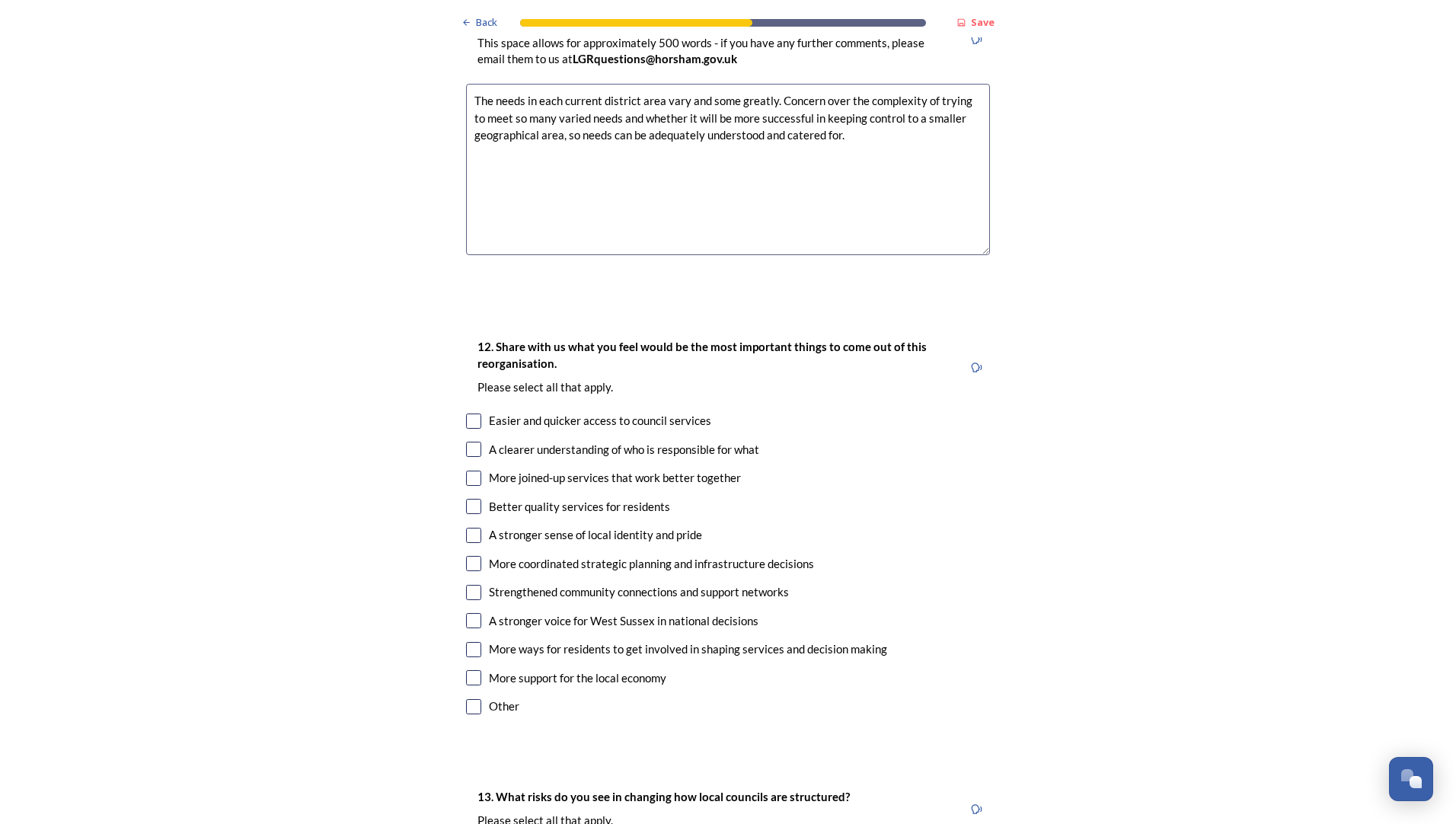 scroll, scrollTop: 2507, scrollLeft: 0, axis: vertical 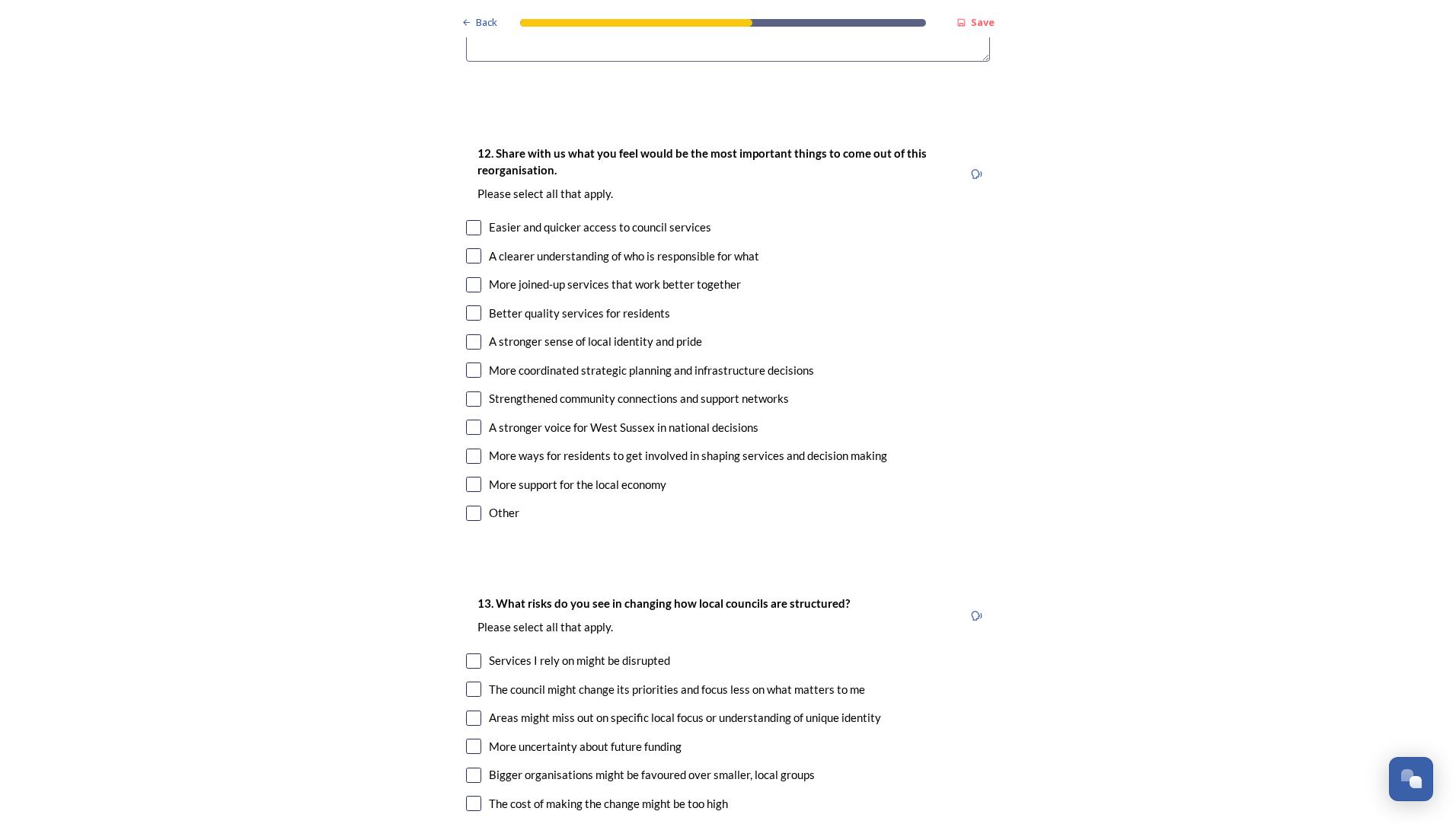 type on "The needs in each current district area vary and some greatly. Concern over the complexity of trying to meet so many varied needs and whether it will be more successful in keeping control to a smaller geographical area, so needs can be adequately understood and catered for." 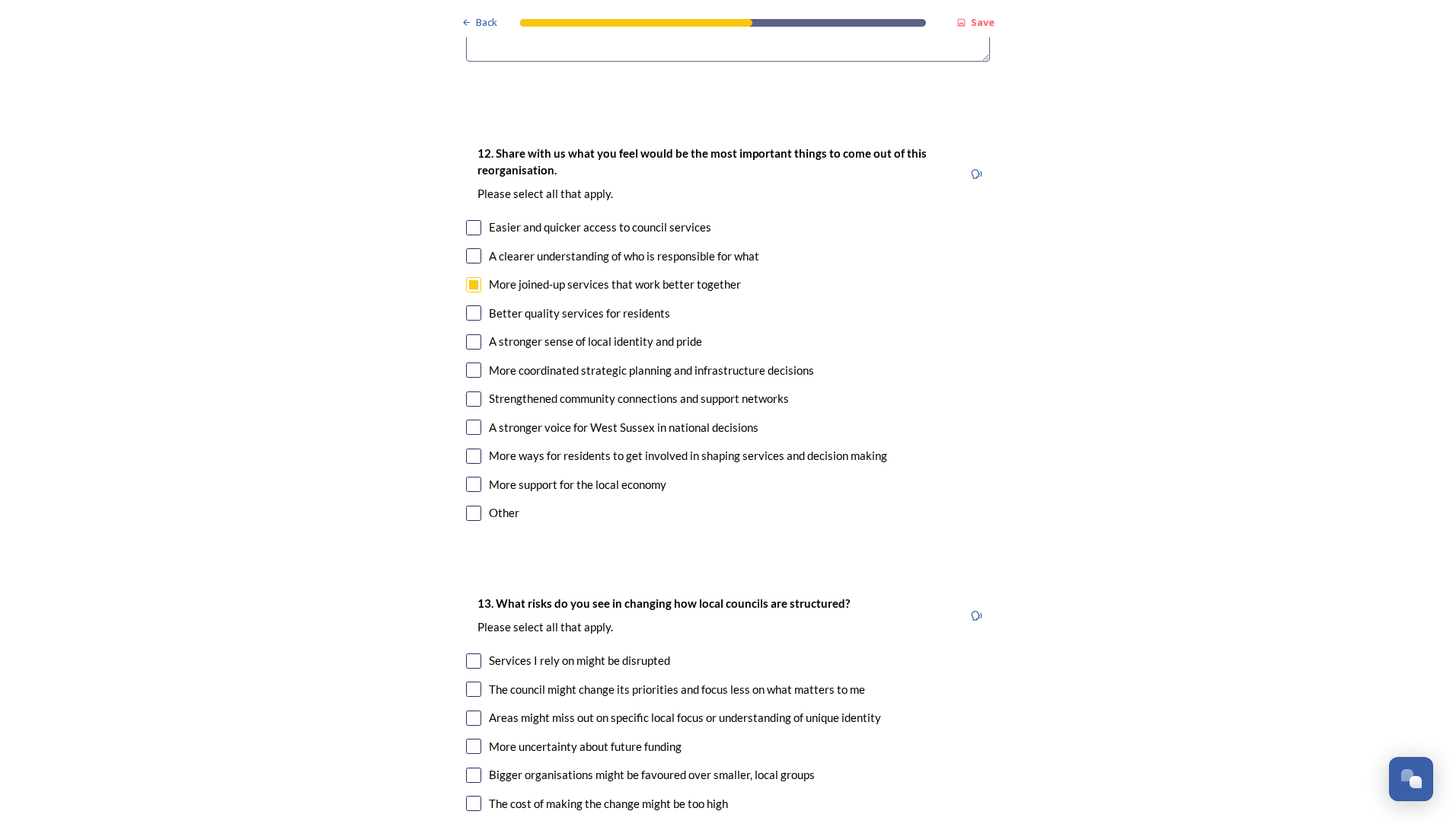 click at bounding box center (474, 228) 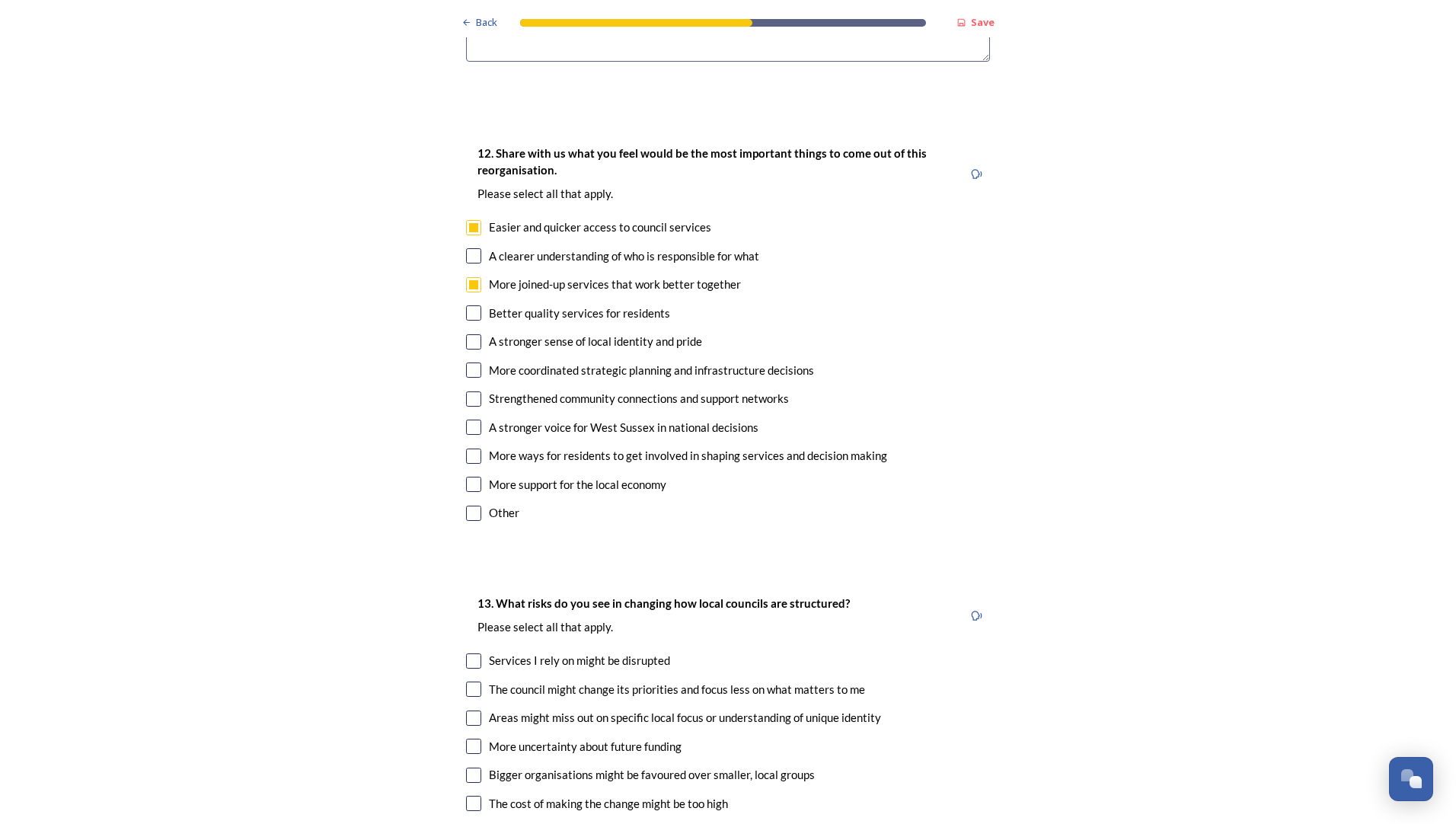 click at bounding box center [474, 256] 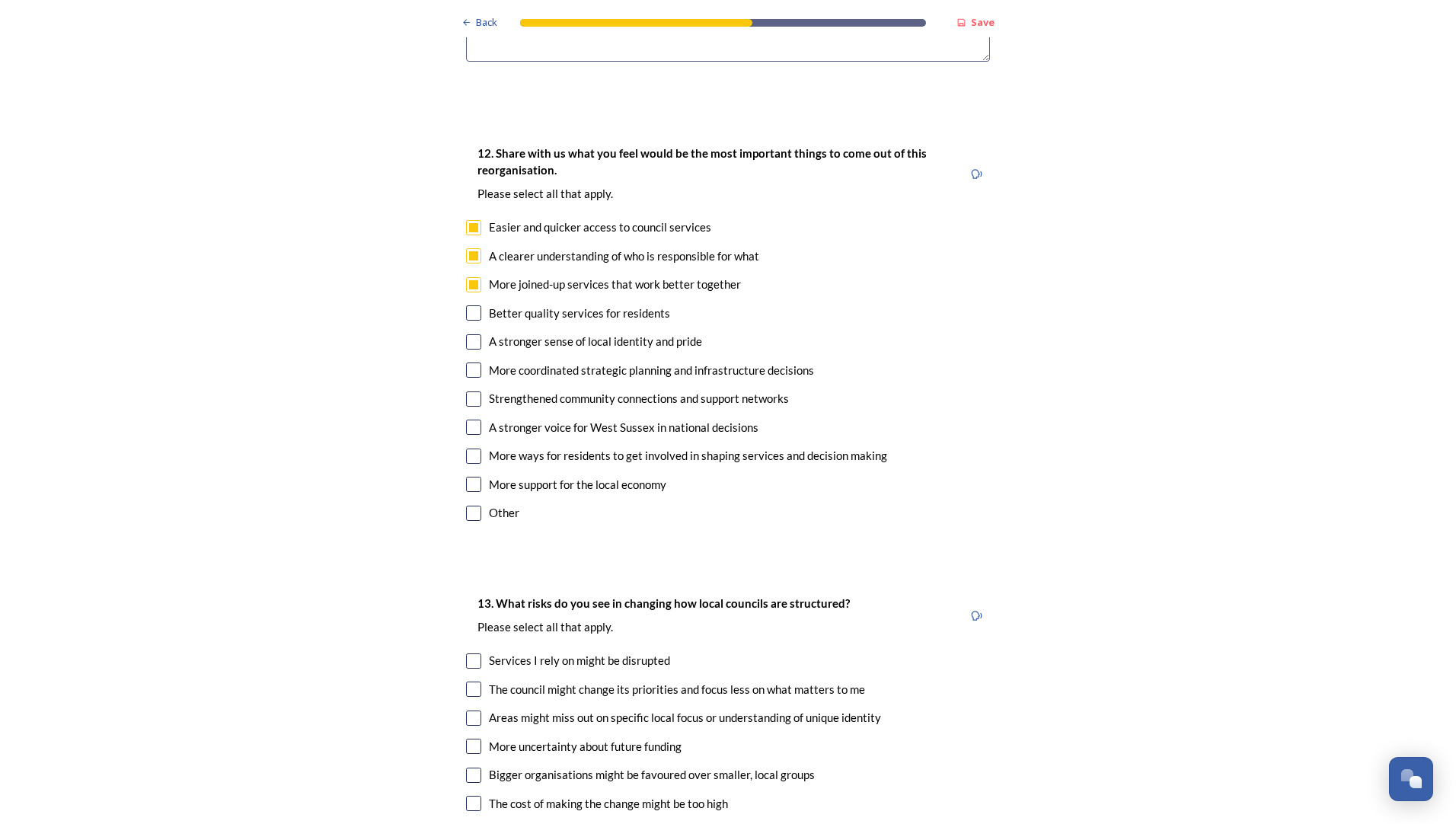 click at bounding box center [474, 313] 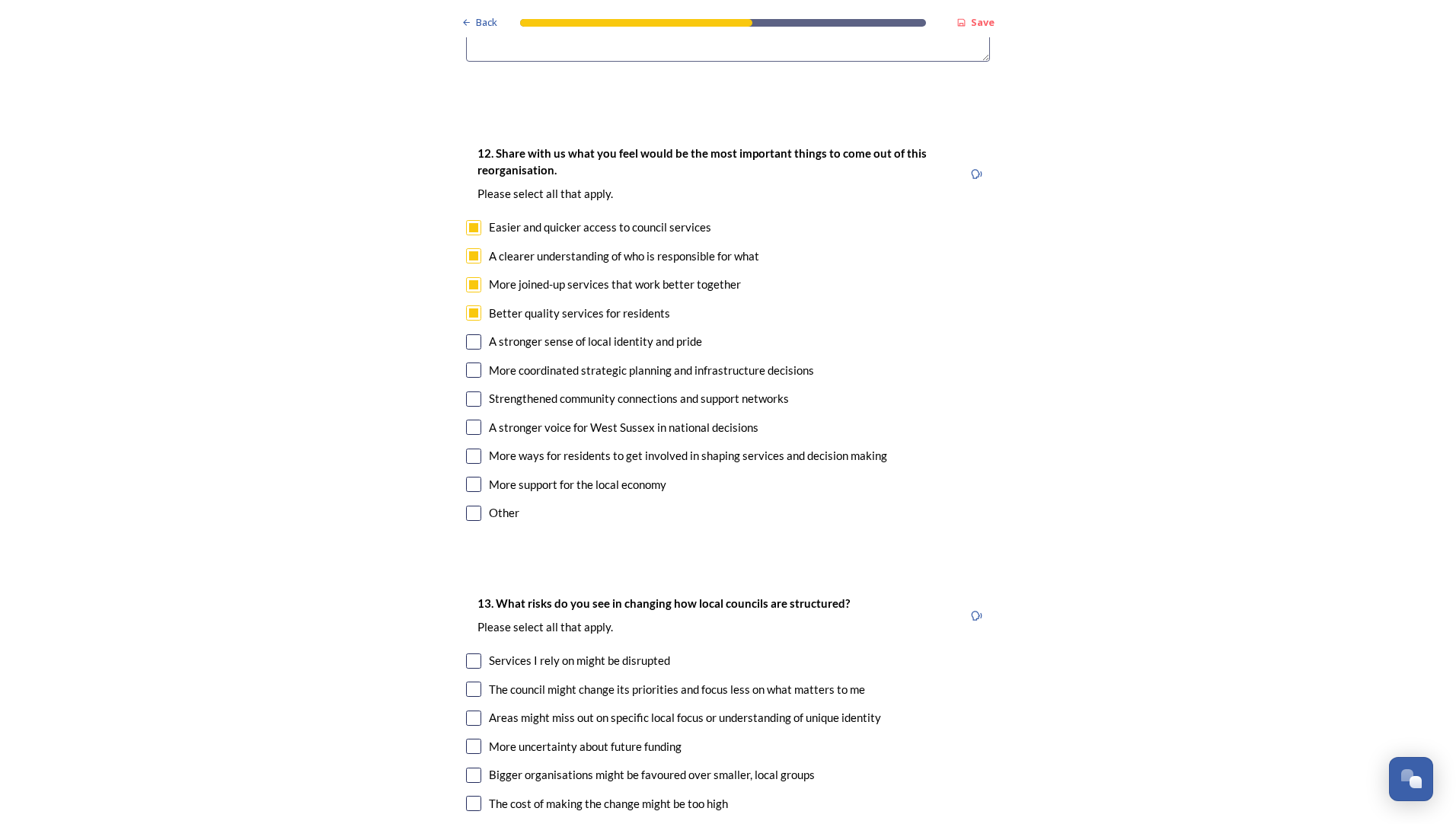 click at bounding box center (474, 370) 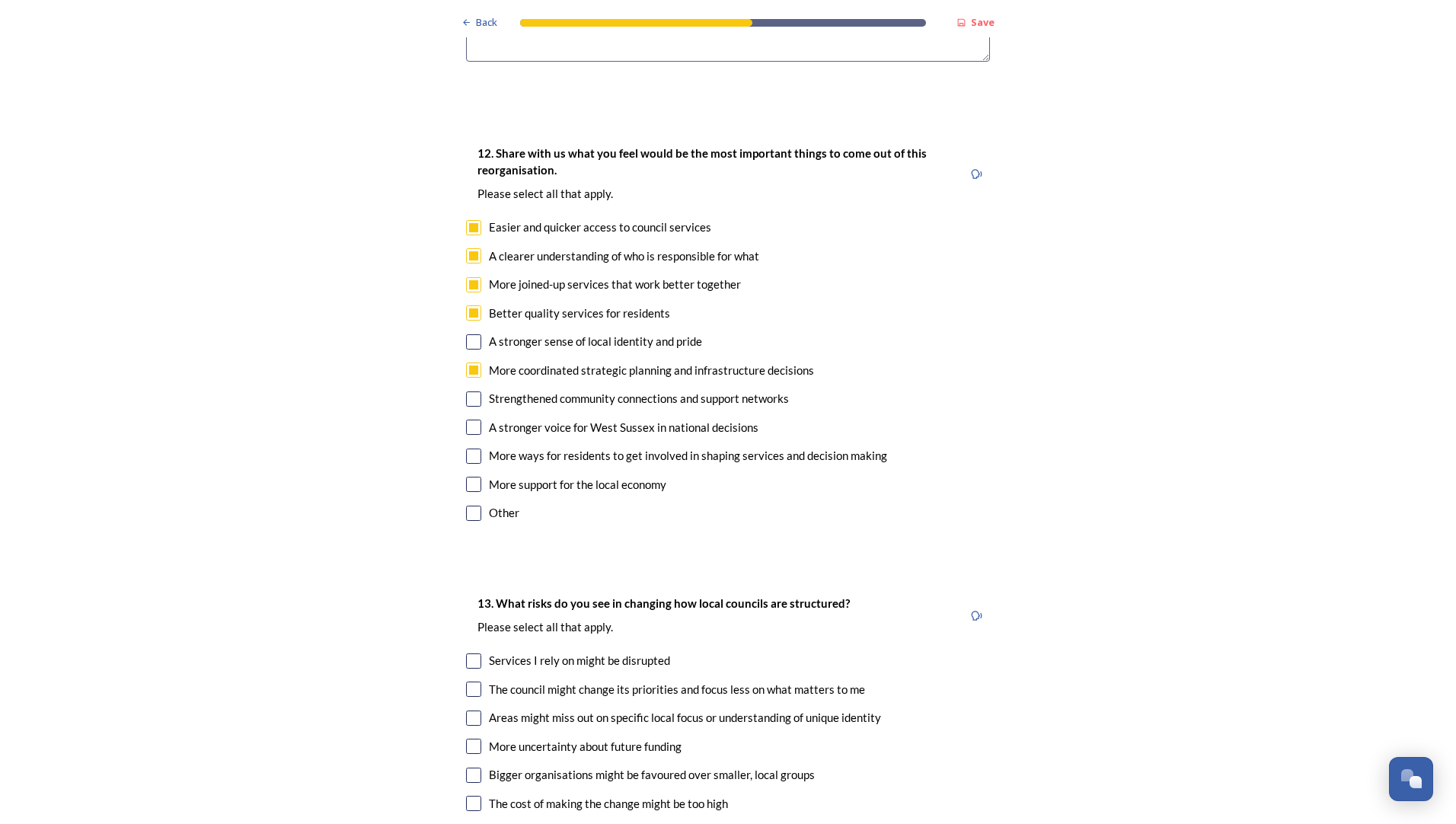click at bounding box center (474, 399) 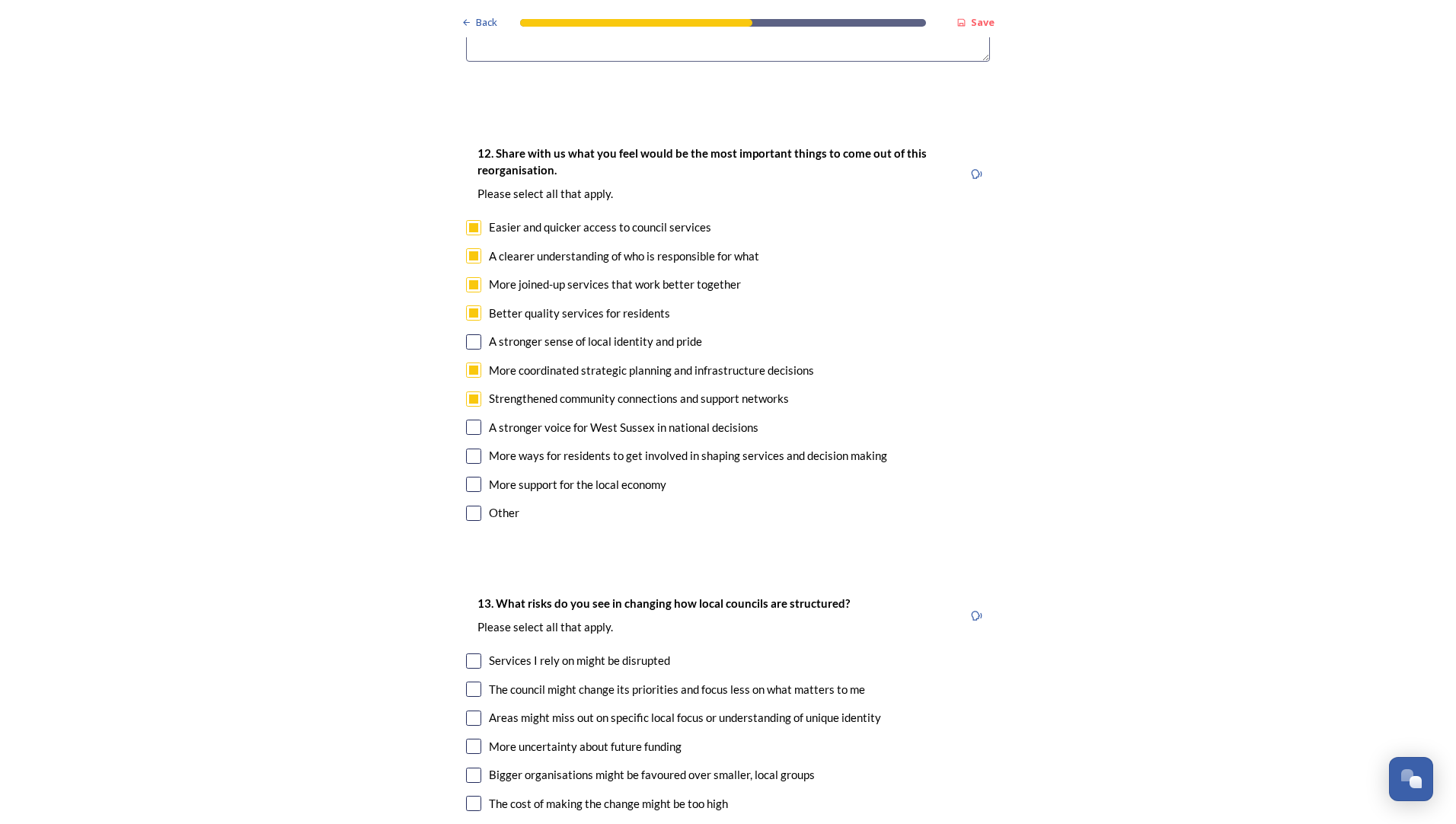 drag, startPoint x: 468, startPoint y: 427, endPoint x: 473, endPoint y: 434, distance: 8.602325 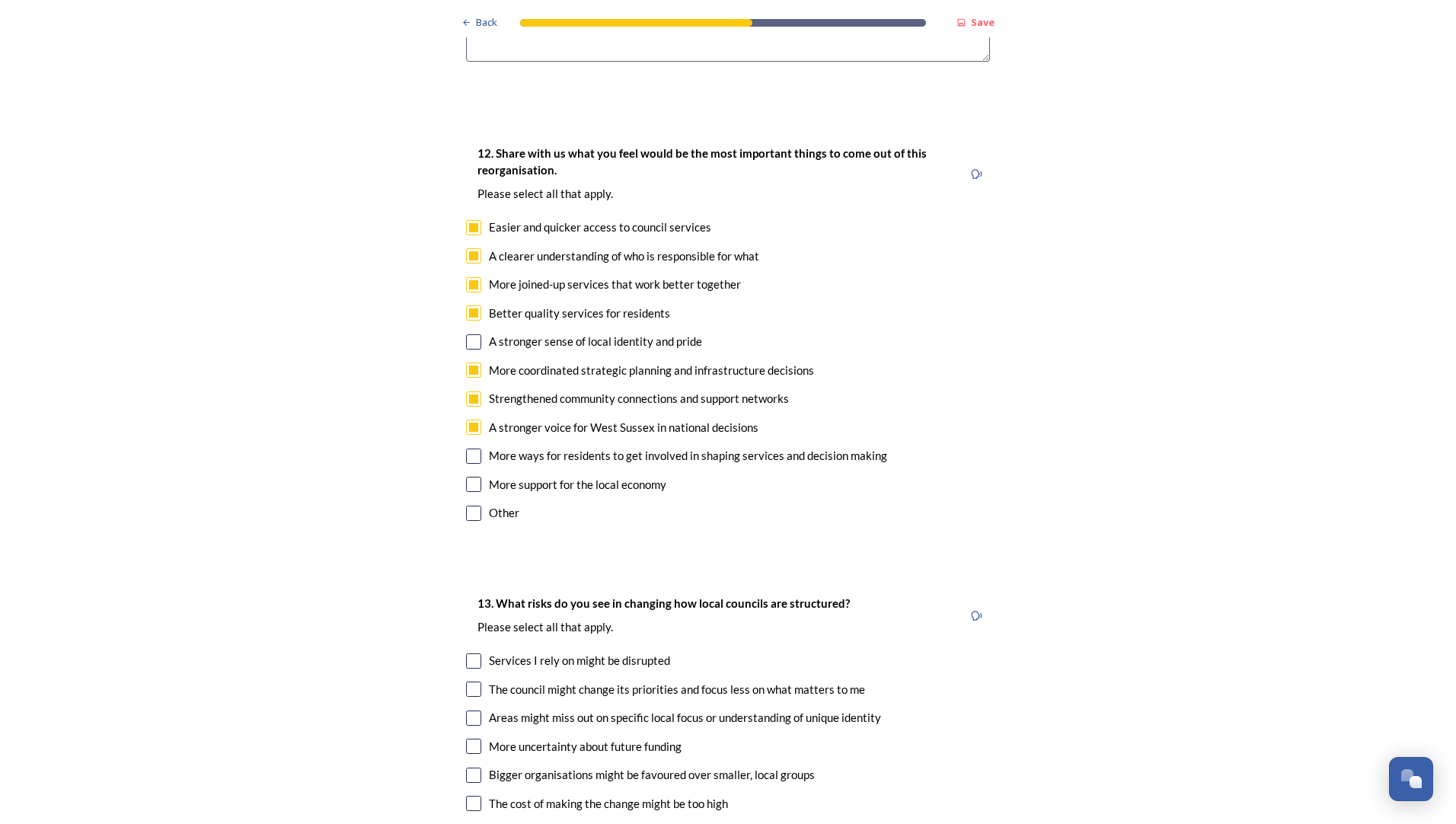click at bounding box center (474, 484) 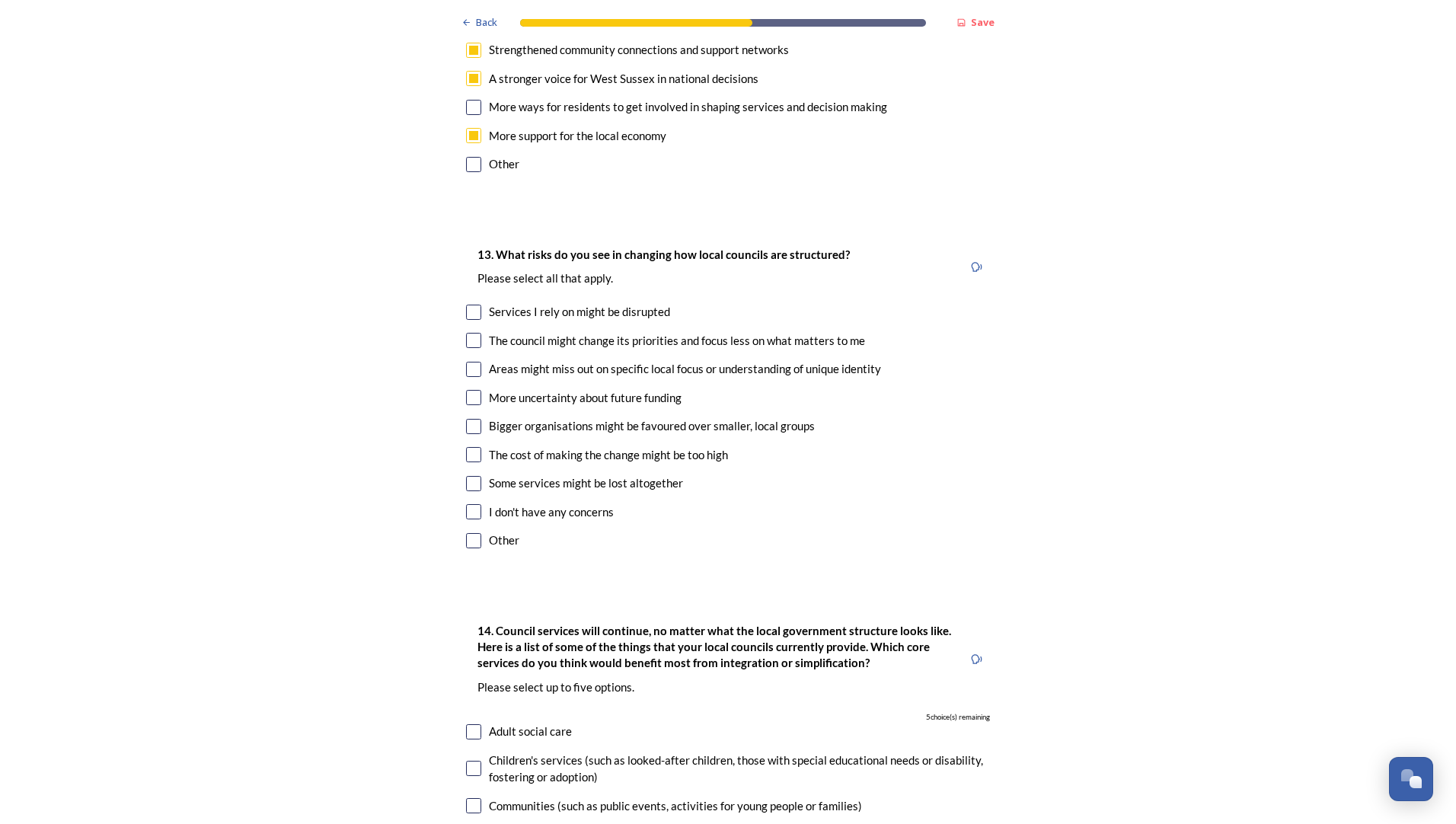 scroll, scrollTop: 3029, scrollLeft: 0, axis: vertical 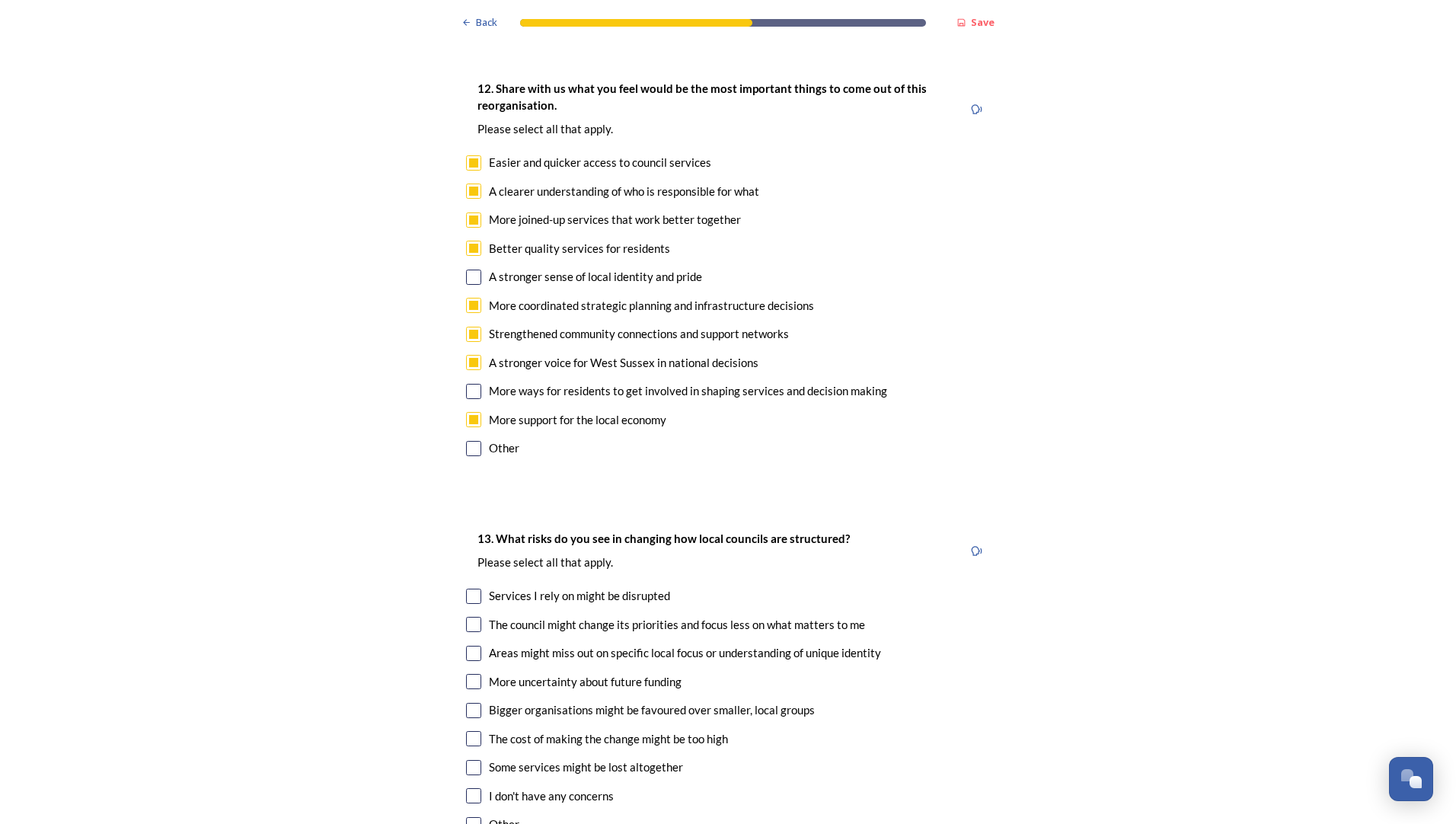 click at bounding box center [474, 277] 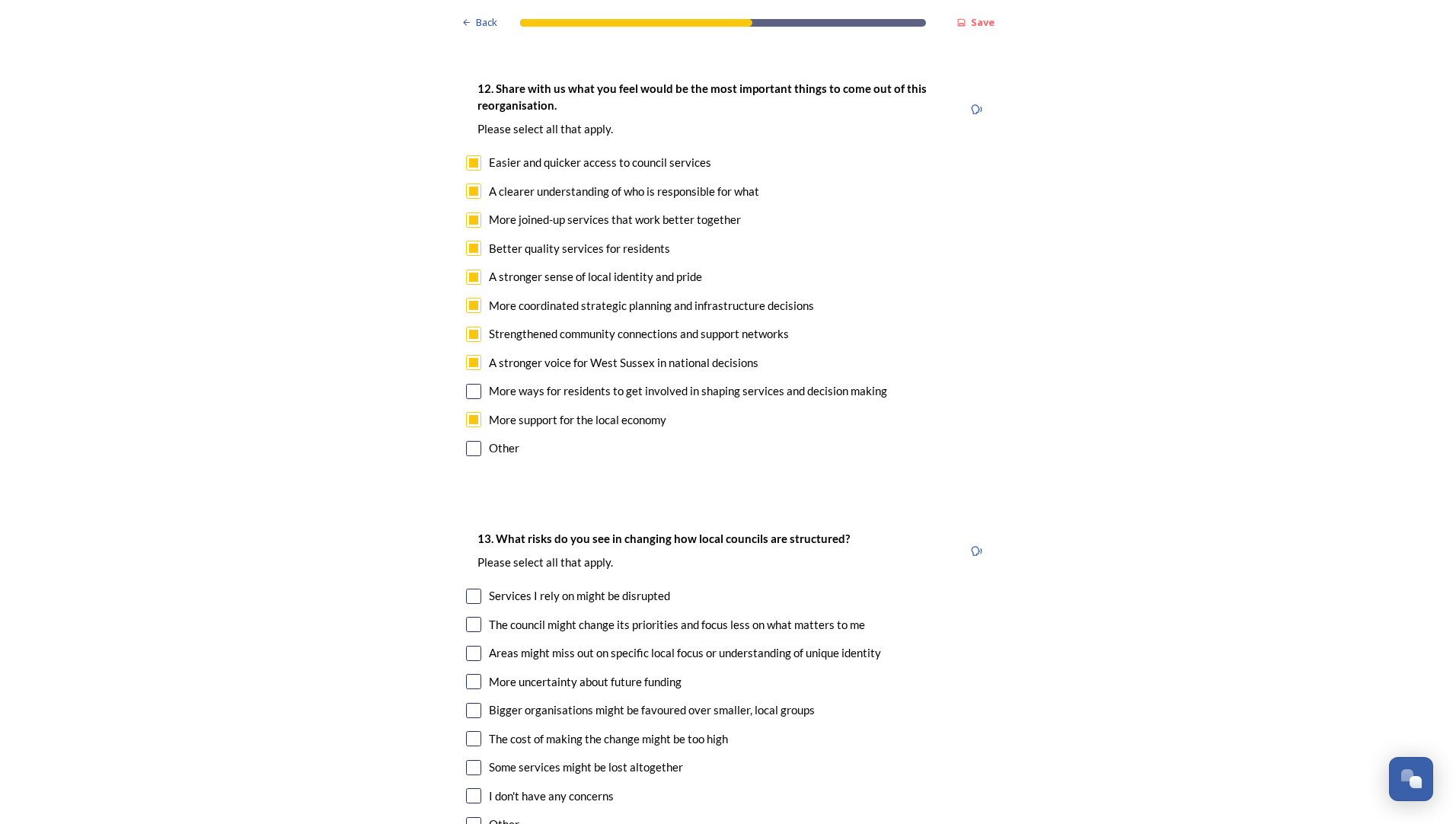click at bounding box center [474, 391] 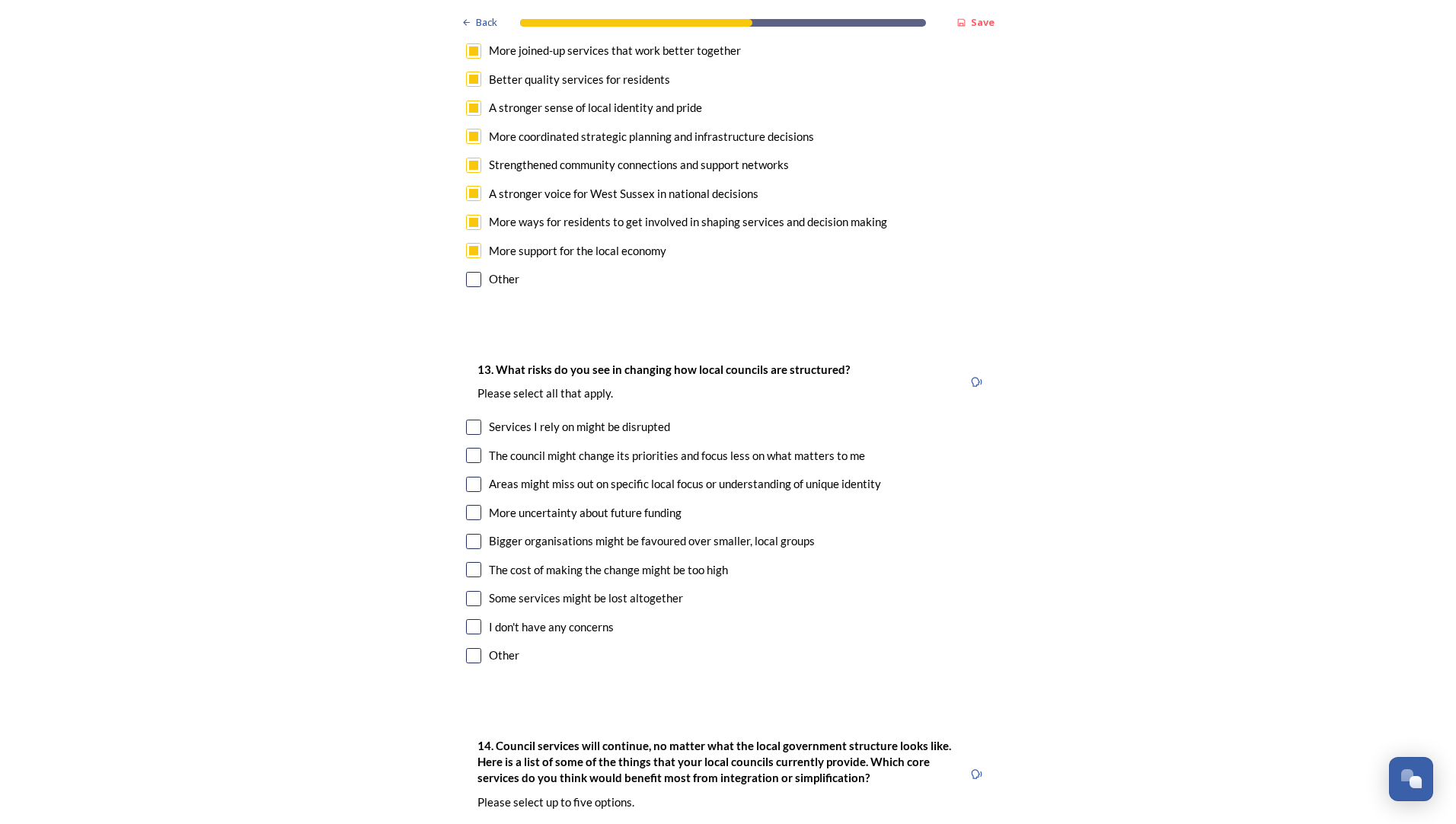 scroll, scrollTop: 3029, scrollLeft: 0, axis: vertical 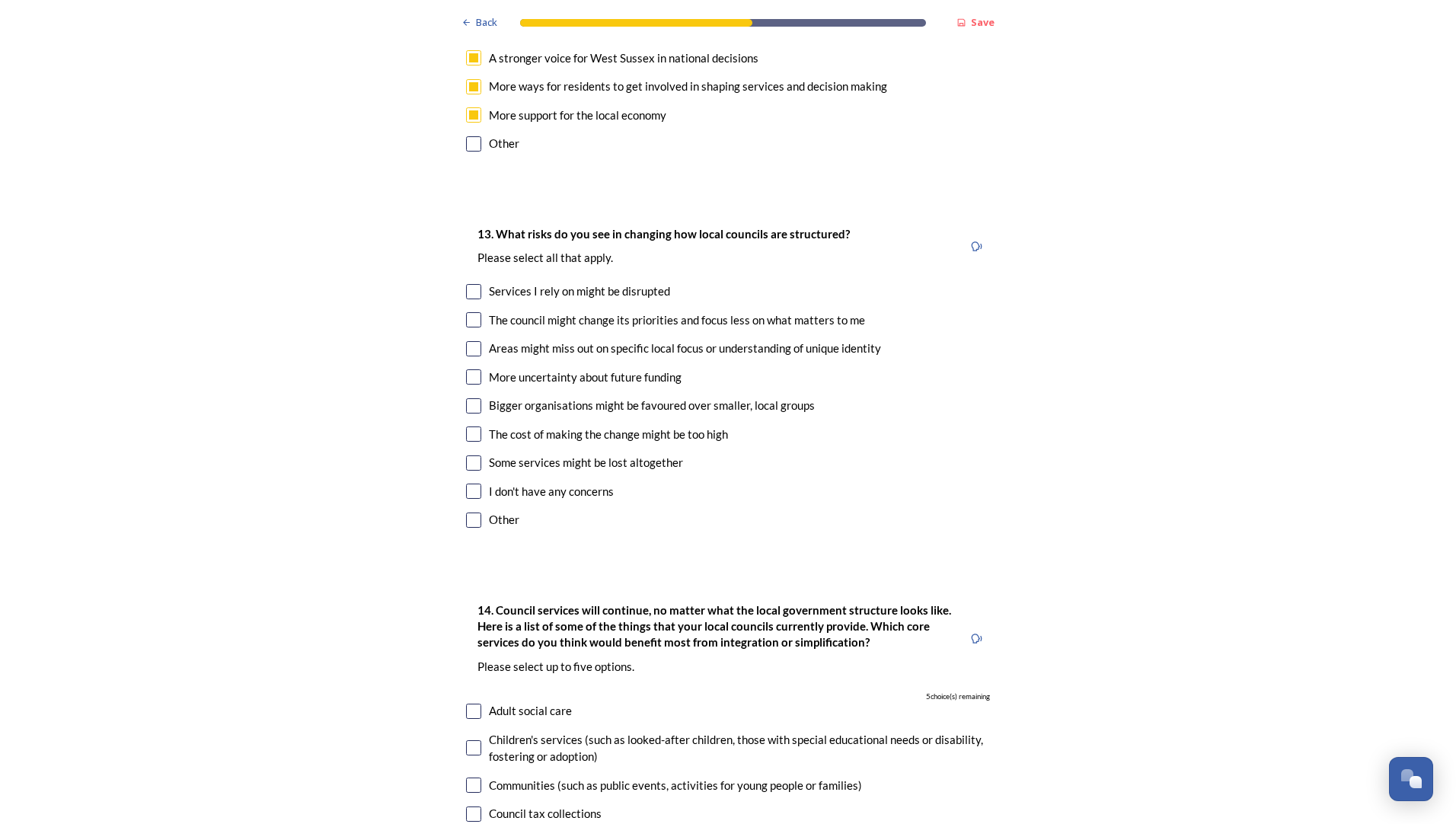 click at bounding box center [474, 292] 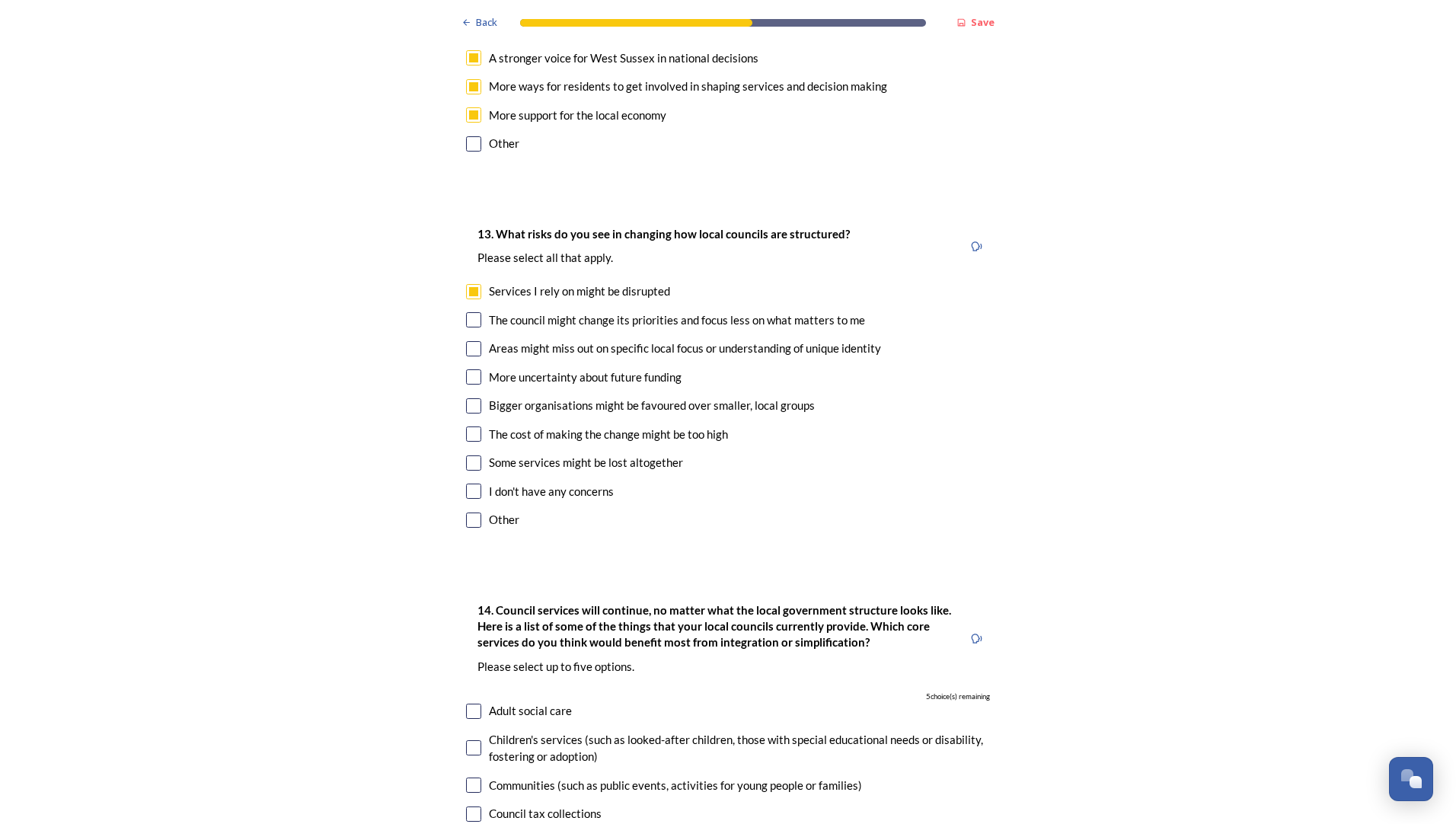 click at bounding box center [474, 320] 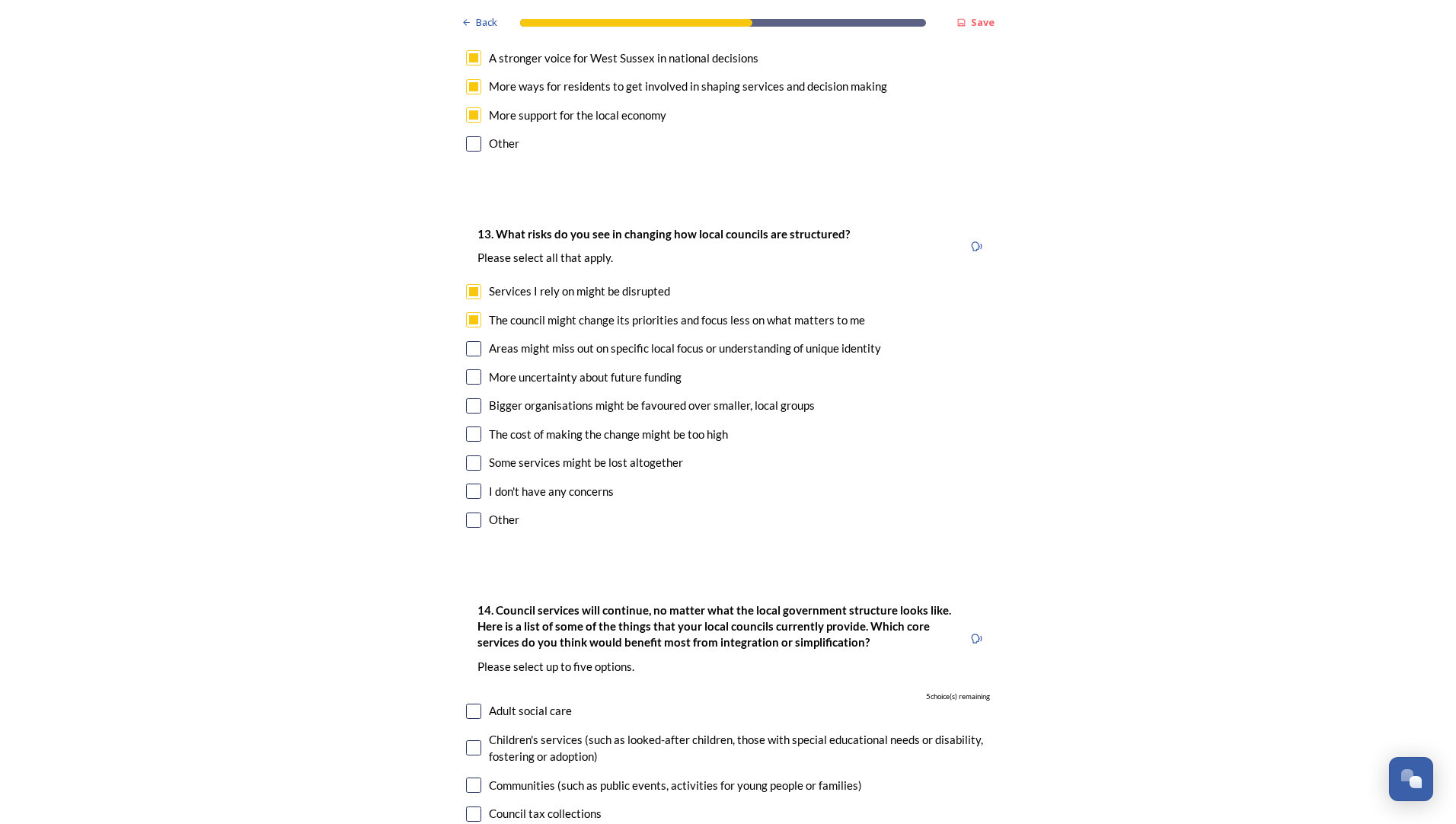 click at bounding box center (474, 349) 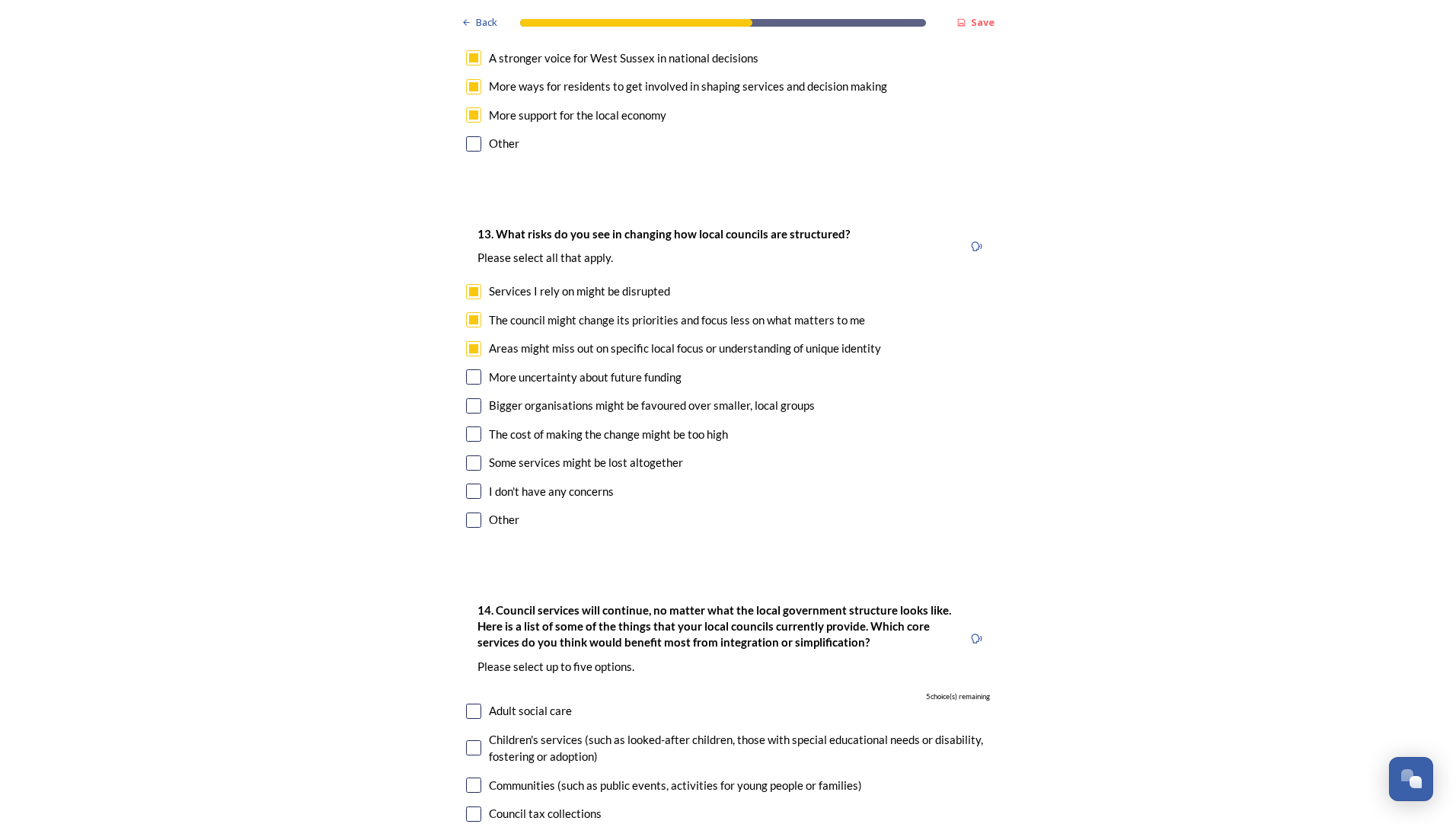 click at bounding box center (474, 463) 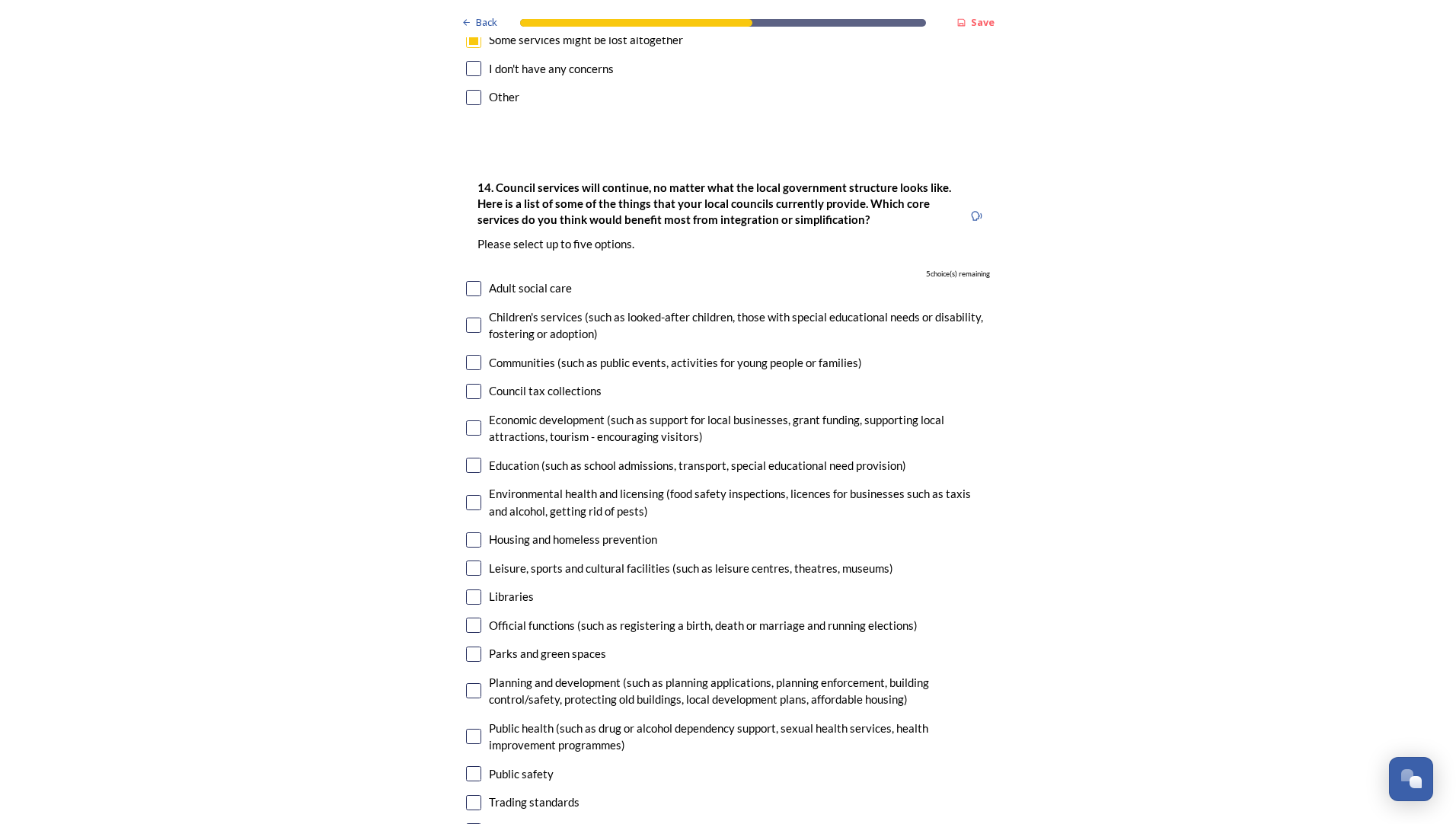 scroll, scrollTop: 3486, scrollLeft: 0, axis: vertical 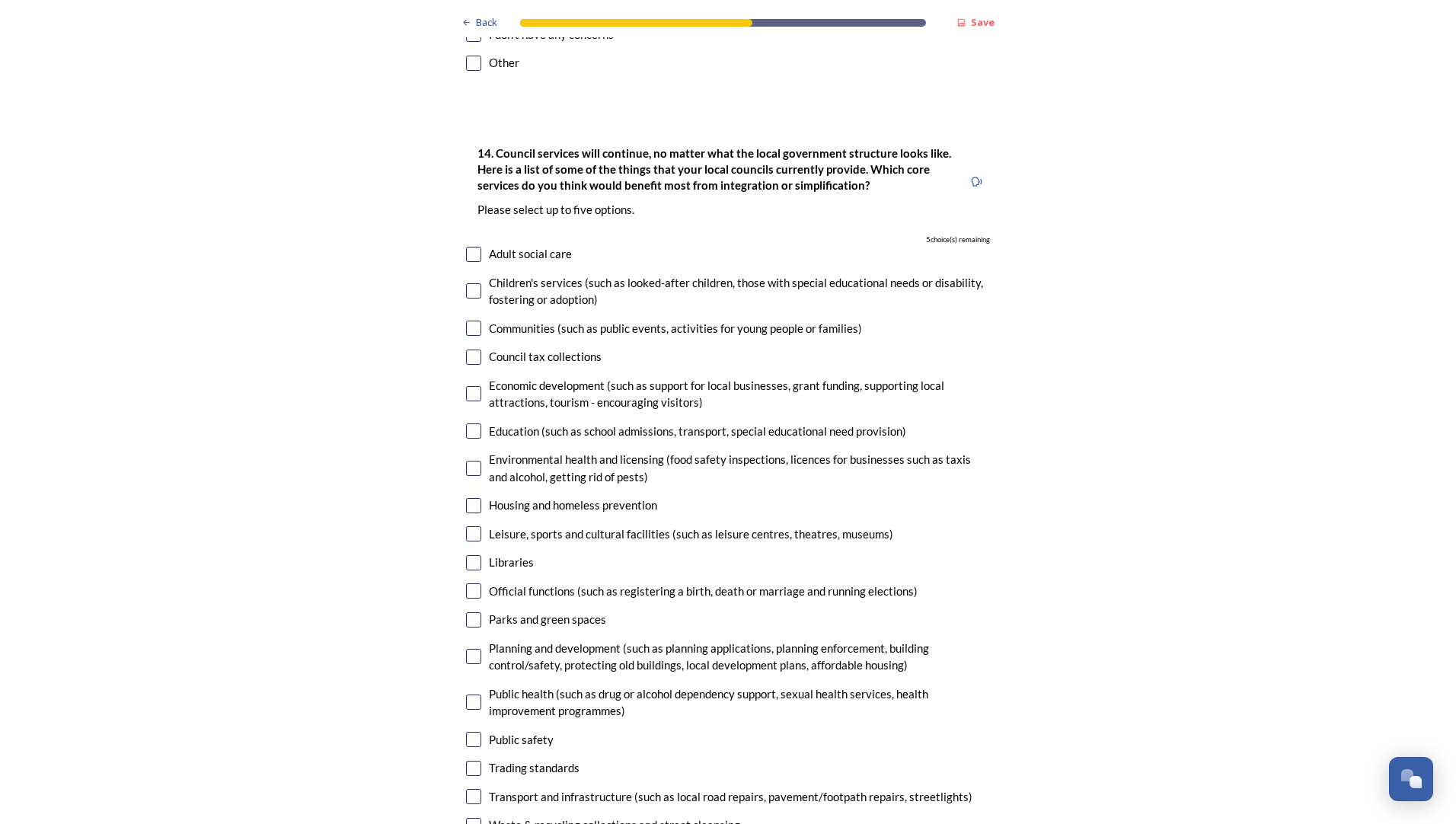 click on "14. Council services will continue, no matter what the local government structure looks like. Here is a list of some of the things that your local councils currently provide. ﻿Which core services do you think would benefit most from integration or simplification?  Please select up to five options. 5  choice(s) remaining Adult social care   Children's services (such as looked-after children, those with special educational needs or disability, fostering or adoption) Communities (such as public events, activities for young people or families)   Council tax collections Economic development (such as support for local businesses, grant funding, supporting local attractions, tourism - encouraging visitors)  Education (such as school admissions, transport, special educational need provision)  Environmental health and licensing (food safety inspections, licences for businesses such as taxis and alcohol, getting rid of pests) Housing and homeless prevention Libraries Parks and green spaces Public safety" at bounding box center [728, 505] 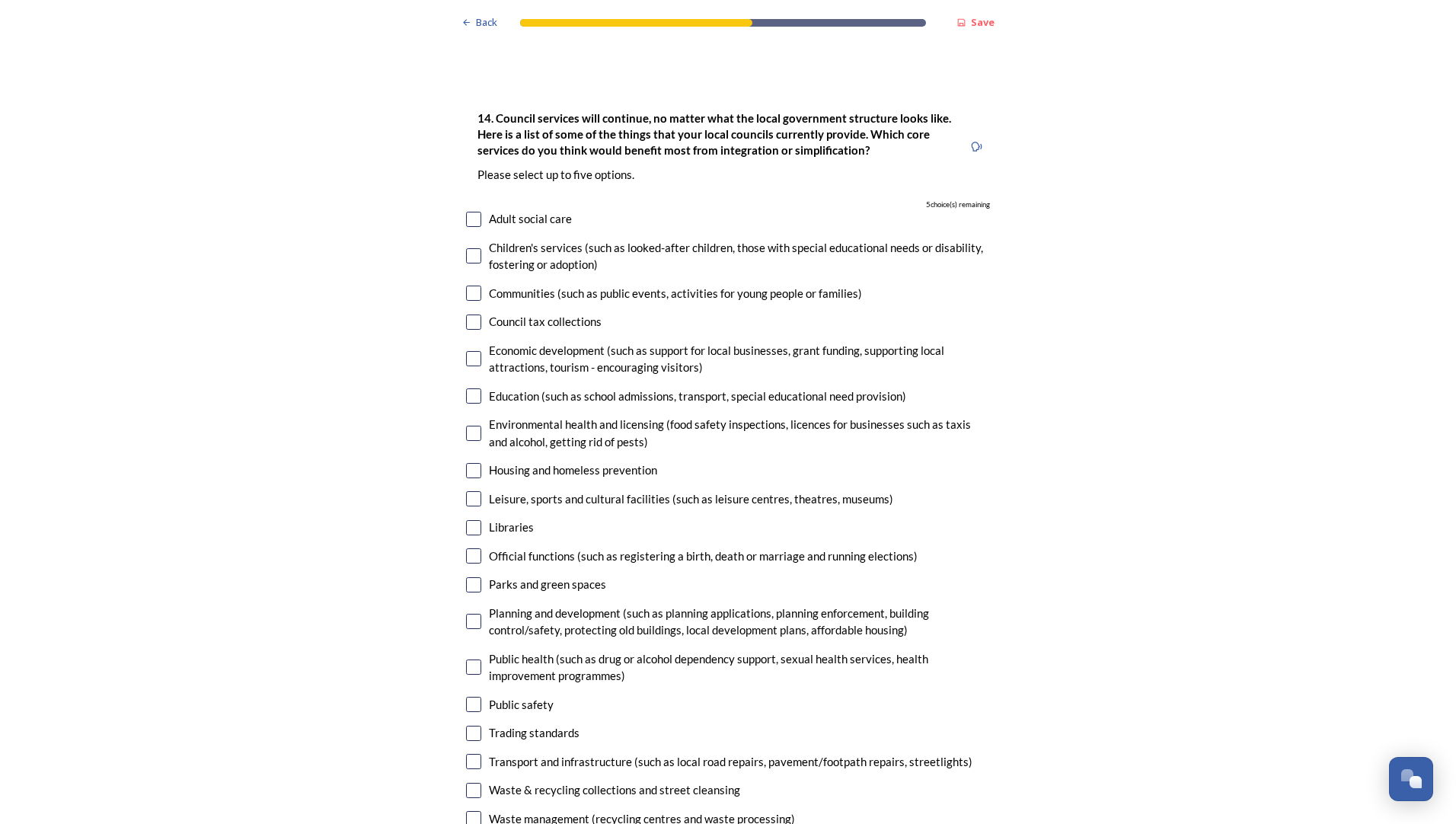 scroll, scrollTop: 3536, scrollLeft: 0, axis: vertical 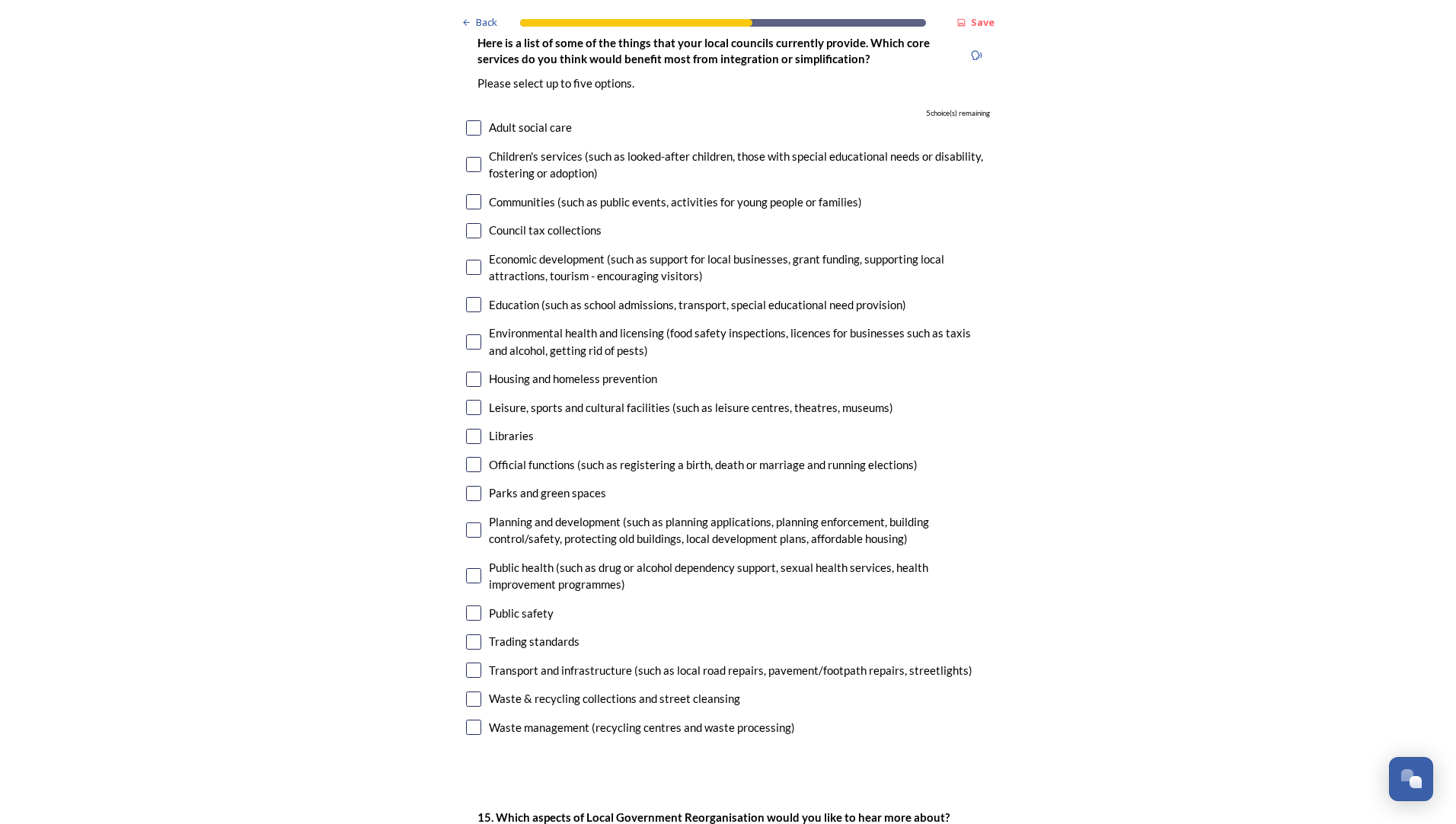 click at bounding box center (474, 379) 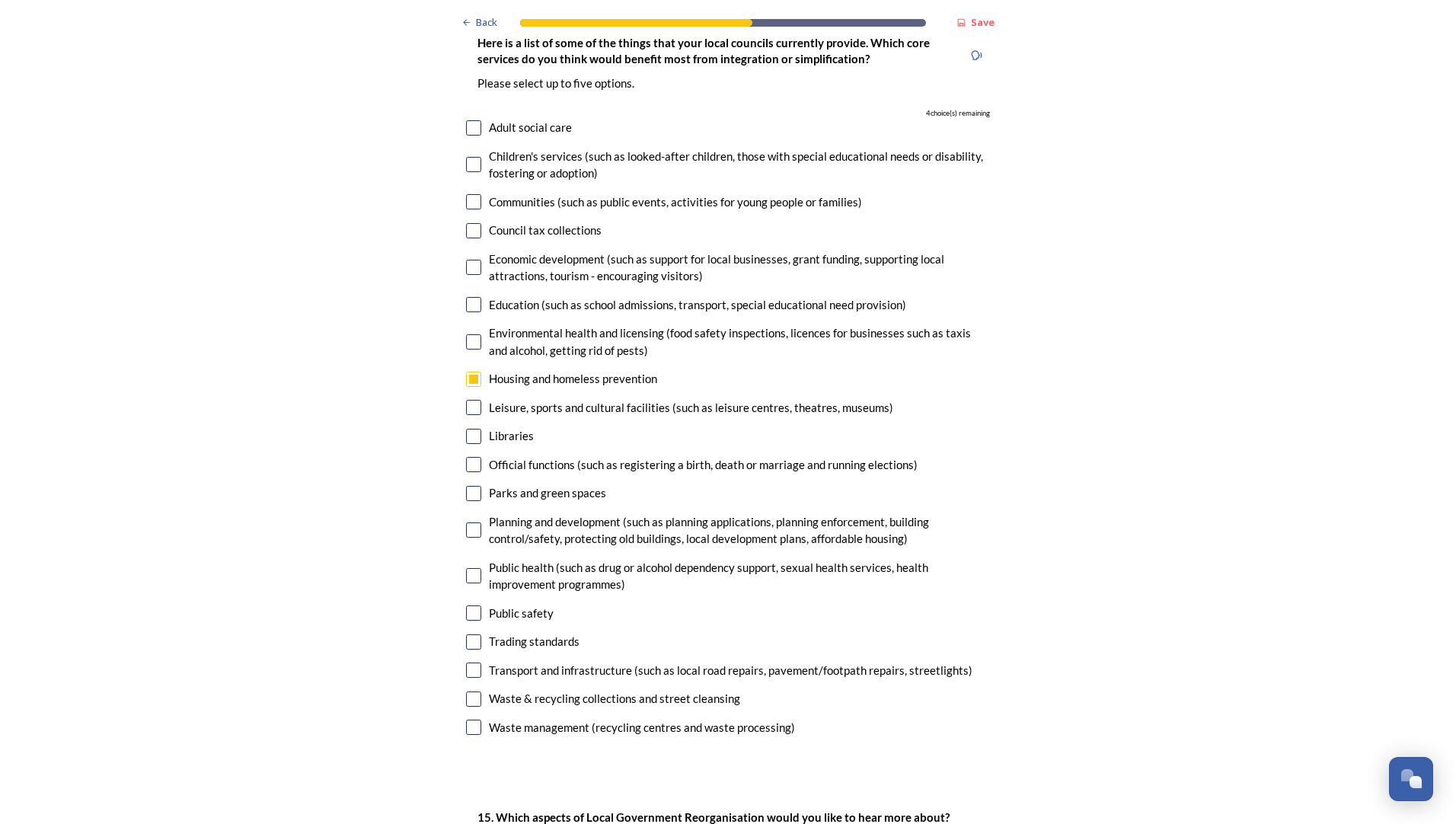 click at bounding box center (474, 305) 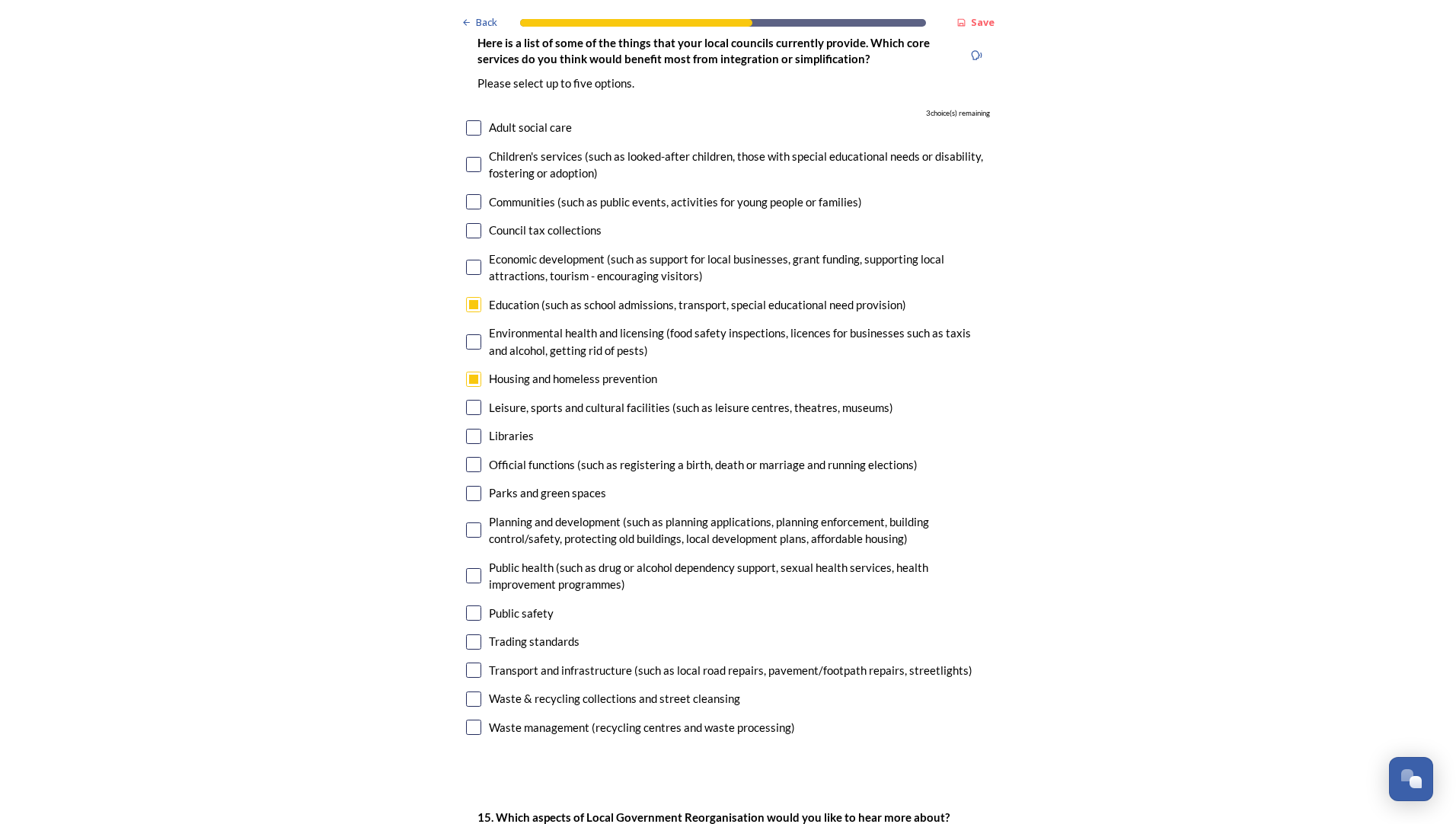 click at bounding box center [474, 267] 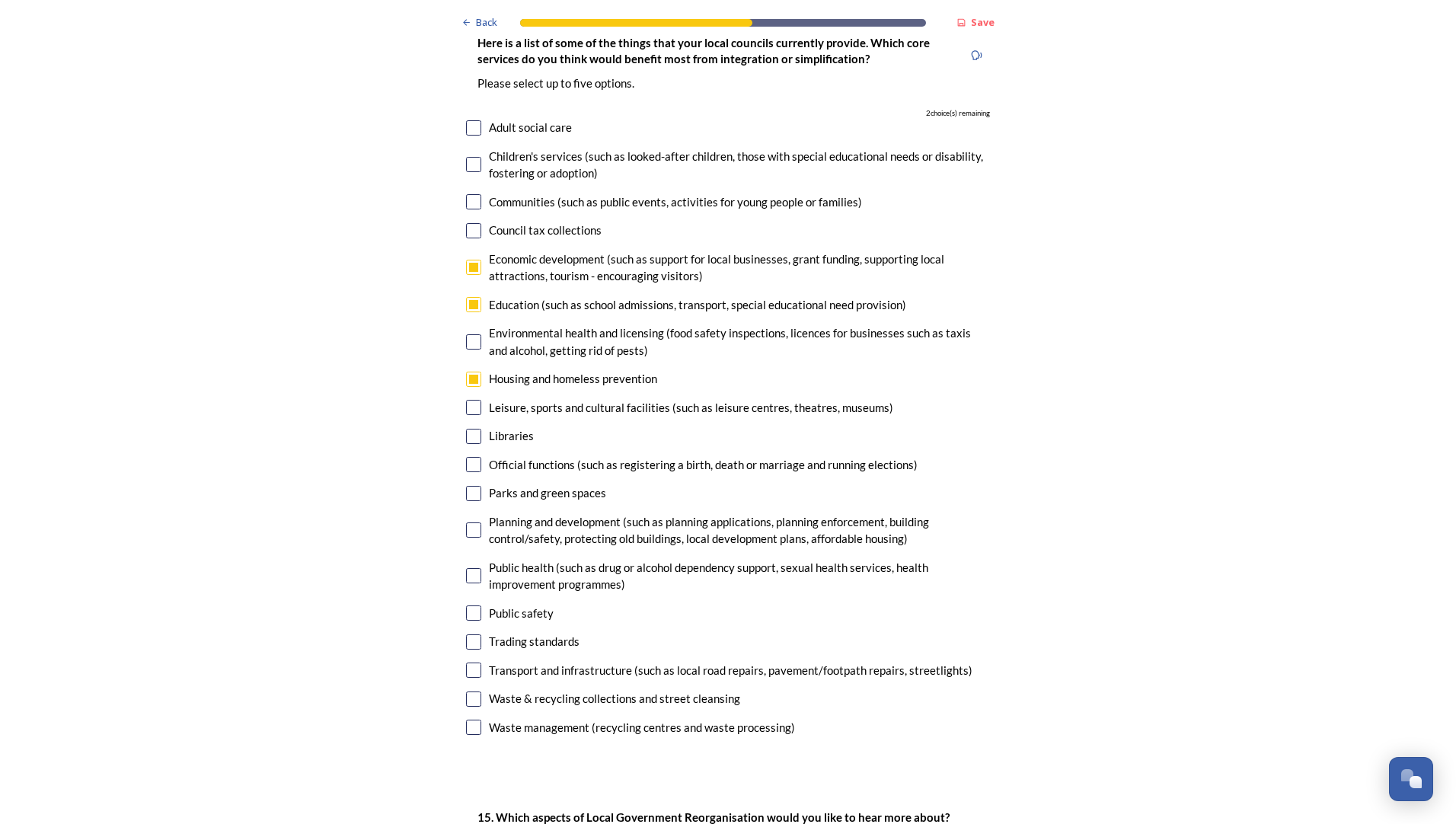 click at bounding box center (474, 202) 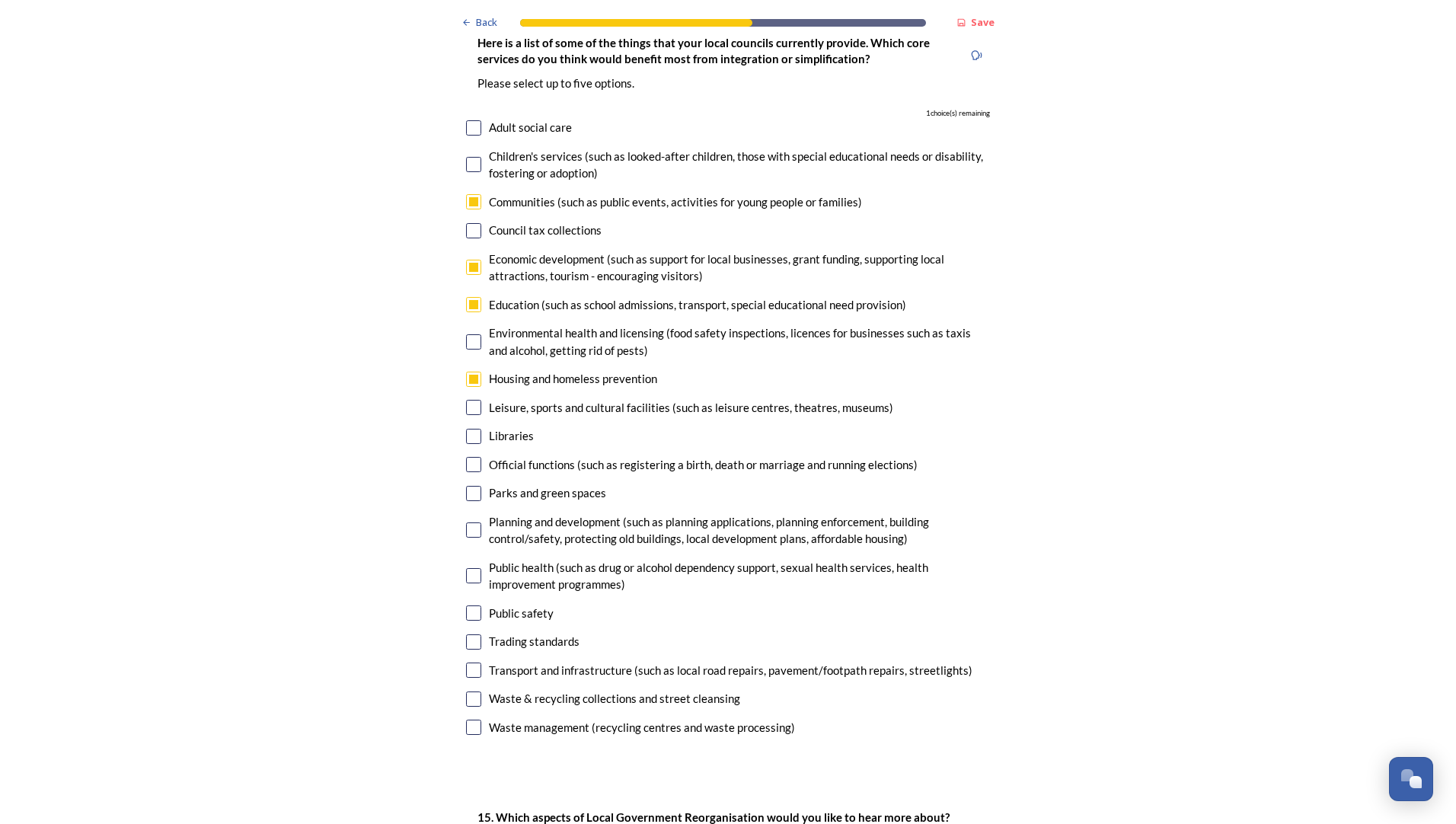 click at bounding box center (474, 164) 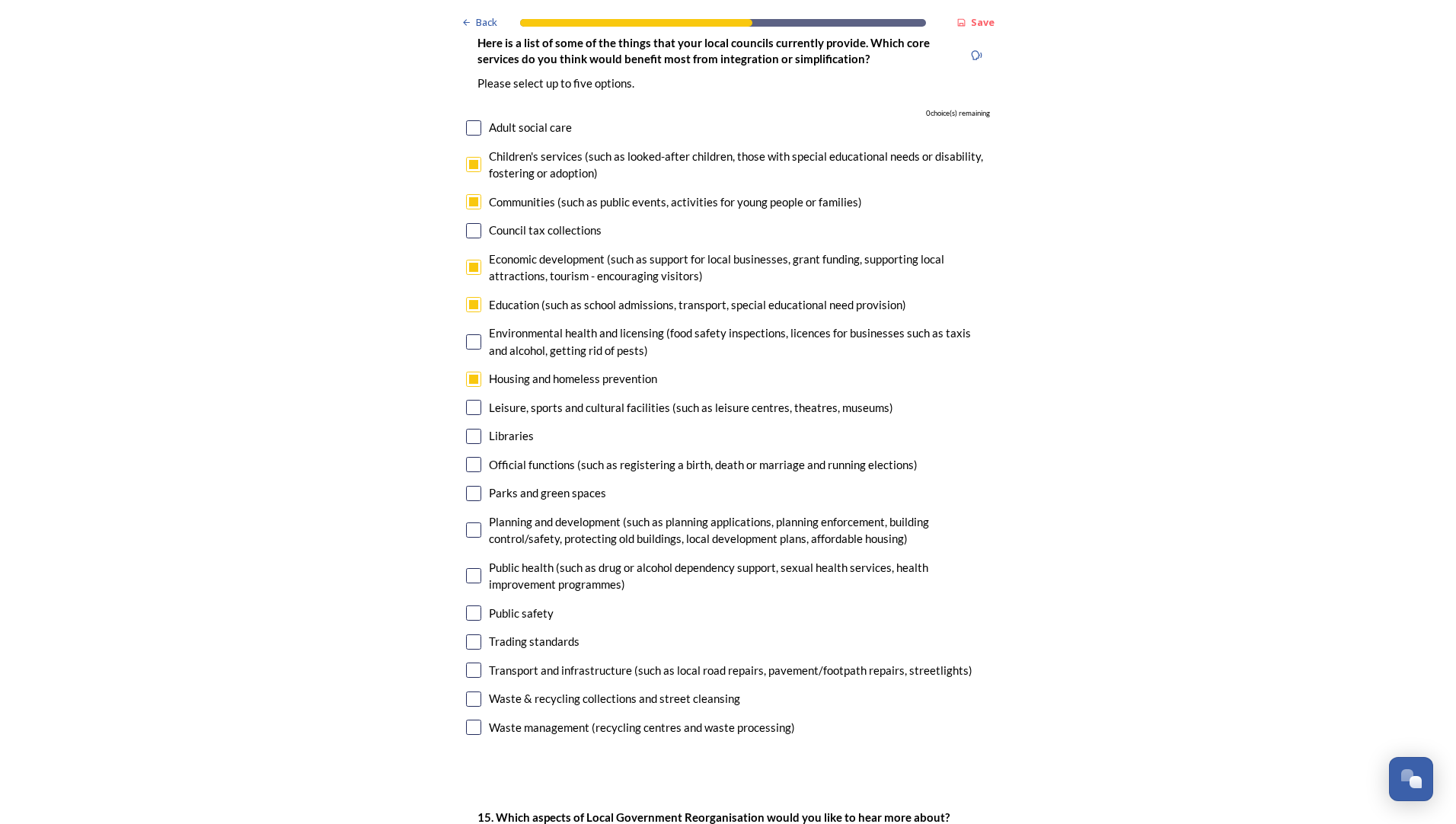 click at bounding box center (474, 128) 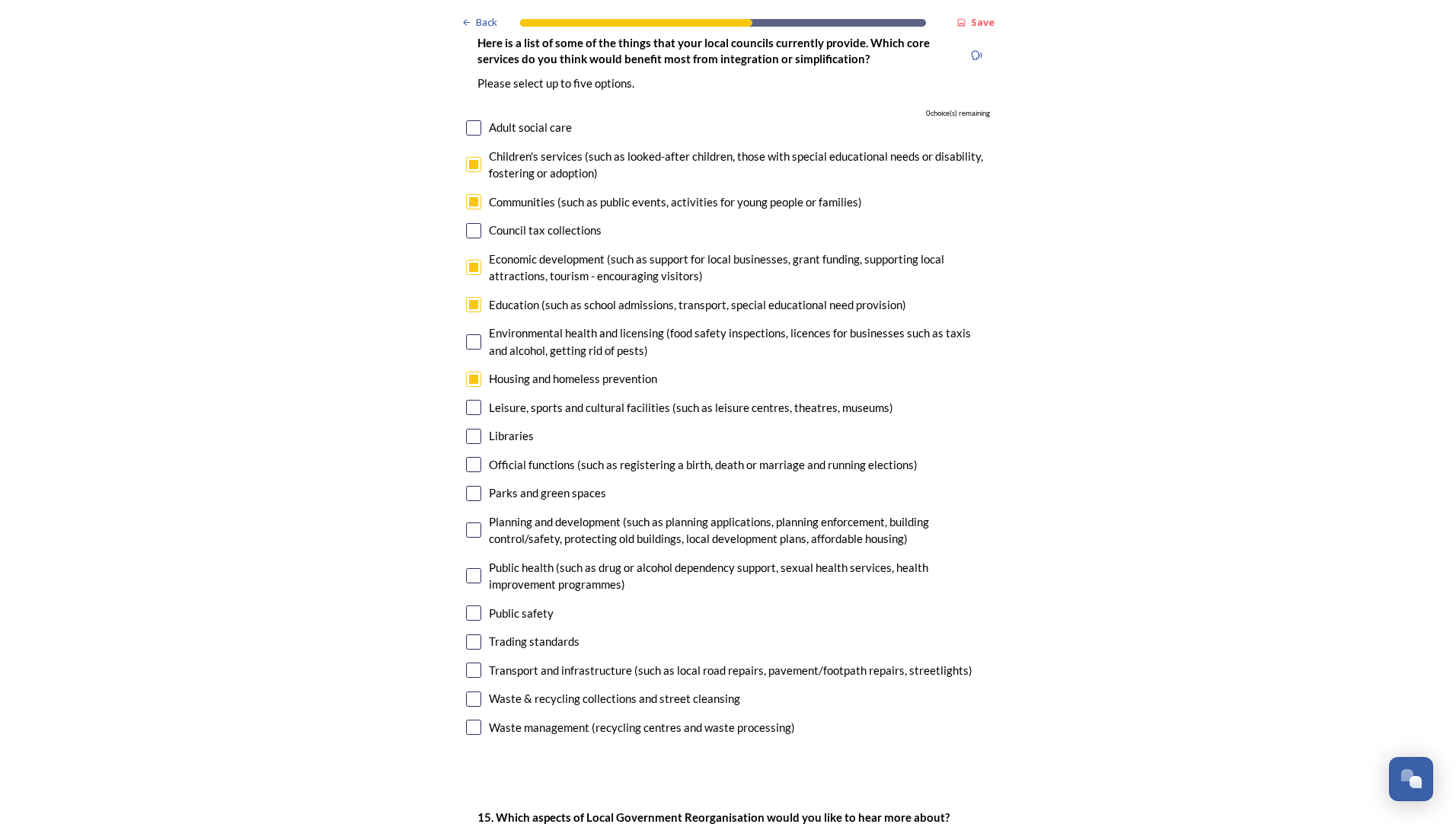 click at bounding box center (474, 202) 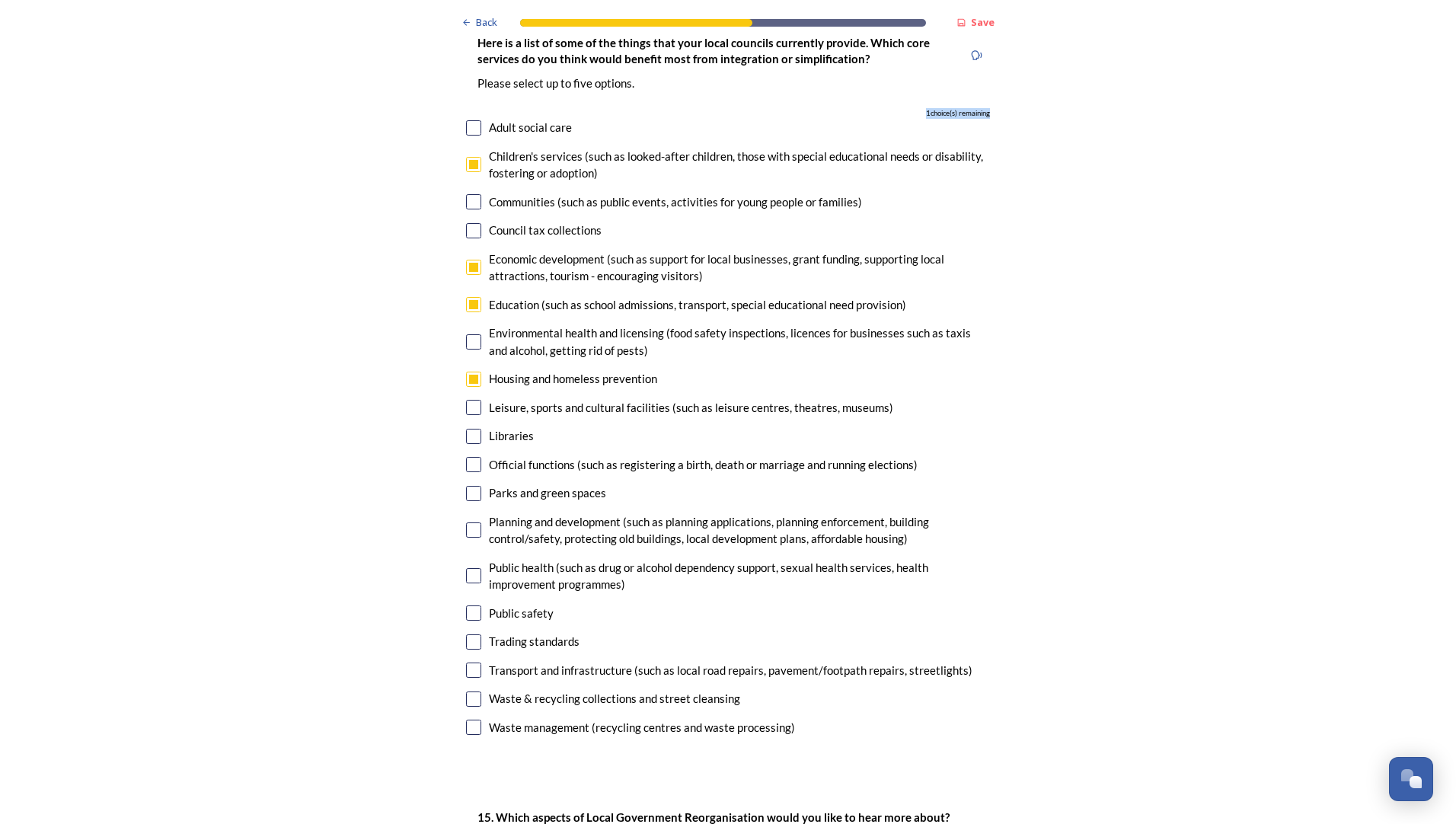 click on "14. Council services will continue, no matter what the local government structure looks like. Here is a list of some of the things that your local councils currently provide. ﻿Which core services do you think would benefit most from integration or simplification?  Please select up to five options. 1  choice(s) remaining Adult social care   Children's services (such as looked-after children, those with special educational needs or disability, fostering or adoption) Communities (such as public events, activities for young people or families)   Council tax collections Economic development (such as support for local businesses, grant funding, supporting local attractions, tourism - encouraging visitors)  Education (such as school admissions, transport, special educational need provision)  Environmental health and licensing (food safety inspections, licences for businesses such as taxis and alcohol, getting rid of pests) Housing and homeless prevention Libraries Parks and green spaces Public safety" at bounding box center (728, 378) 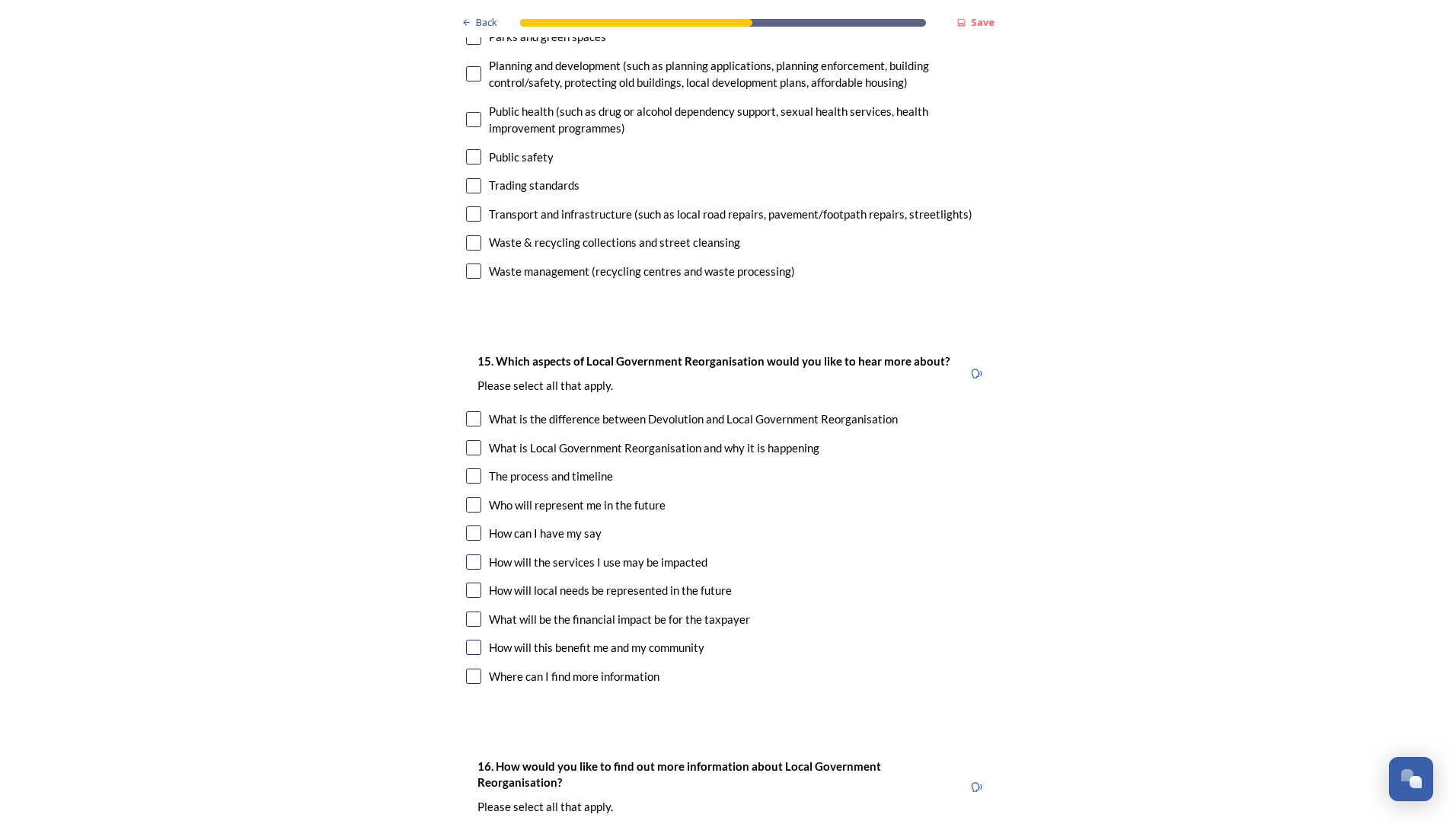 scroll, scrollTop: 4069, scrollLeft: 0, axis: vertical 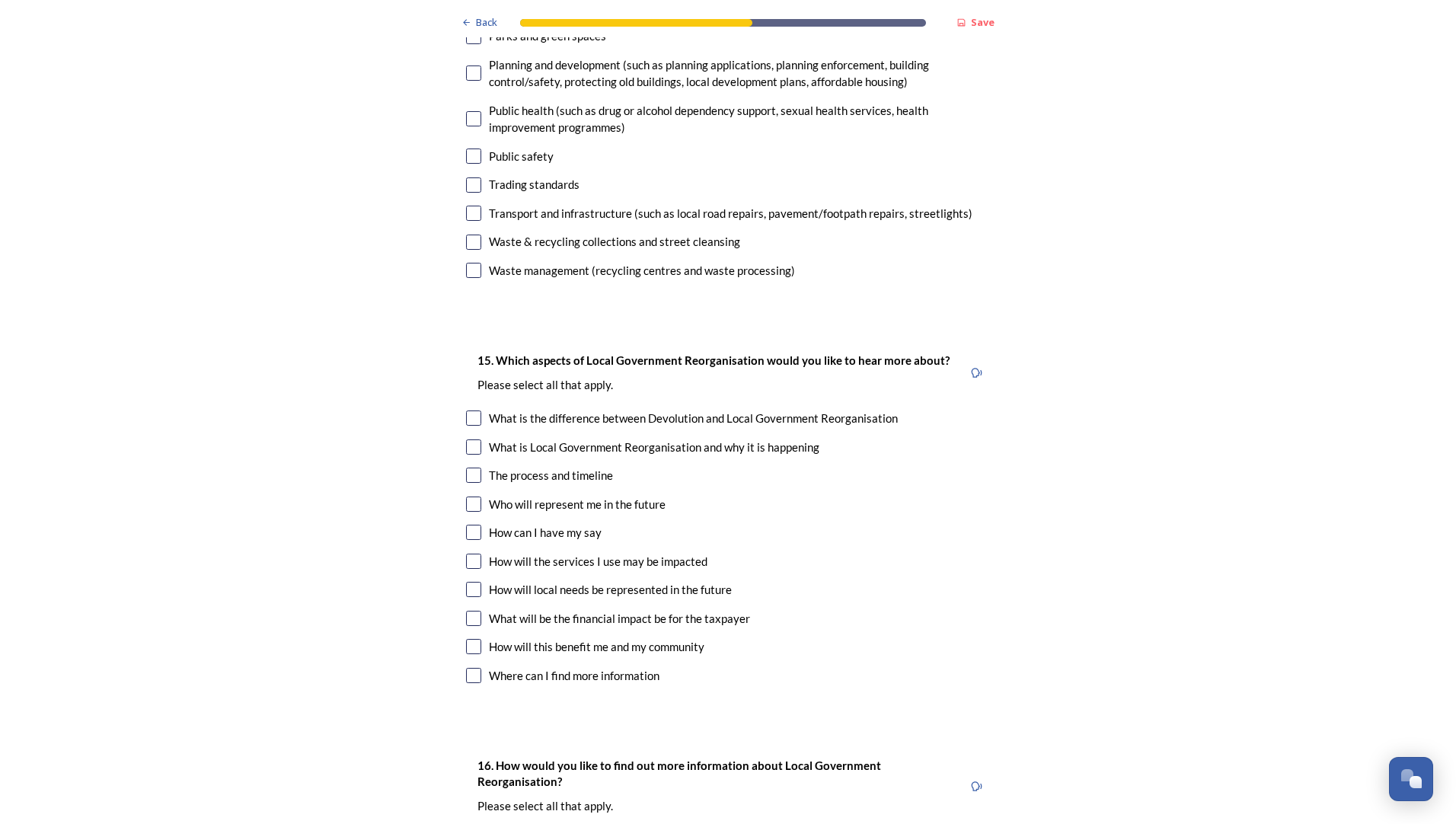click at bounding box center [474, 475] 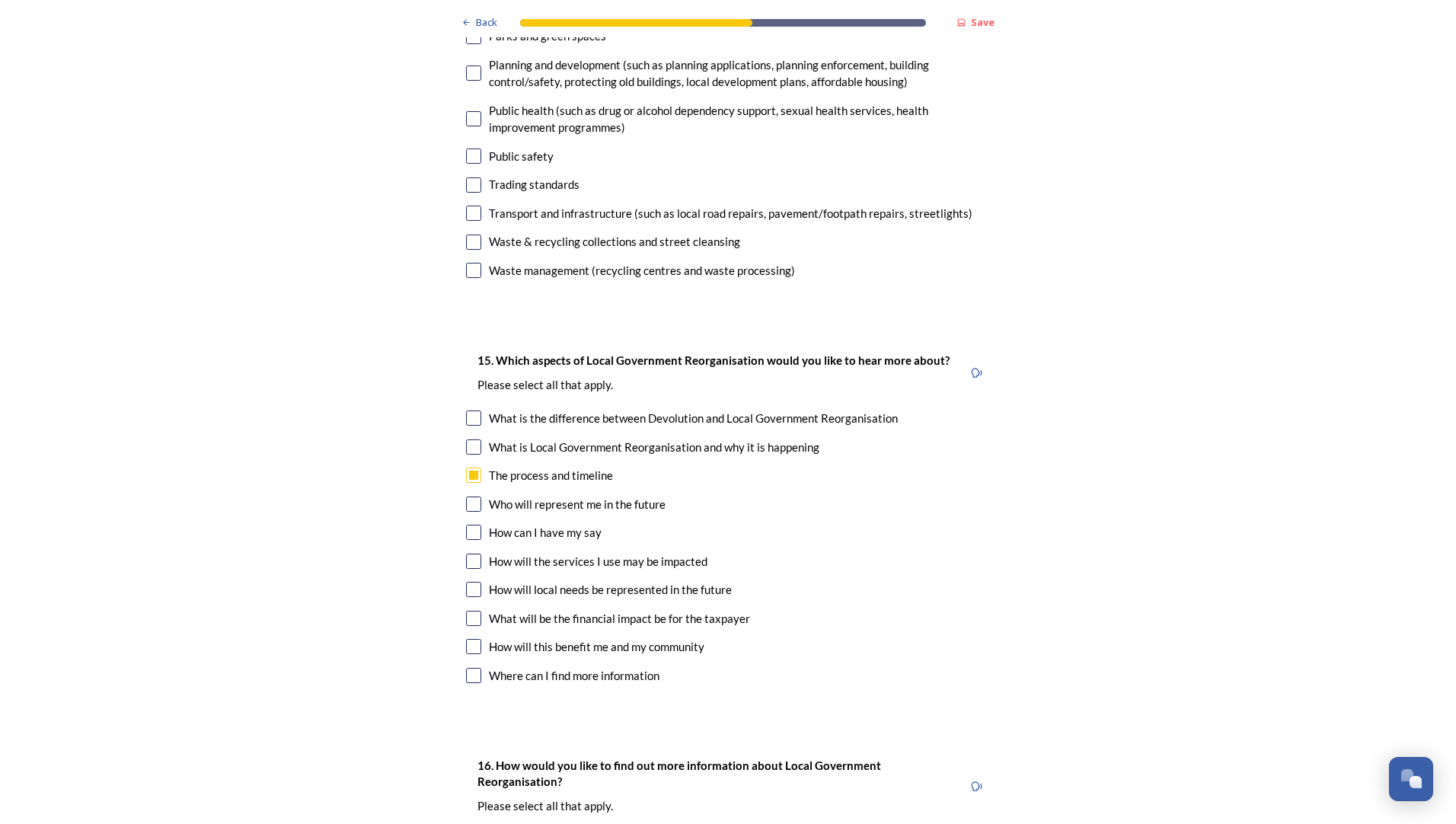 click at bounding box center [474, 561] 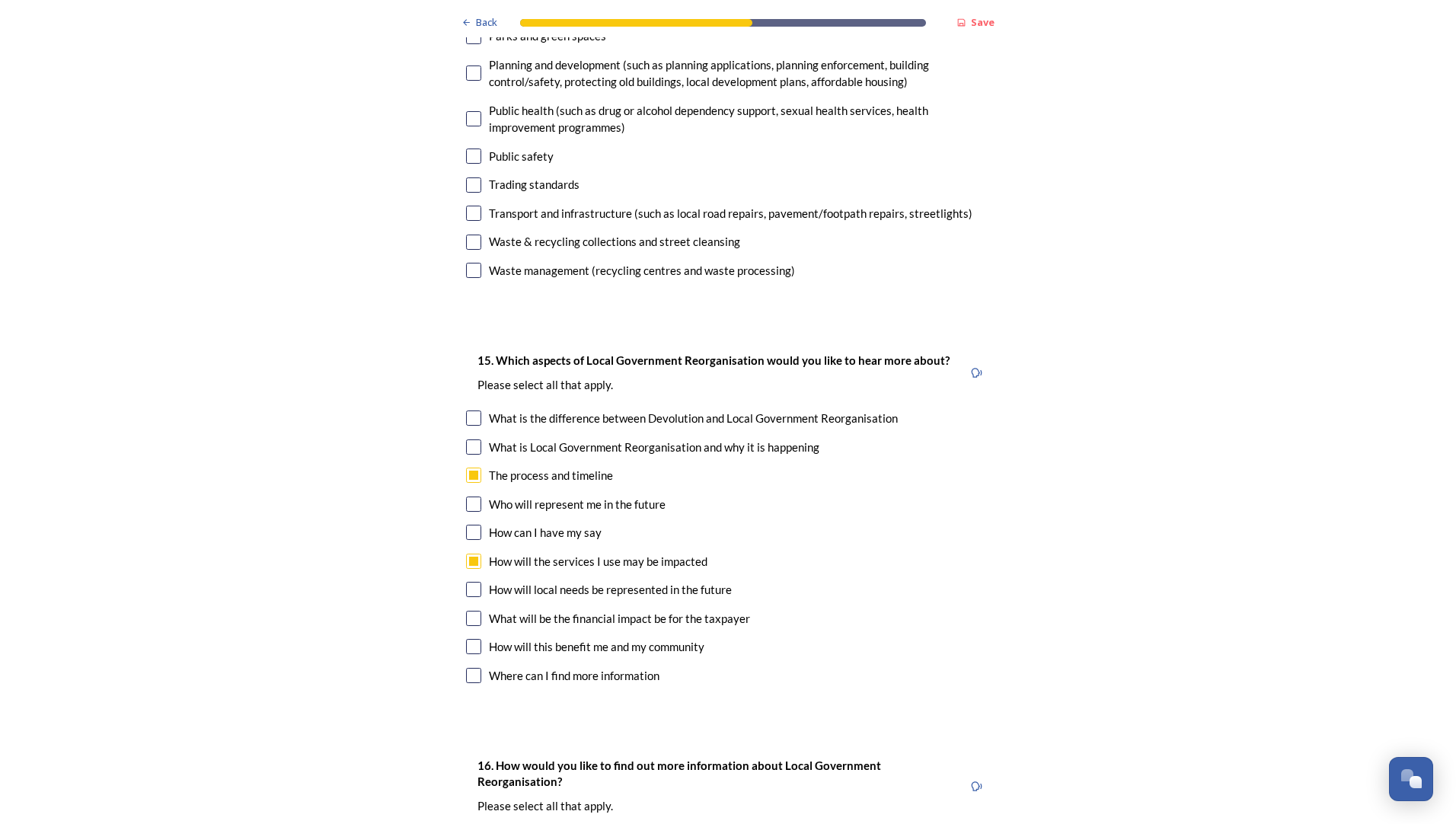 click at bounding box center (474, 589) 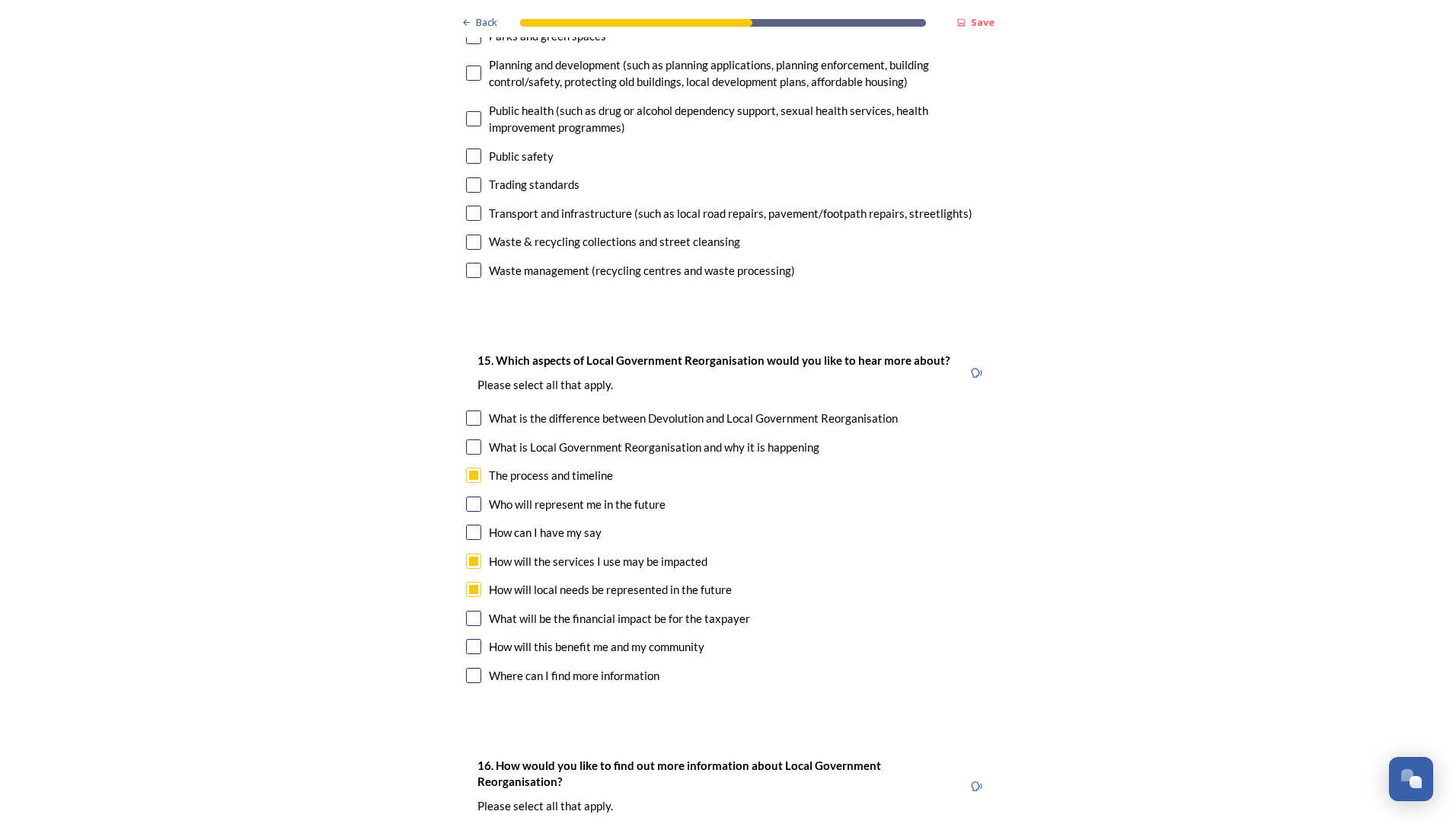 click at bounding box center [474, 618] 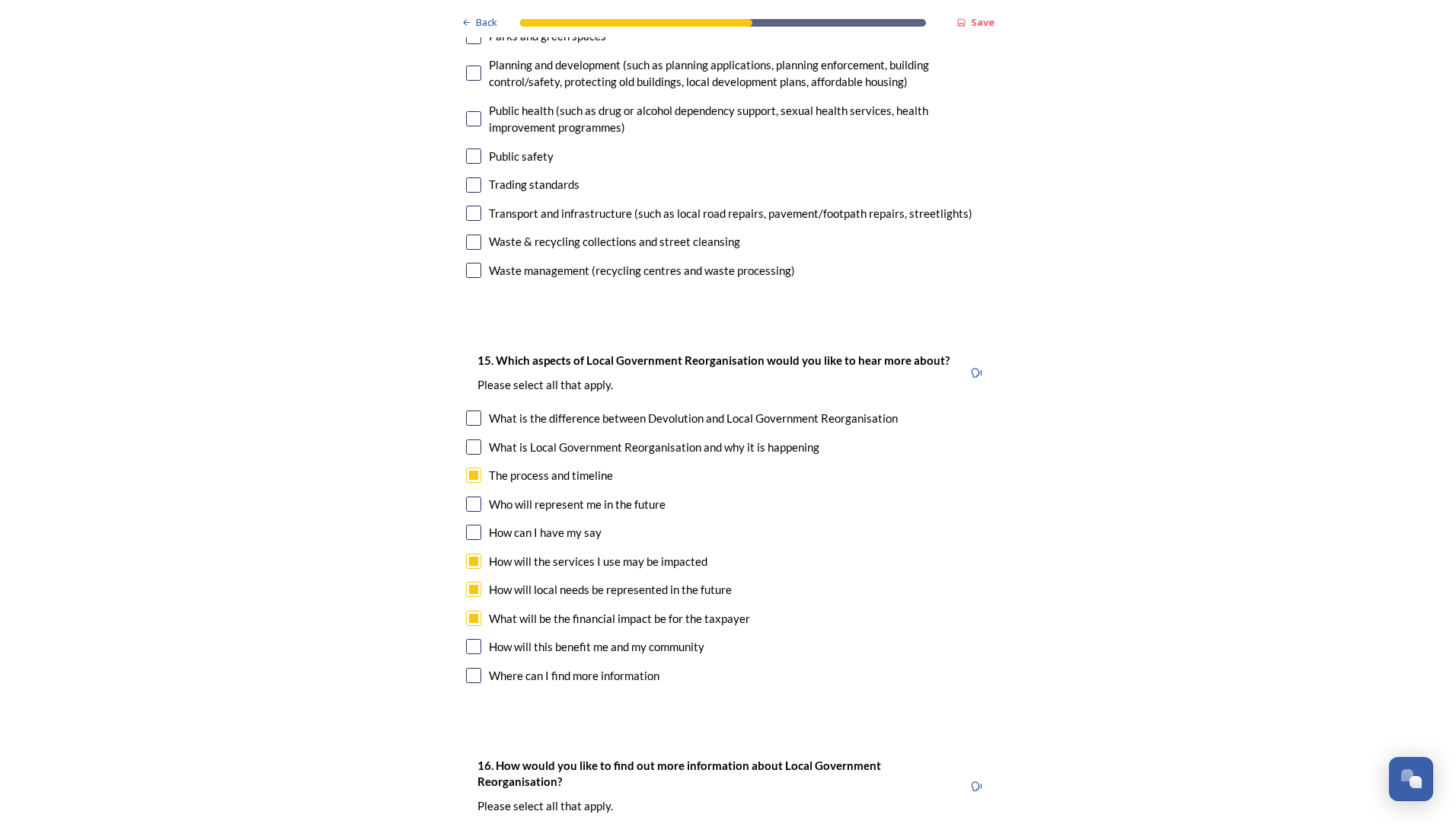 click at bounding box center (474, 647) 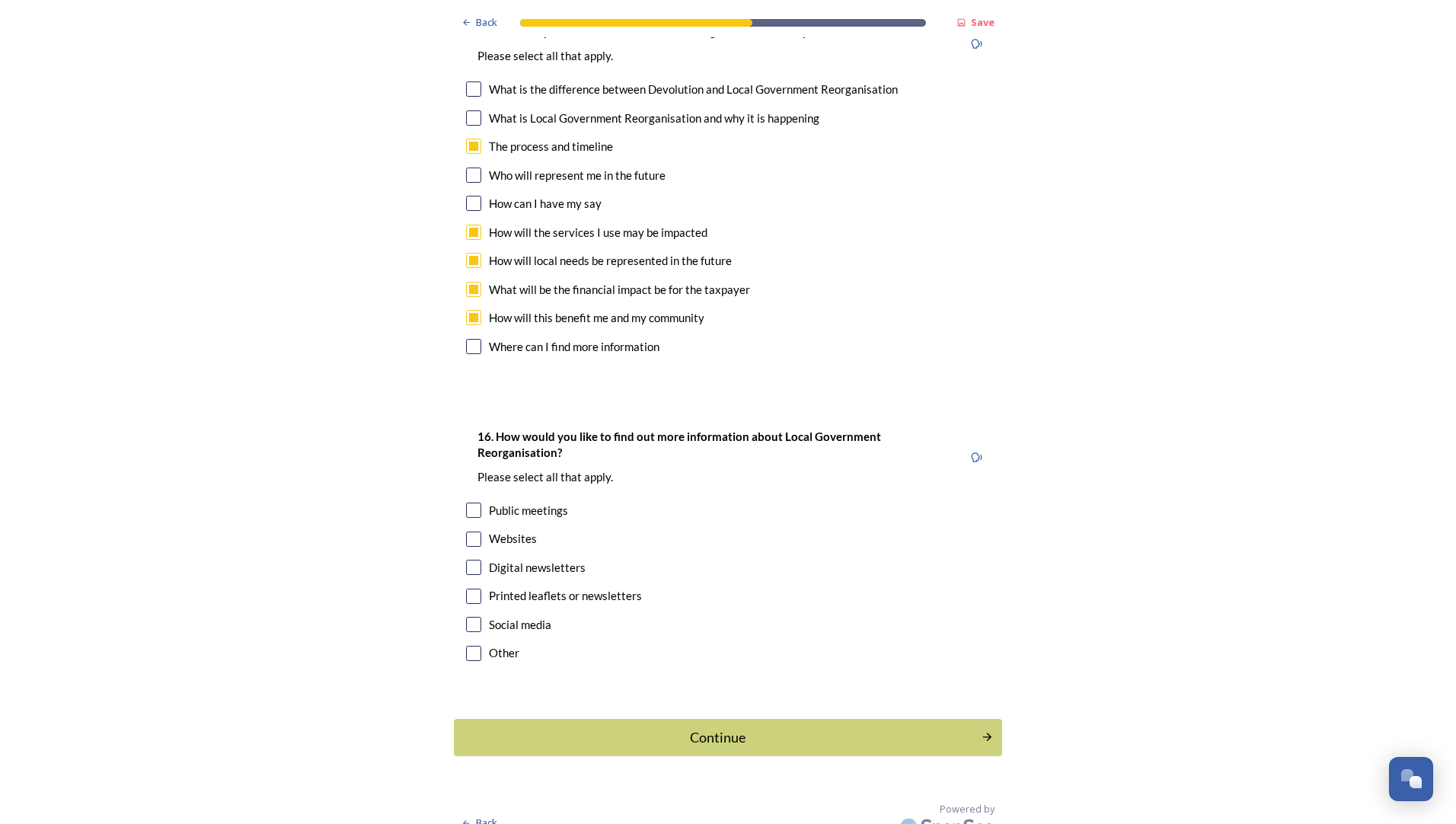 scroll, scrollTop: 4419, scrollLeft: 0, axis: vertical 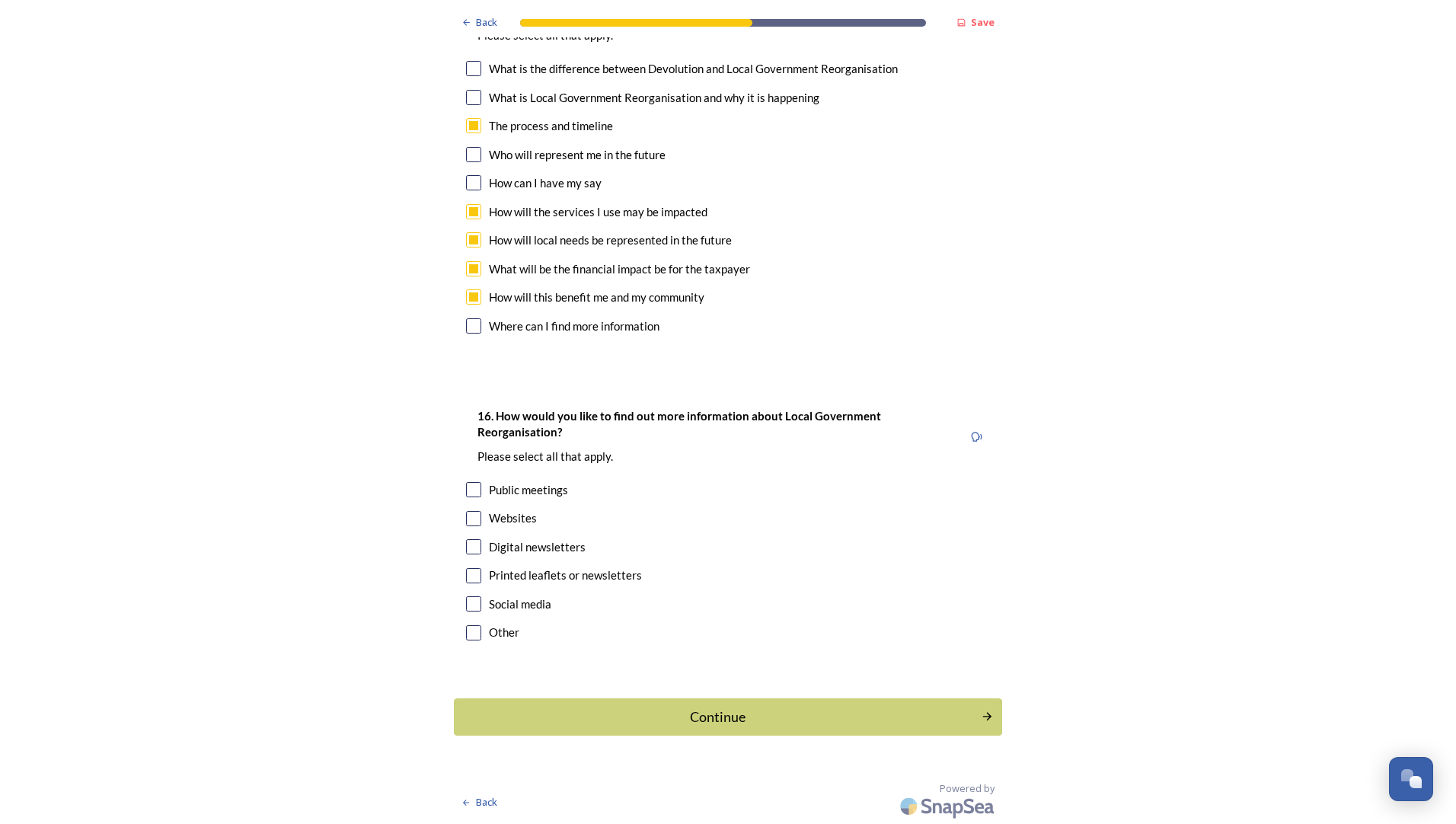 click at bounding box center (474, 519) 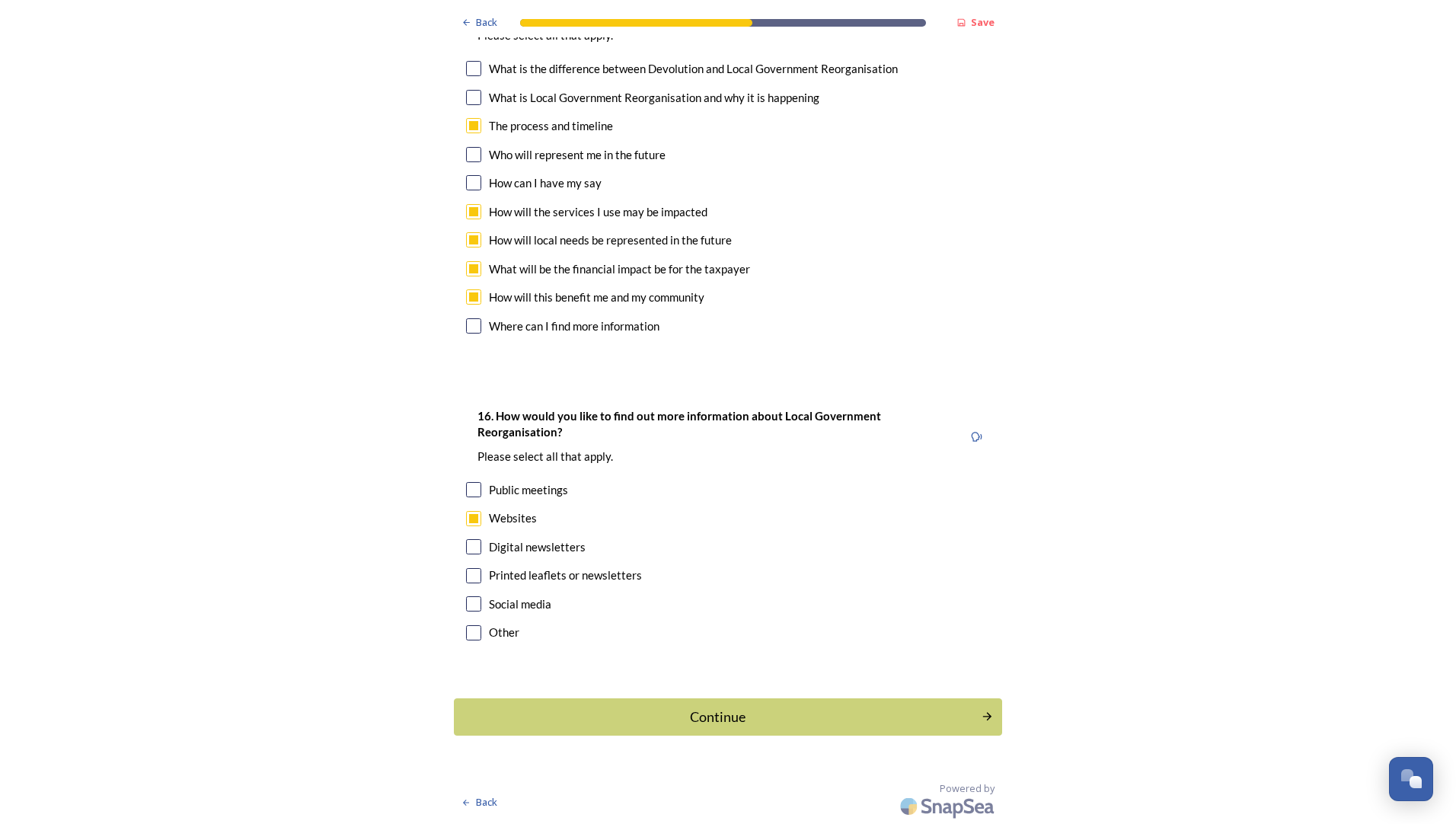 click at bounding box center [474, 547] 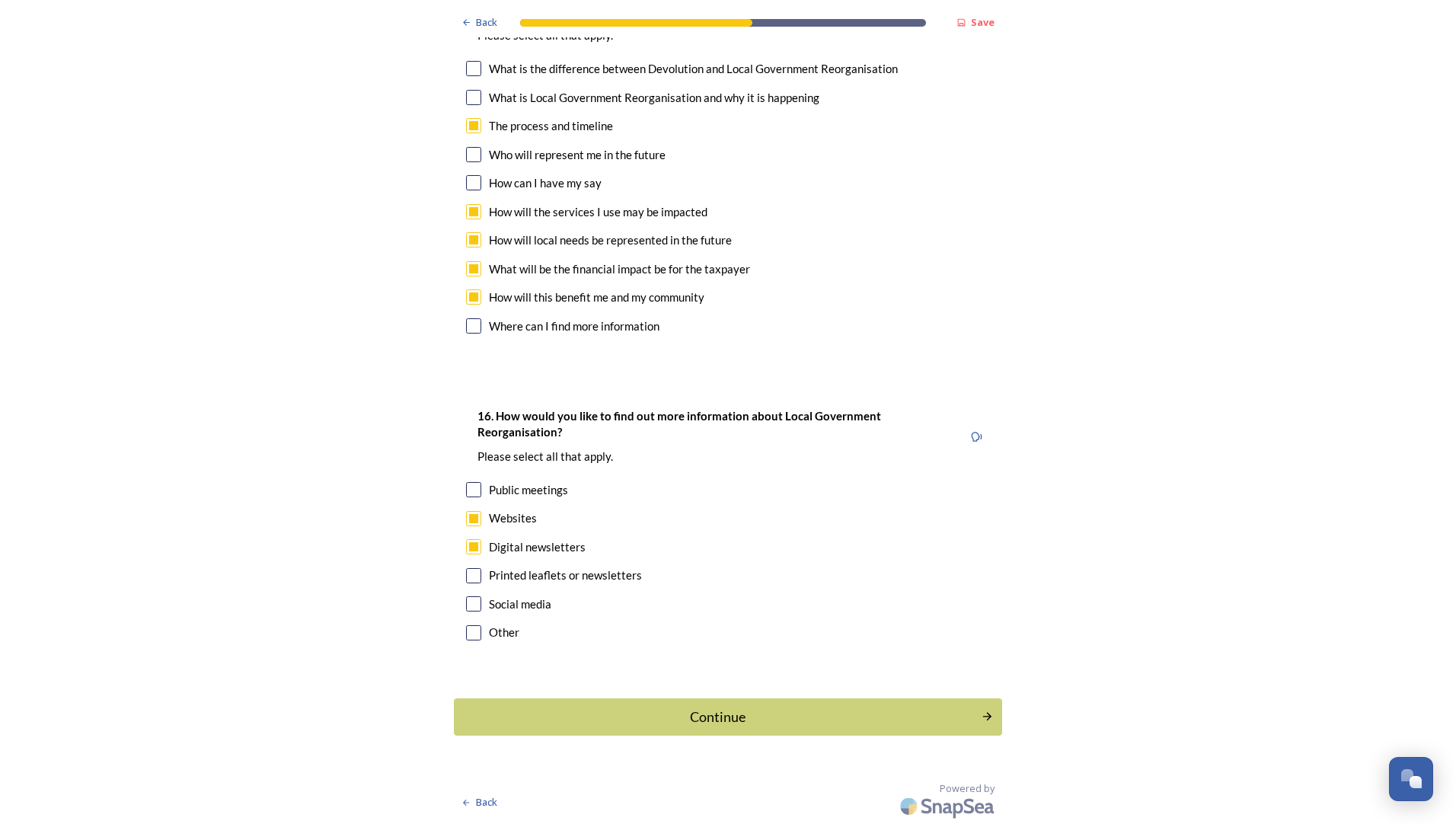 click on "Continue" at bounding box center [717, 717] 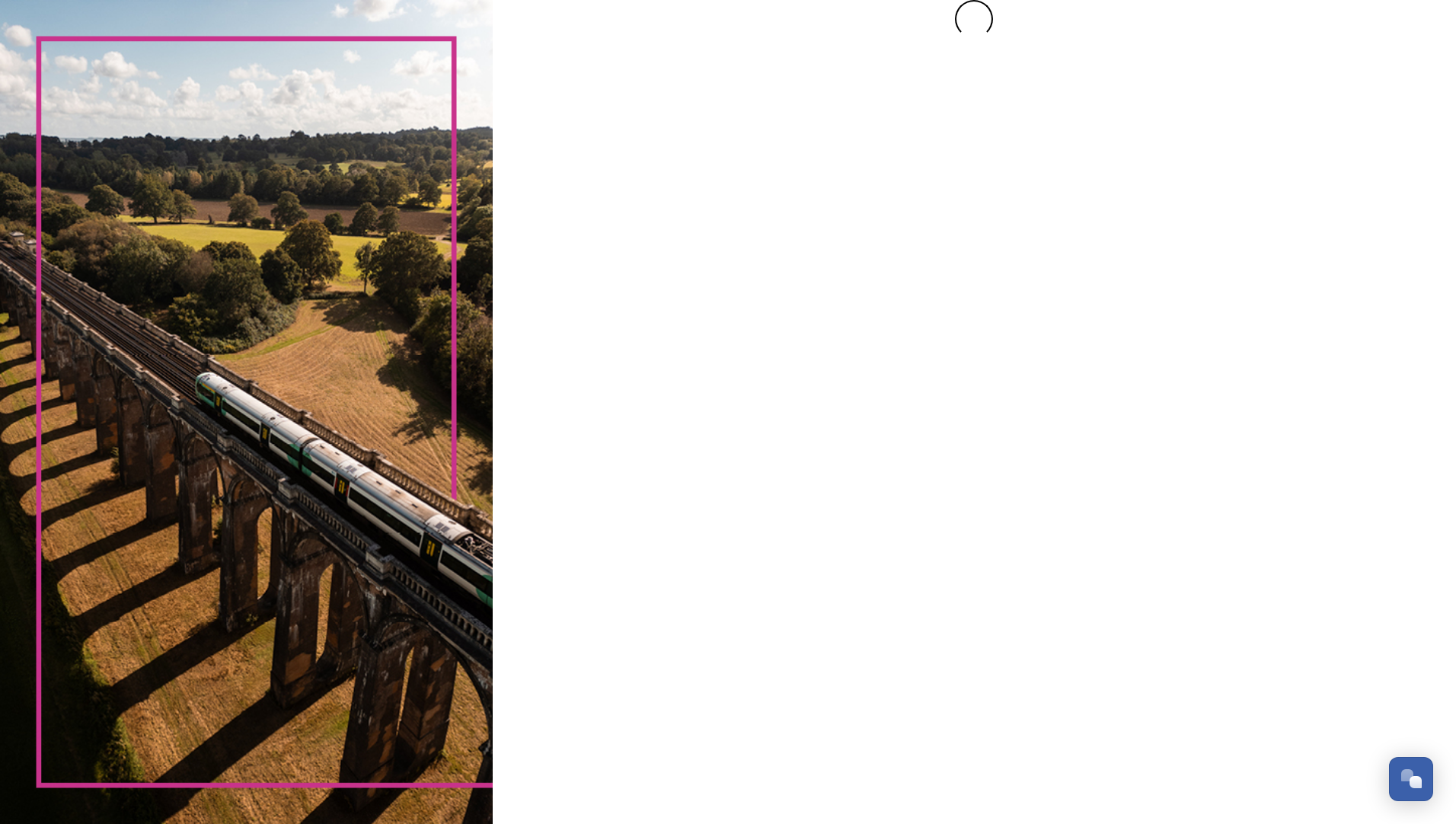 scroll, scrollTop: 0, scrollLeft: 0, axis: both 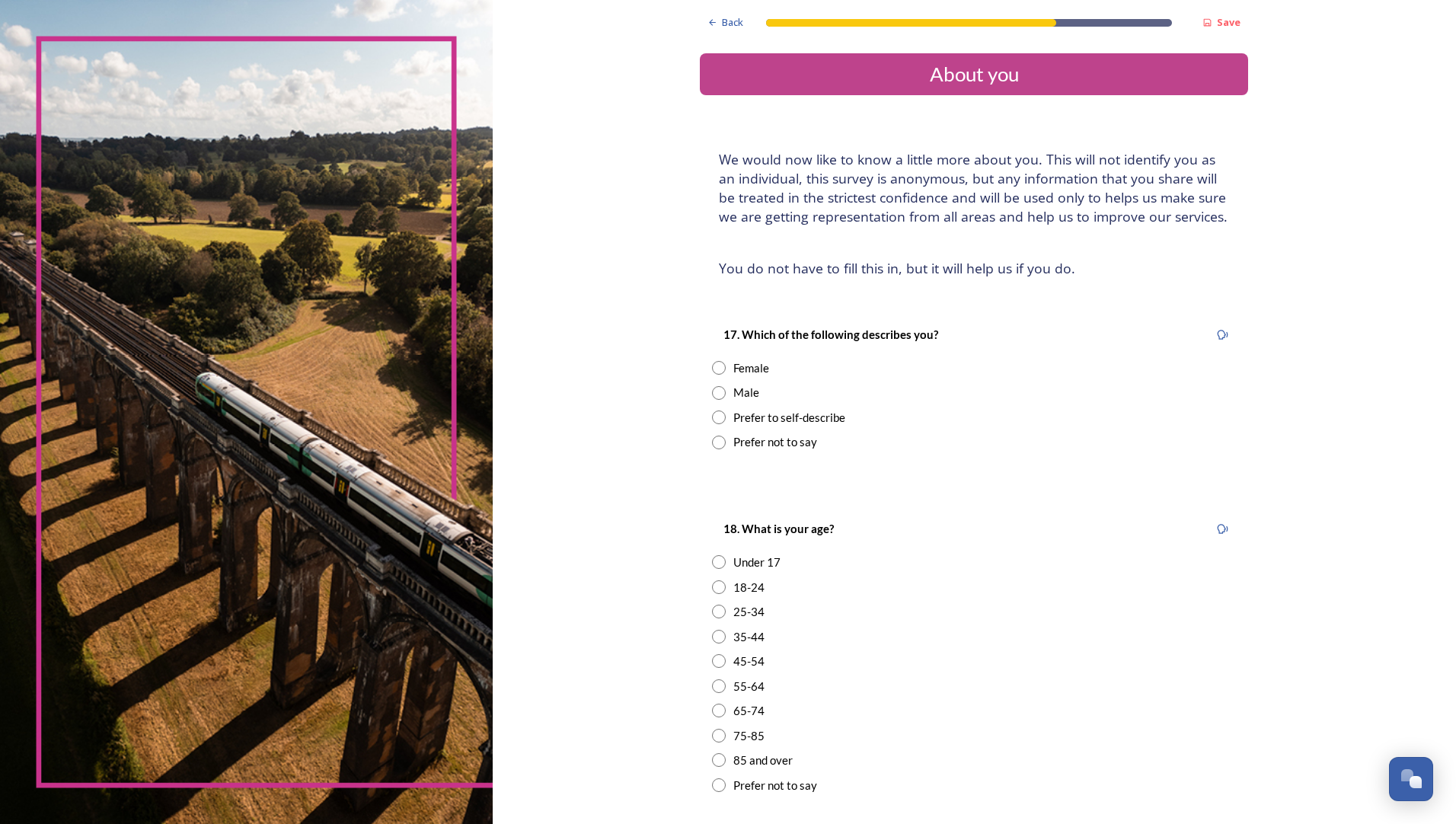 click at bounding box center [719, 368] 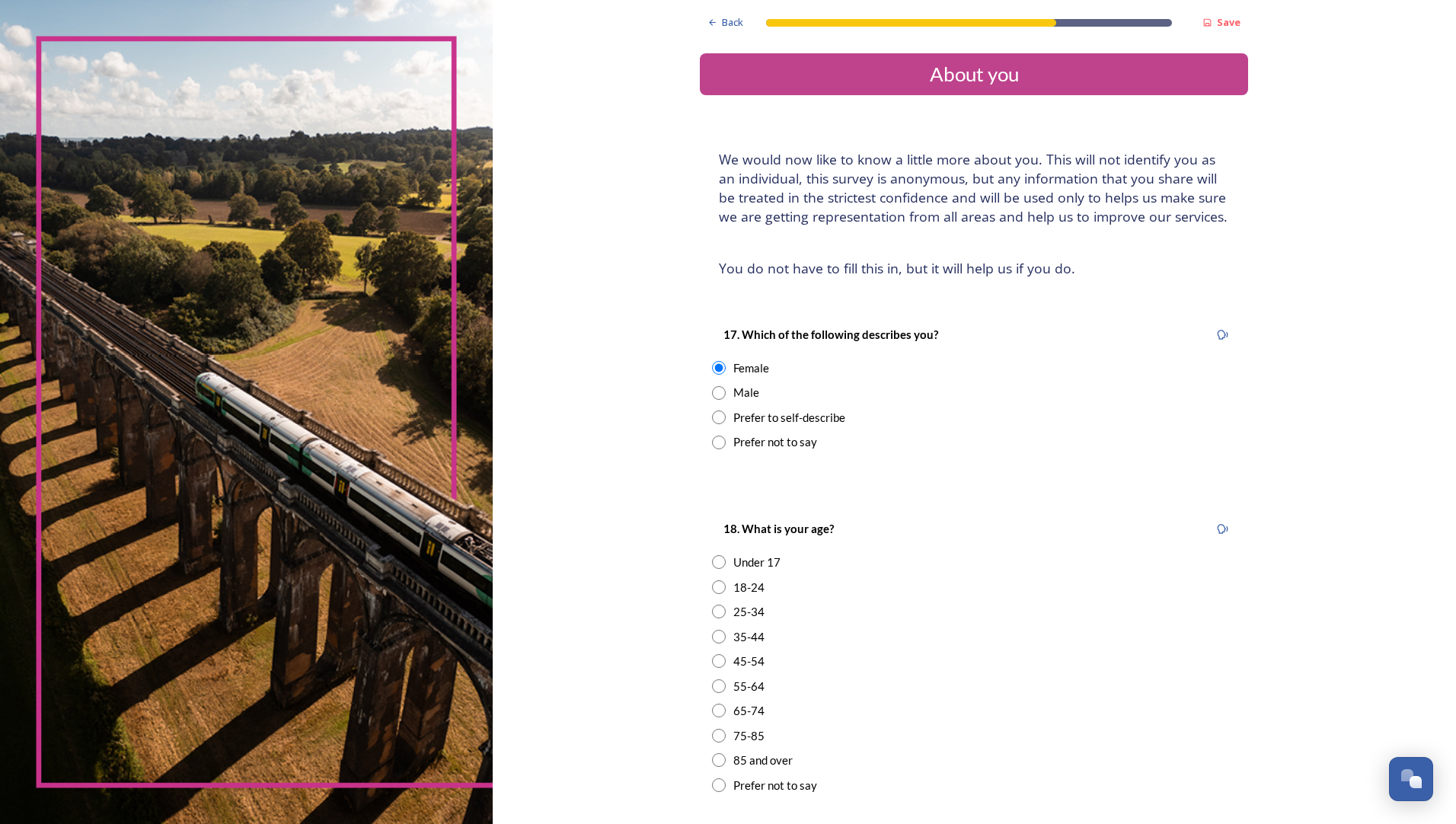 click at bounding box center [719, 661] 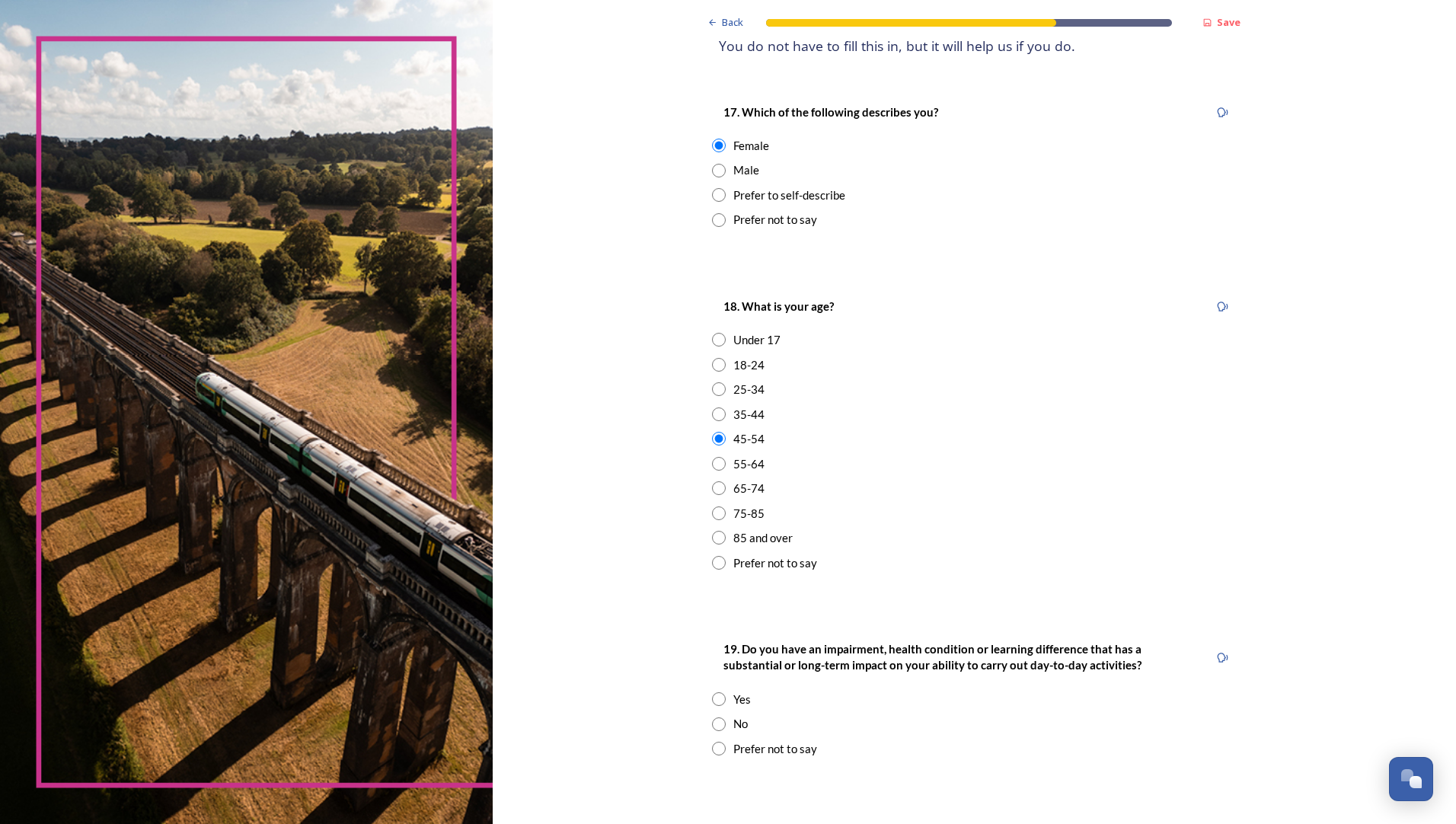 scroll, scrollTop: 381, scrollLeft: 0, axis: vertical 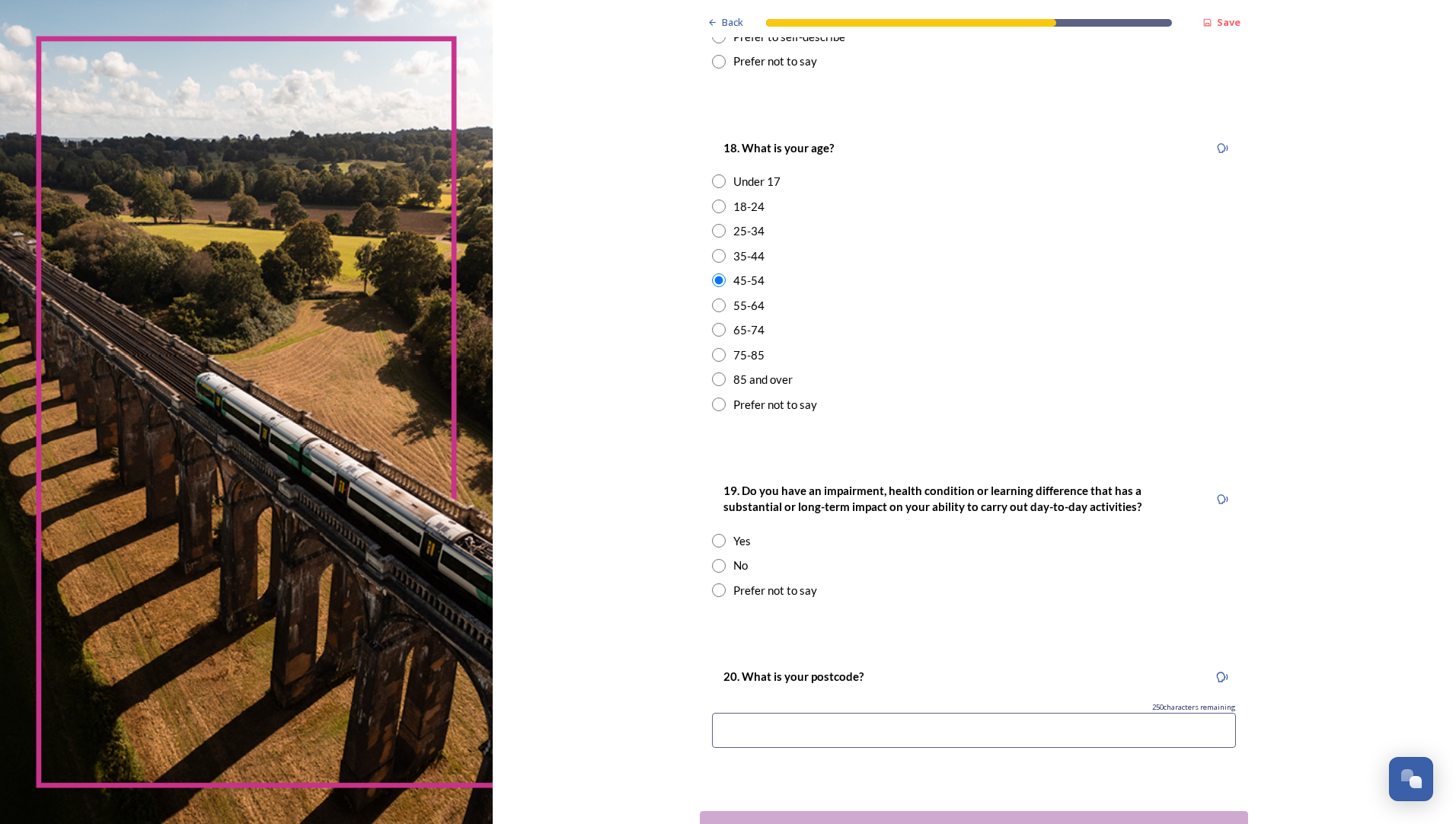 click at bounding box center [719, 566] 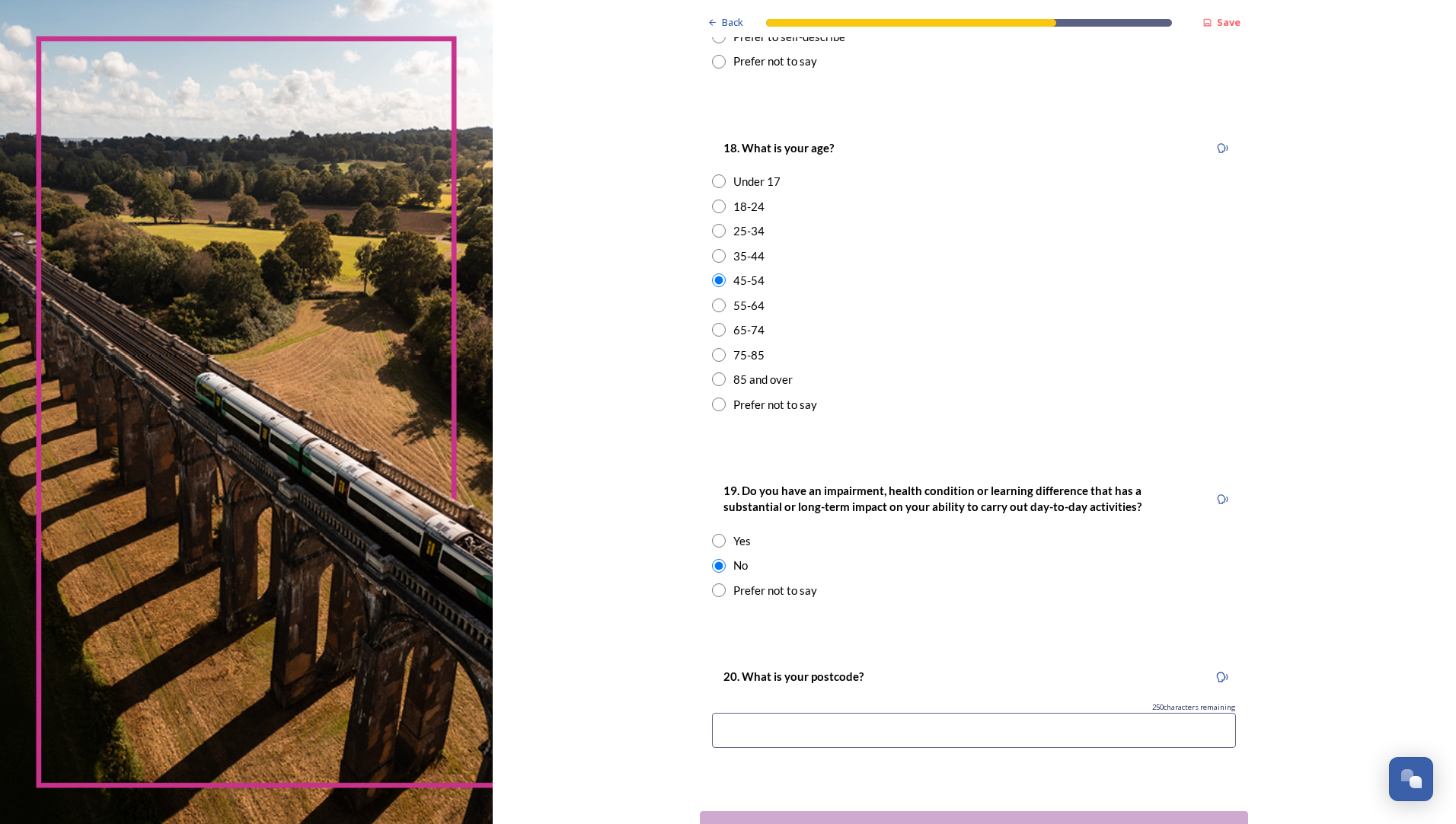 click at bounding box center (974, 730) 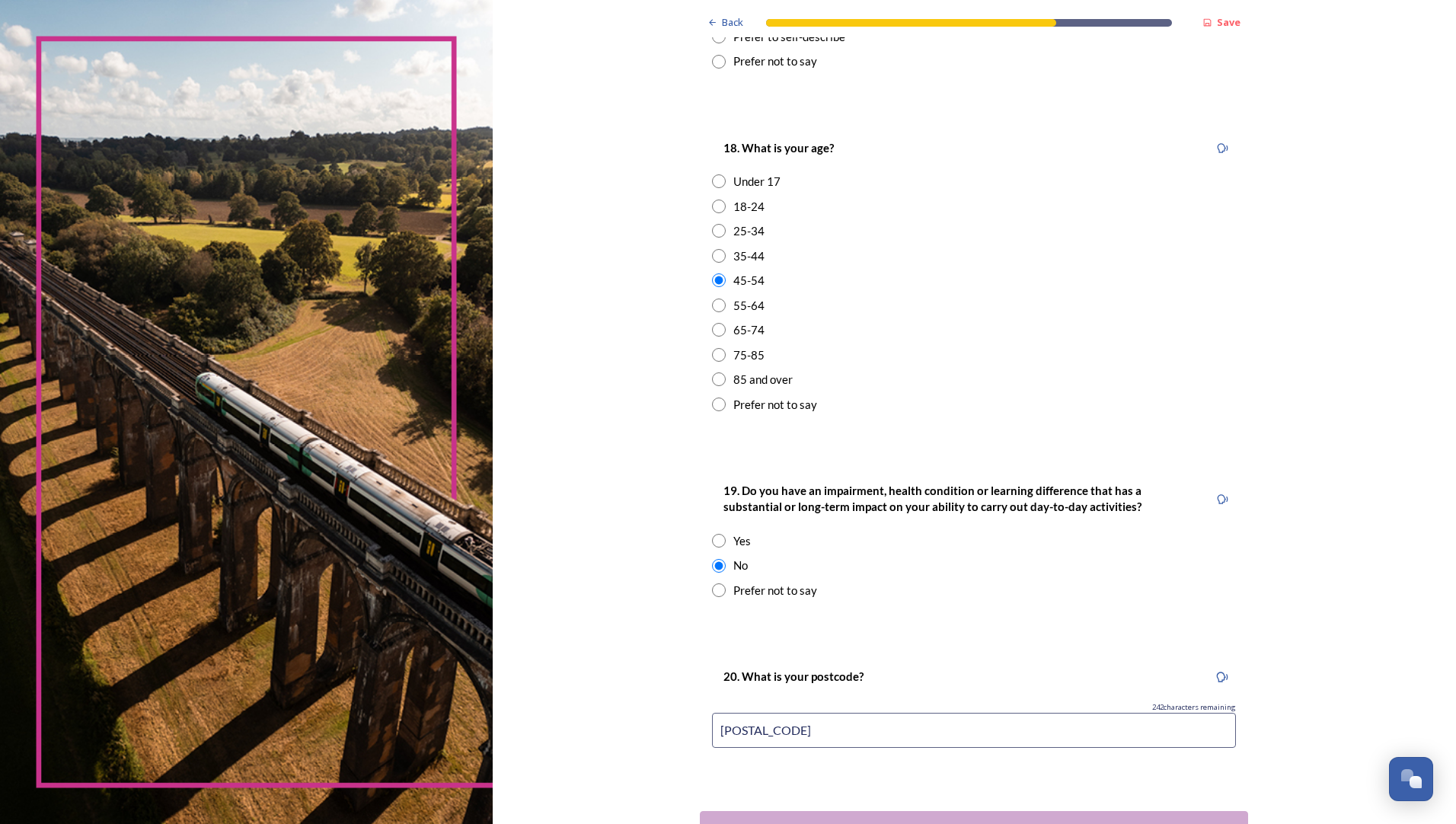 scroll, scrollTop: 493, scrollLeft: 0, axis: vertical 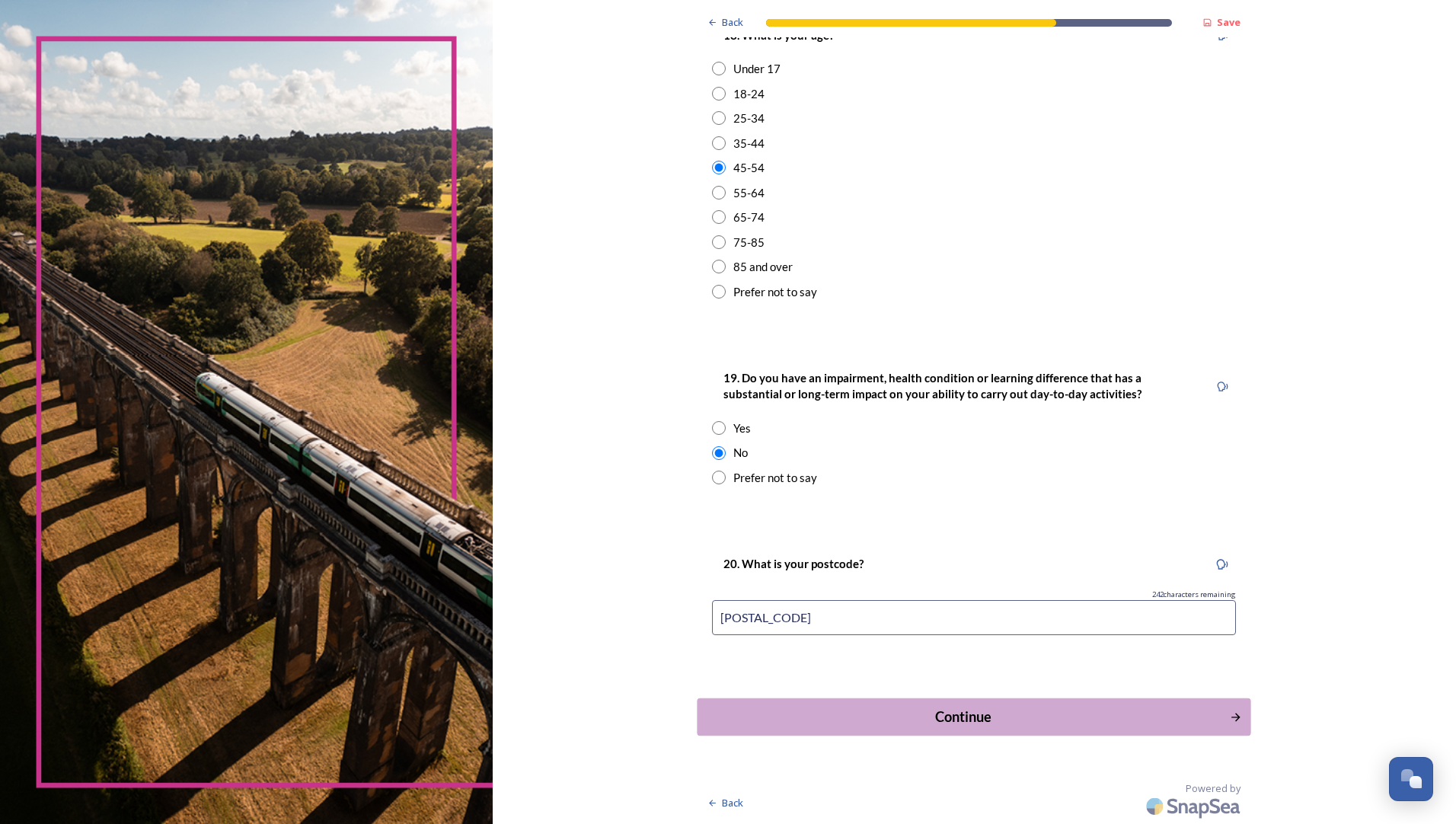 type on "[POSTAL_CODE]" 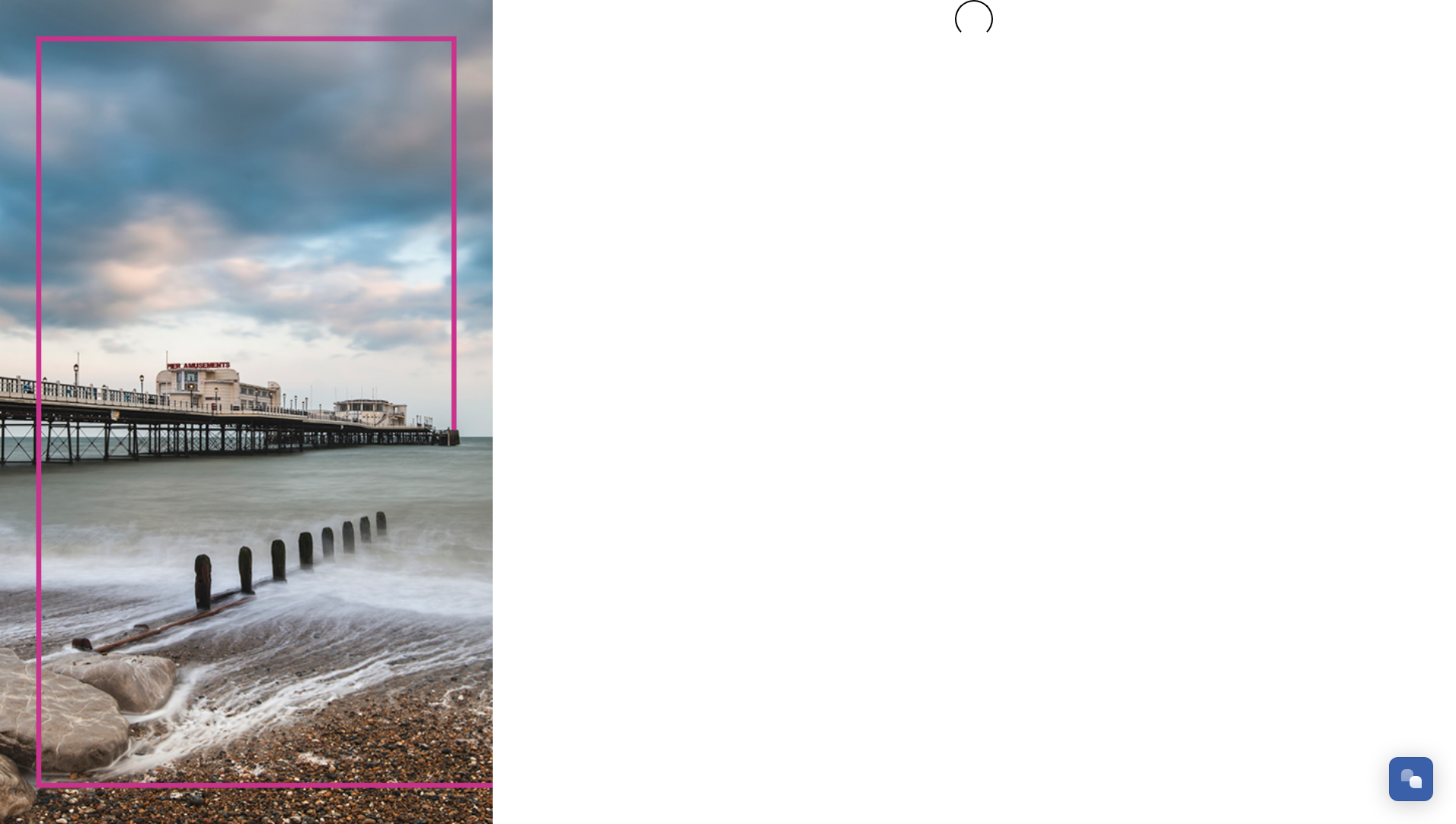scroll, scrollTop: 0, scrollLeft: 0, axis: both 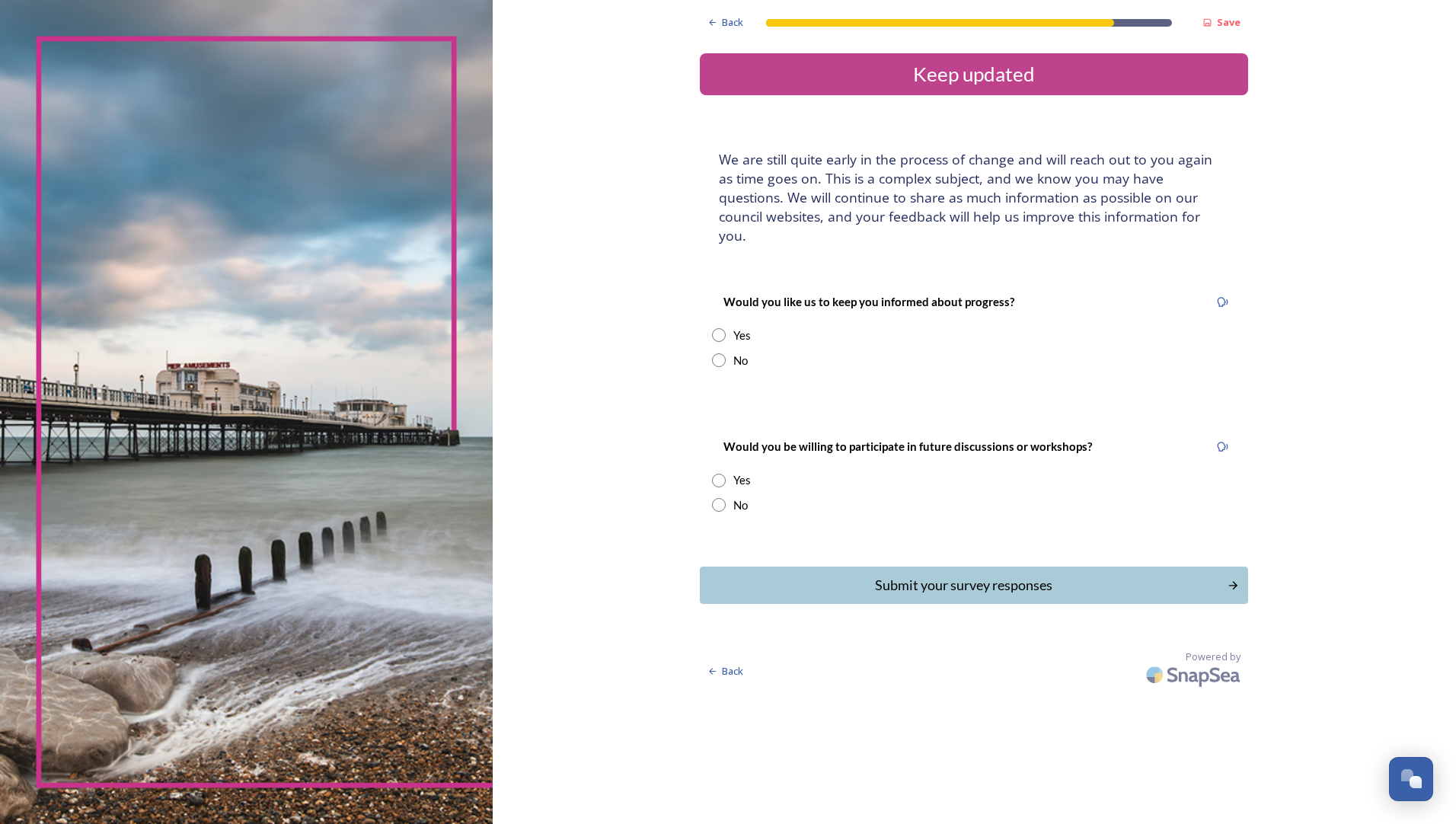 click at bounding box center [719, 335] 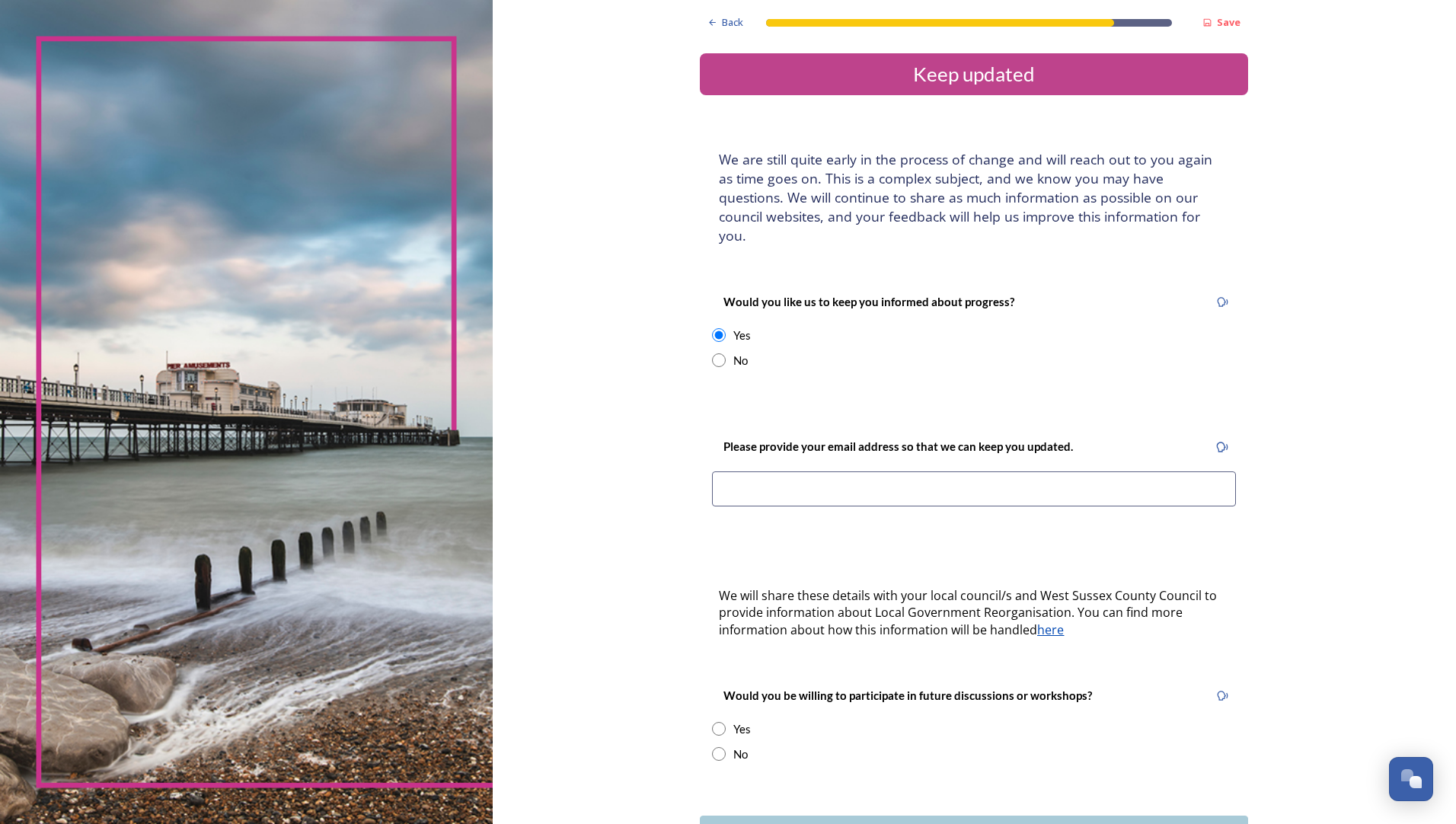 click at bounding box center (974, 489) 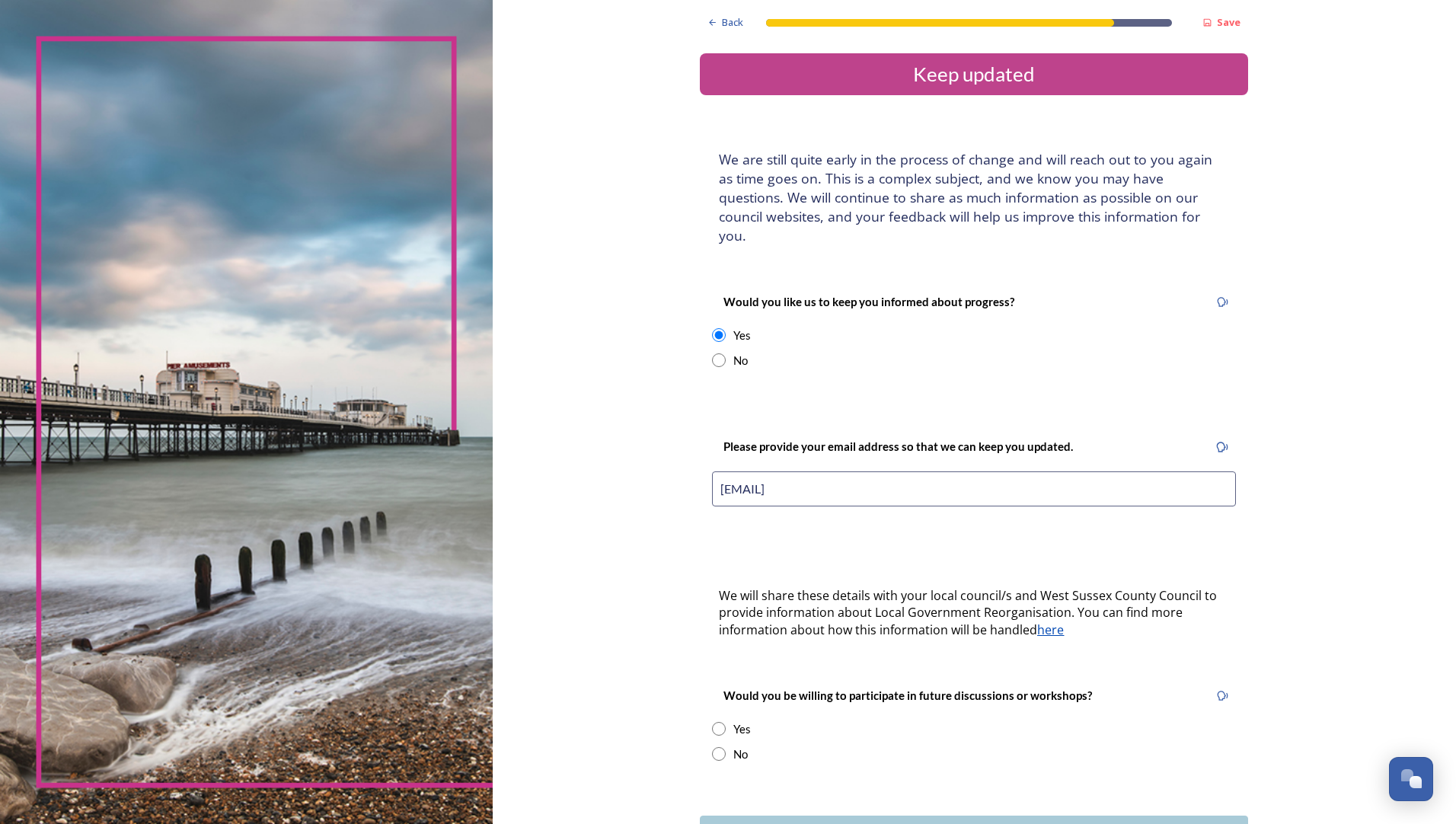 type on "[EMAIL]" 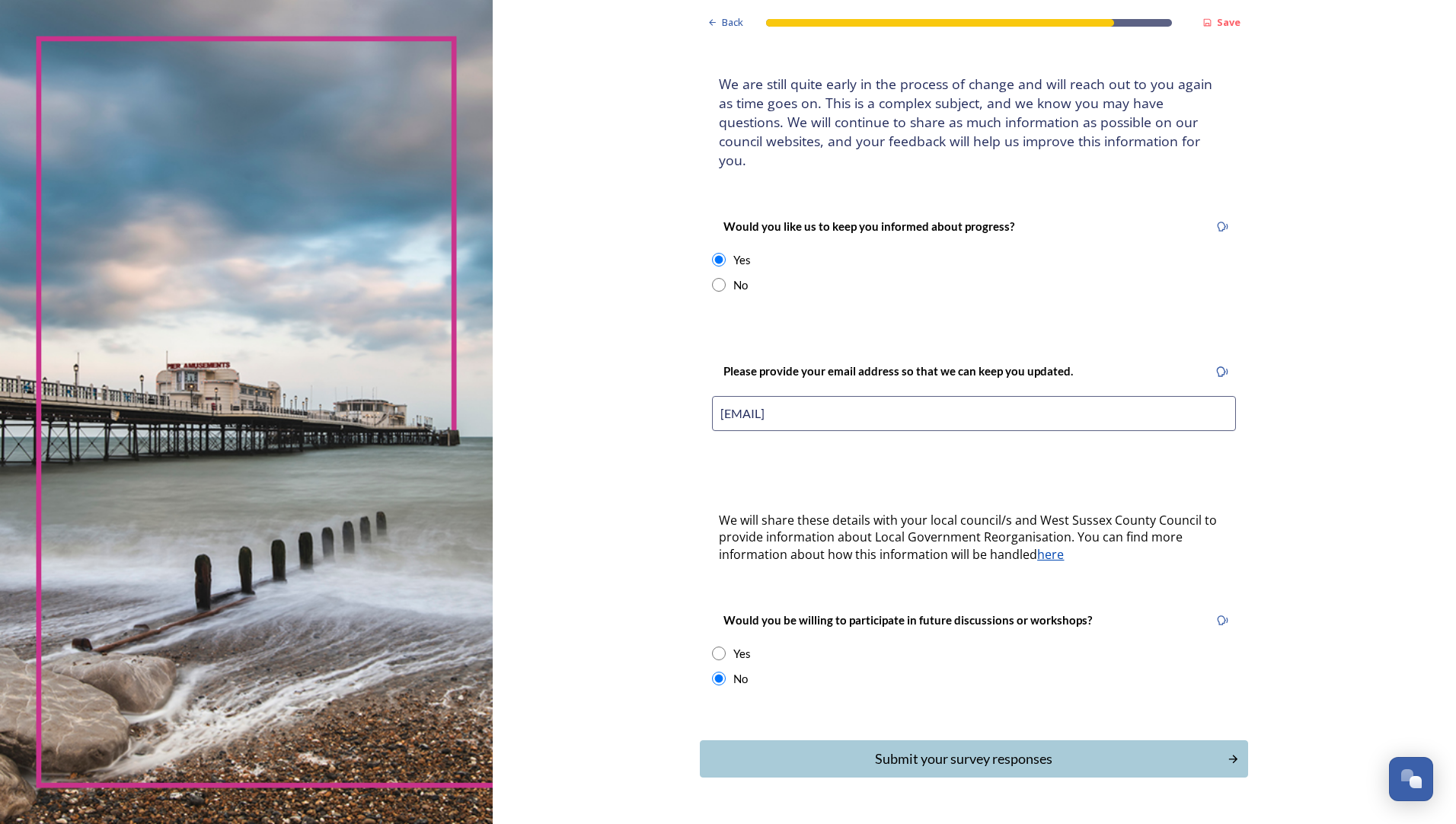 scroll, scrollTop: 76, scrollLeft: 0, axis: vertical 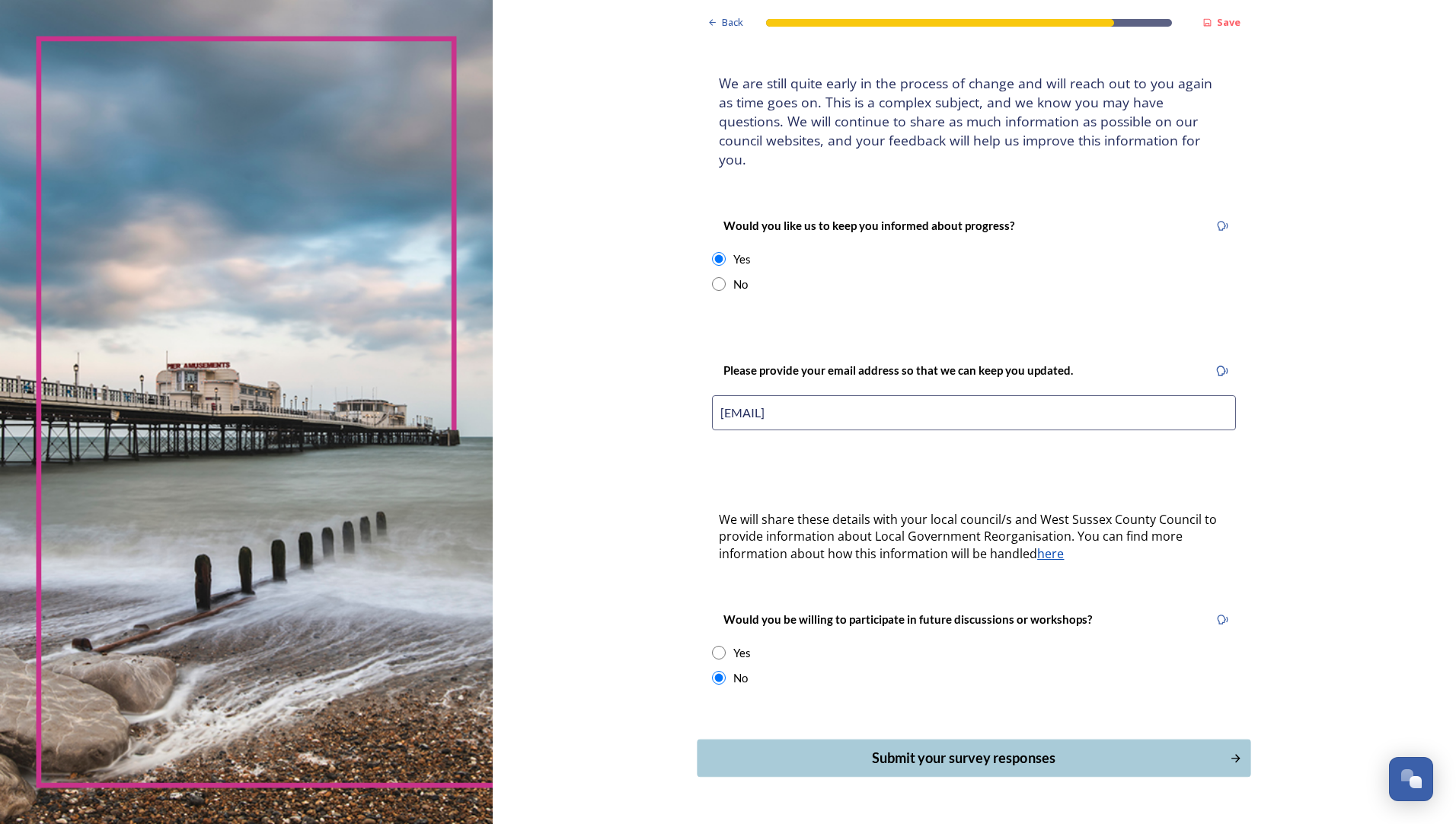 click on "Submit your survey responses" at bounding box center (963, 758) 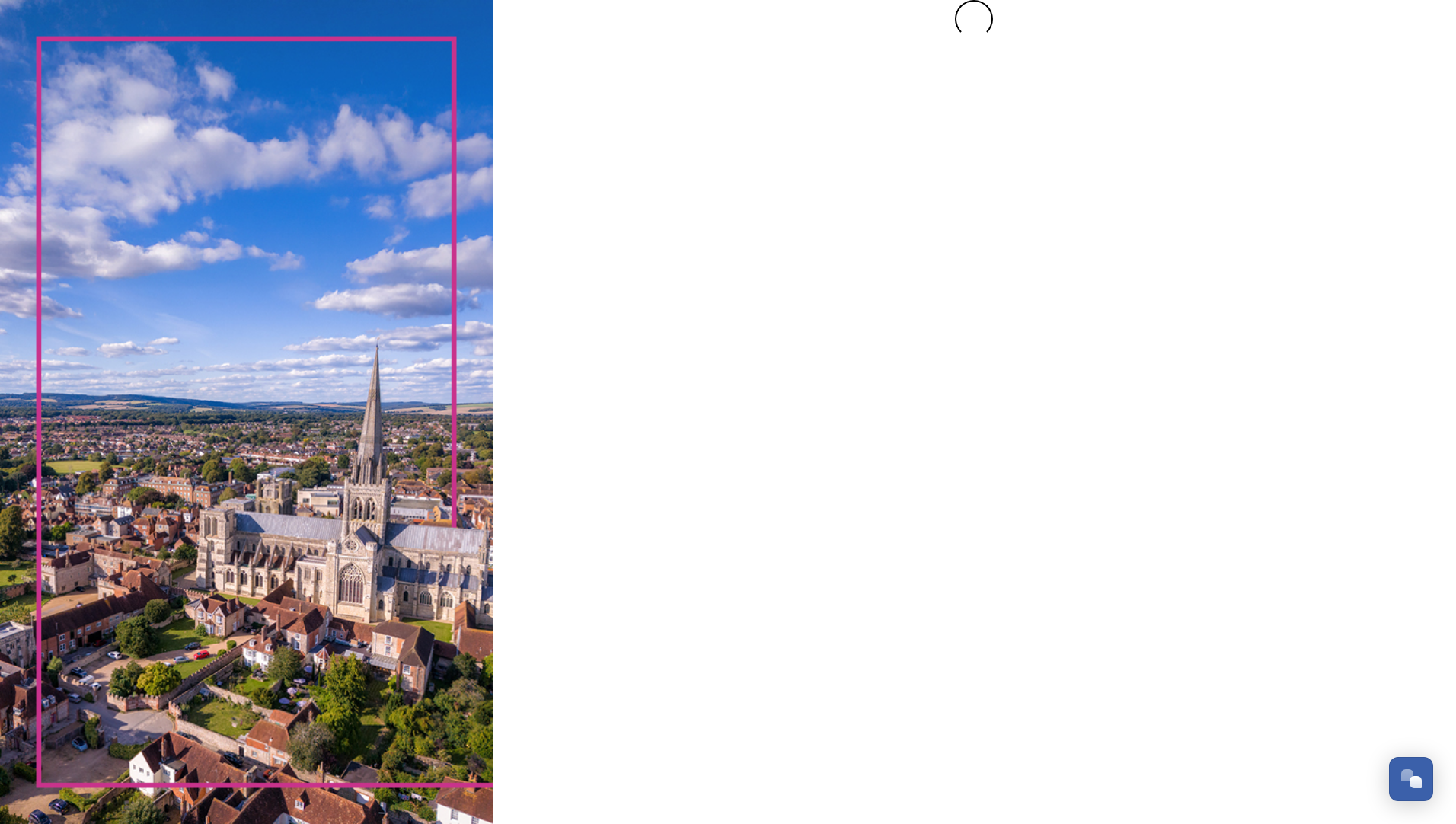 scroll, scrollTop: 0, scrollLeft: 0, axis: both 